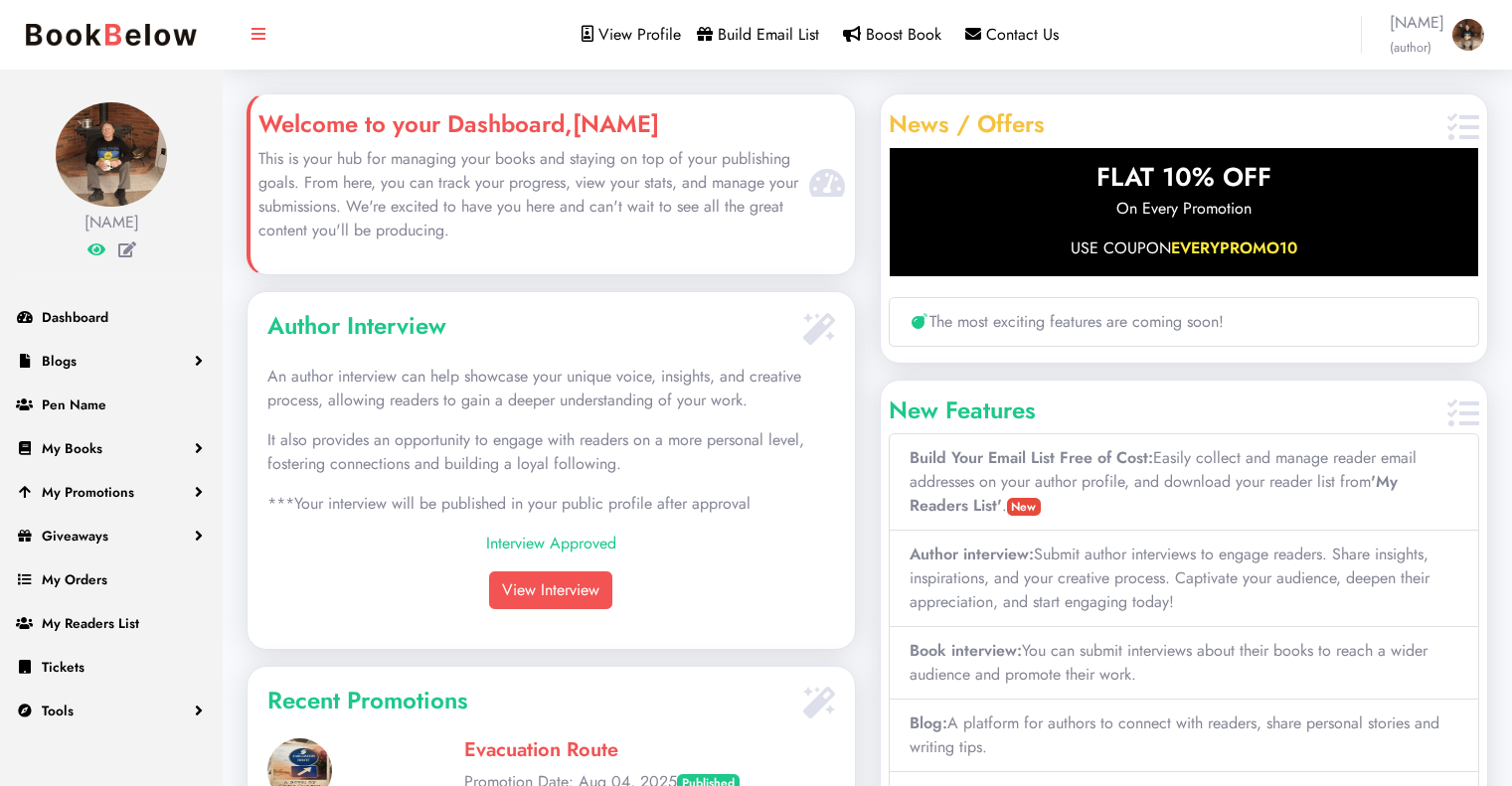 scroll, scrollTop: 0, scrollLeft: 0, axis: both 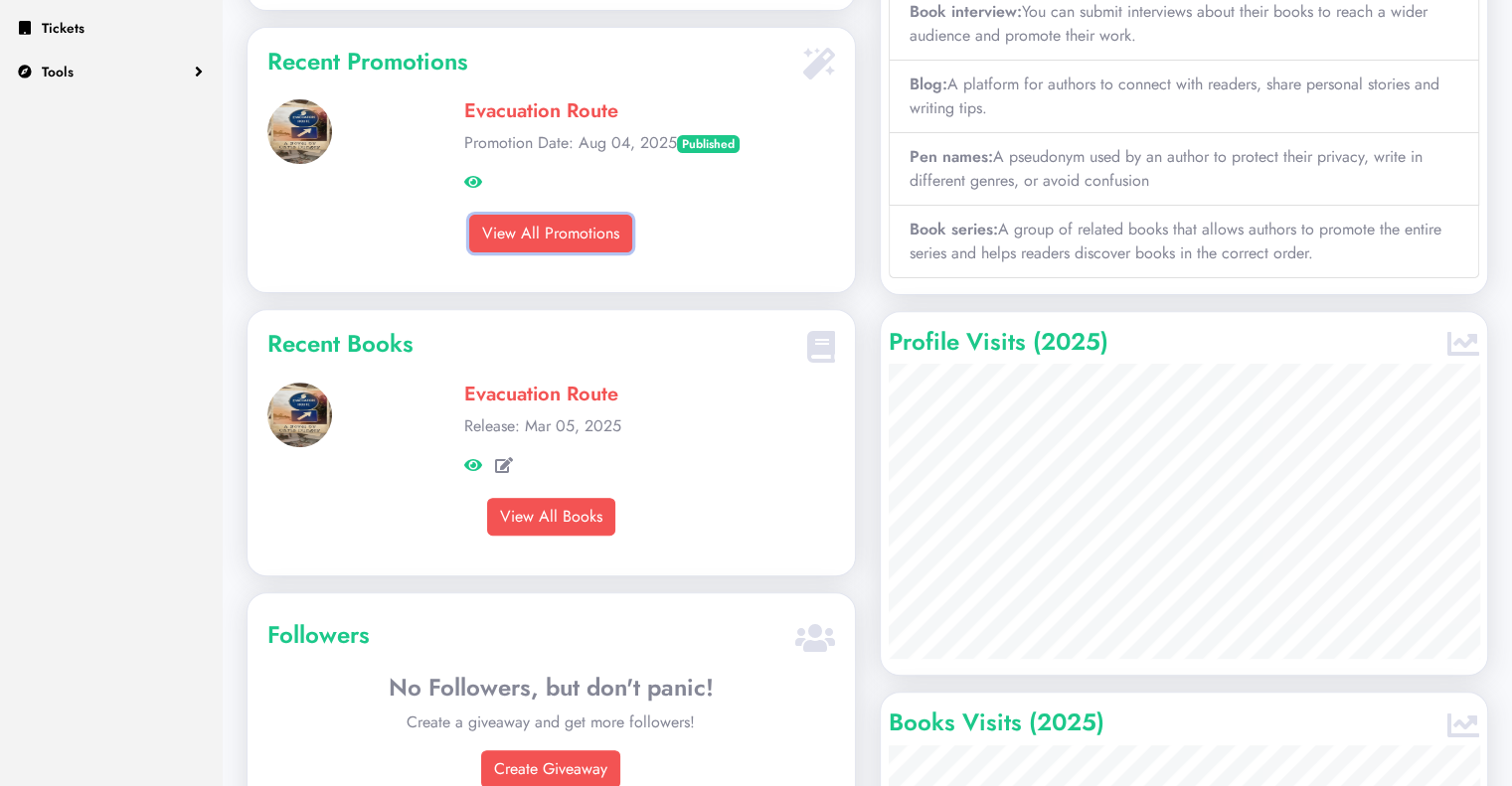 click on "View All Promotions" at bounding box center (551, 234) 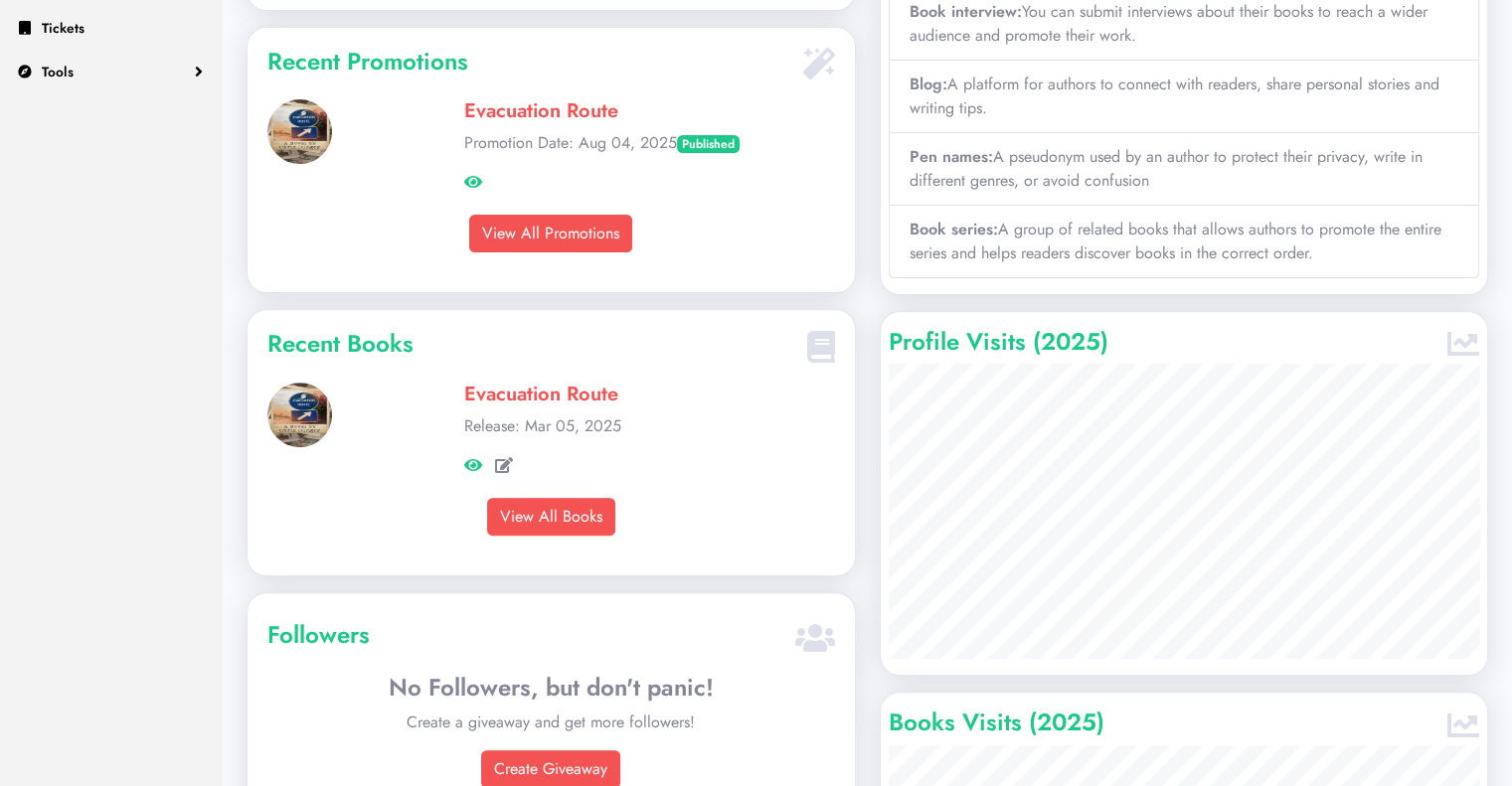 scroll, scrollTop: 993315, scrollLeft: 993474, axis: both 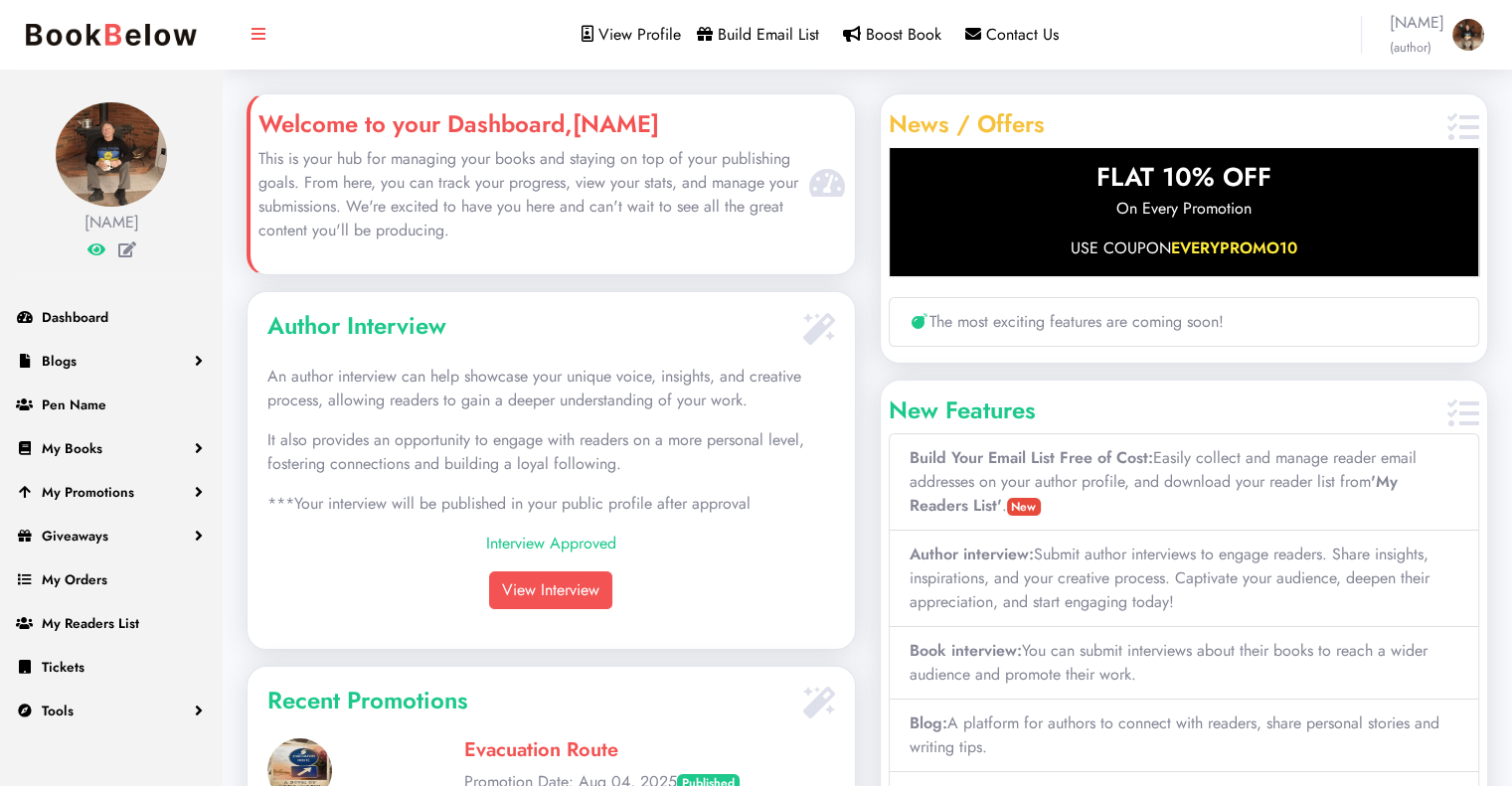 click on "View Profile" at bounding box center [639, 34] 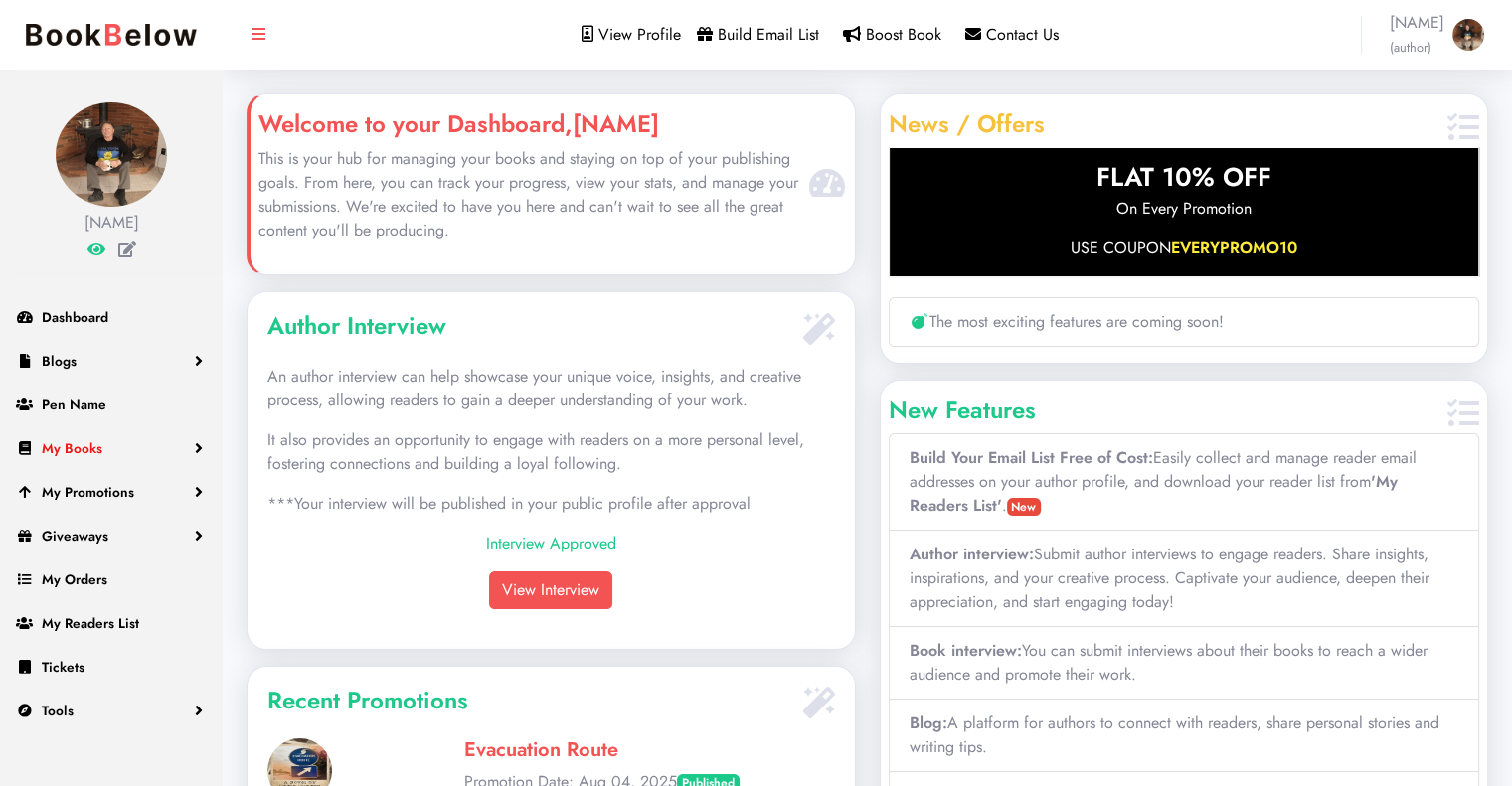 click on "My Books" at bounding box center [111, 448] 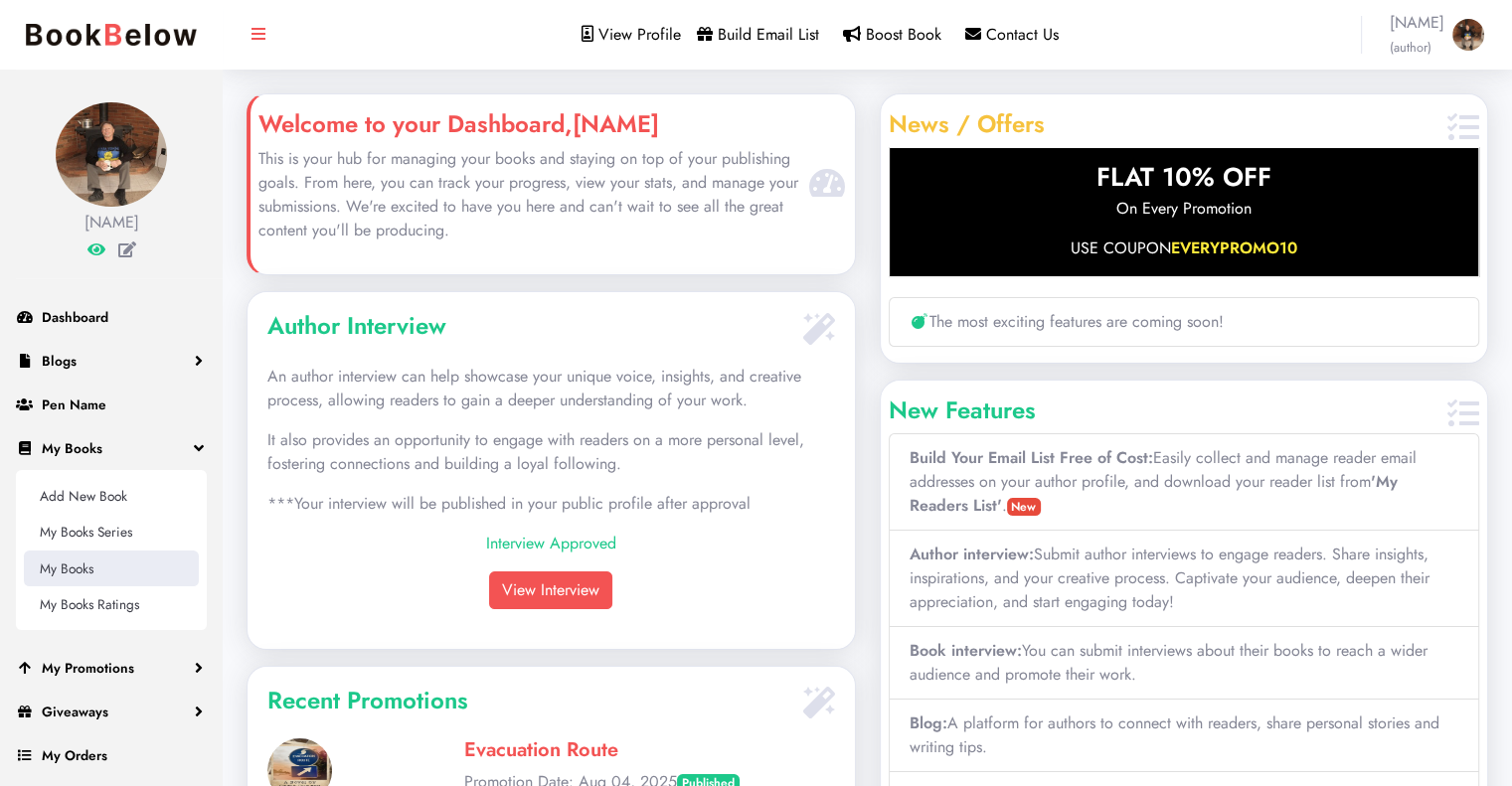 click on "My Books" at bounding box center [111, 568] 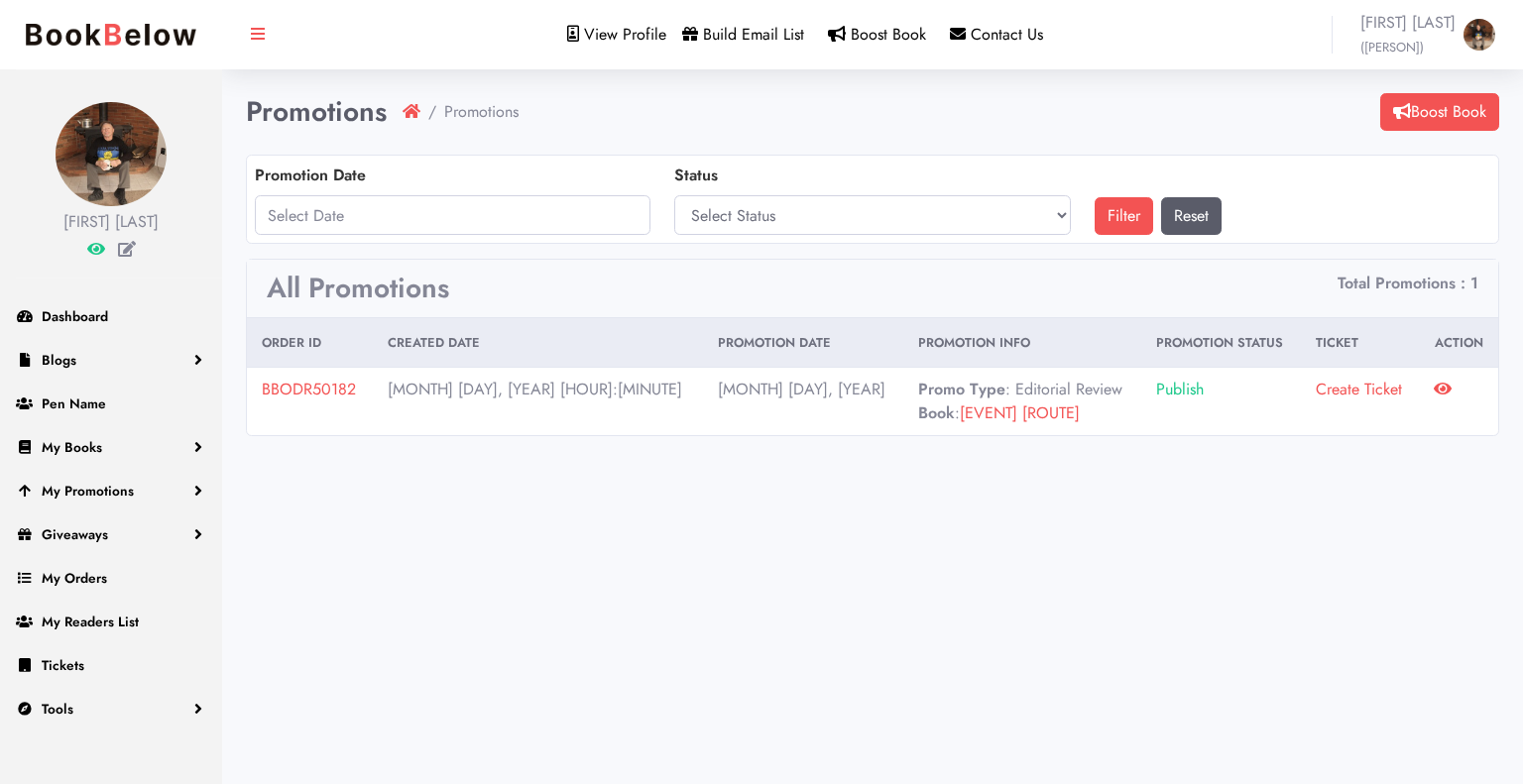 scroll, scrollTop: 0, scrollLeft: 0, axis: both 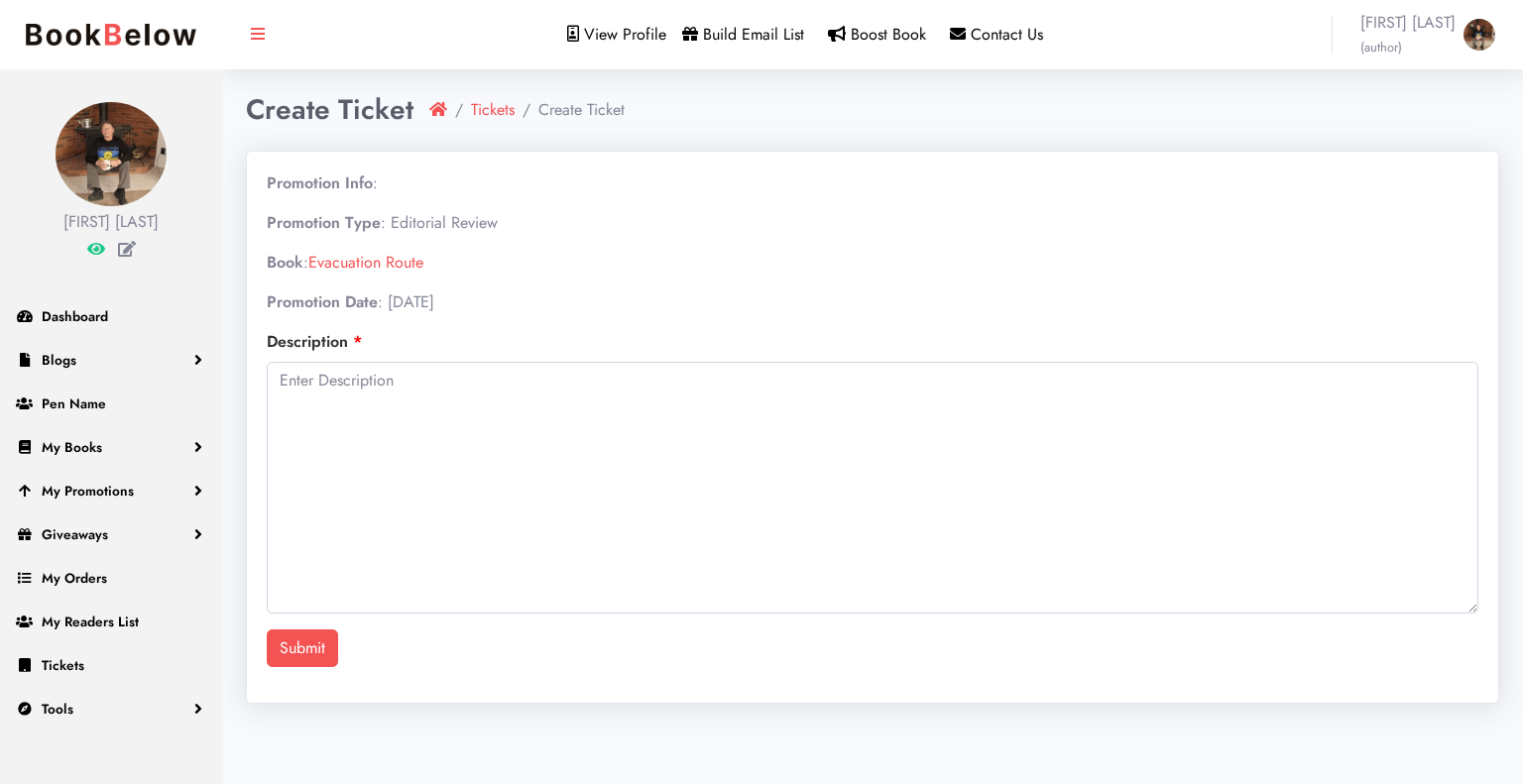 click on "View Profile
Build Email List
Boost Book
Contact Us
Chris Dungey
(author)
Profile
Change Password
Logout" at bounding box center (873, 392) 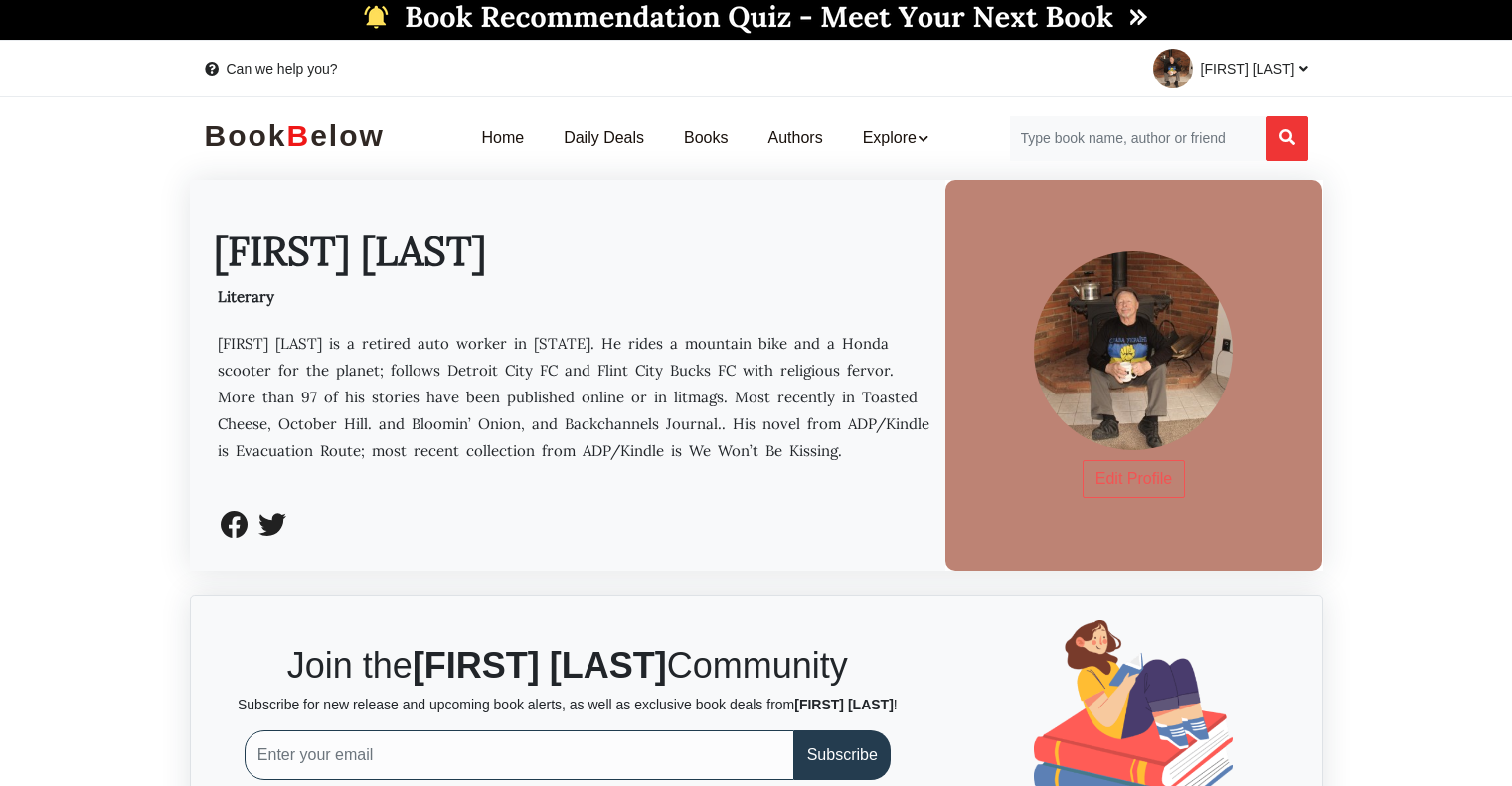 scroll, scrollTop: 0, scrollLeft: 0, axis: both 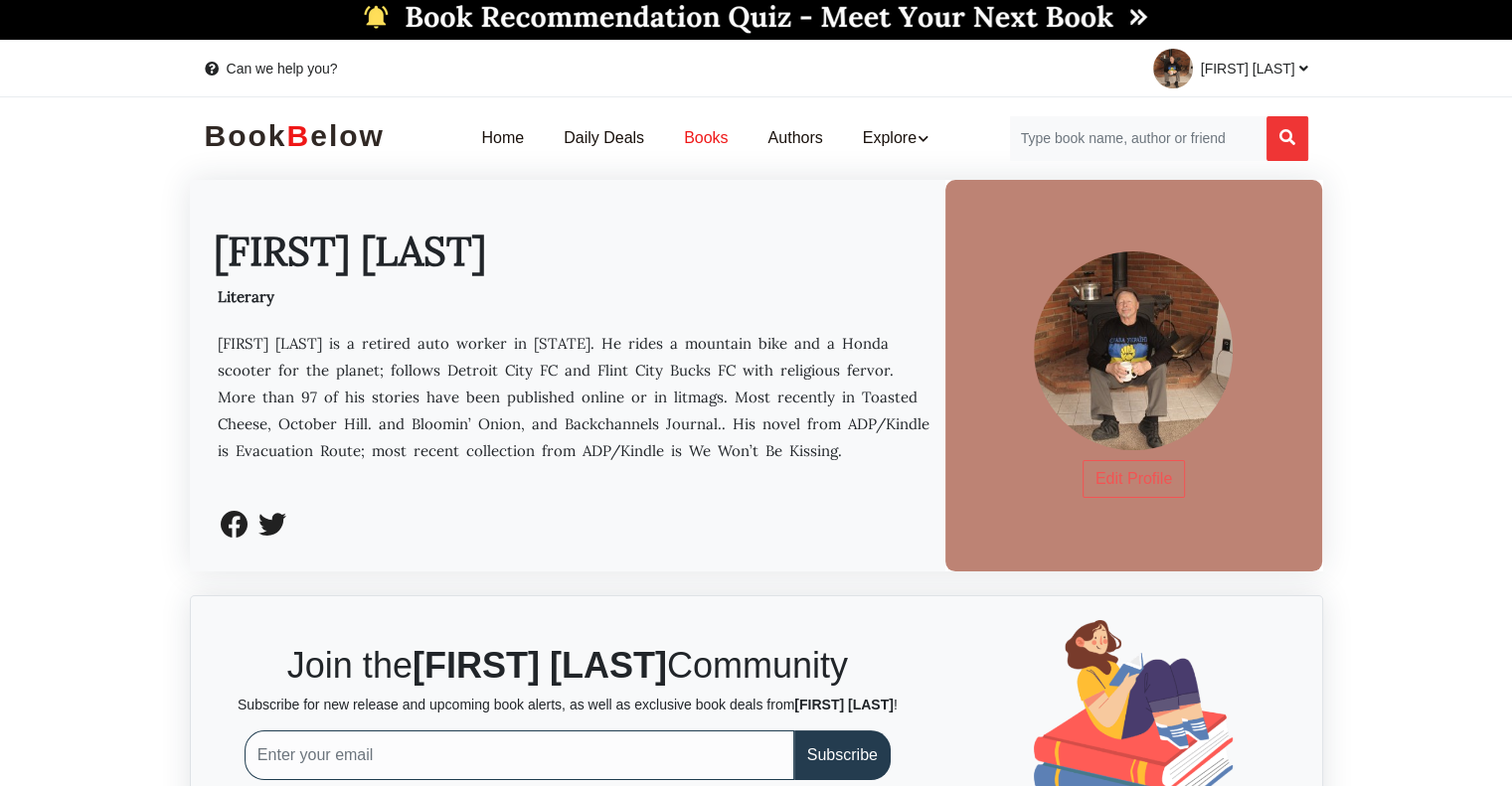 click on "Books" at bounding box center (706, 138) 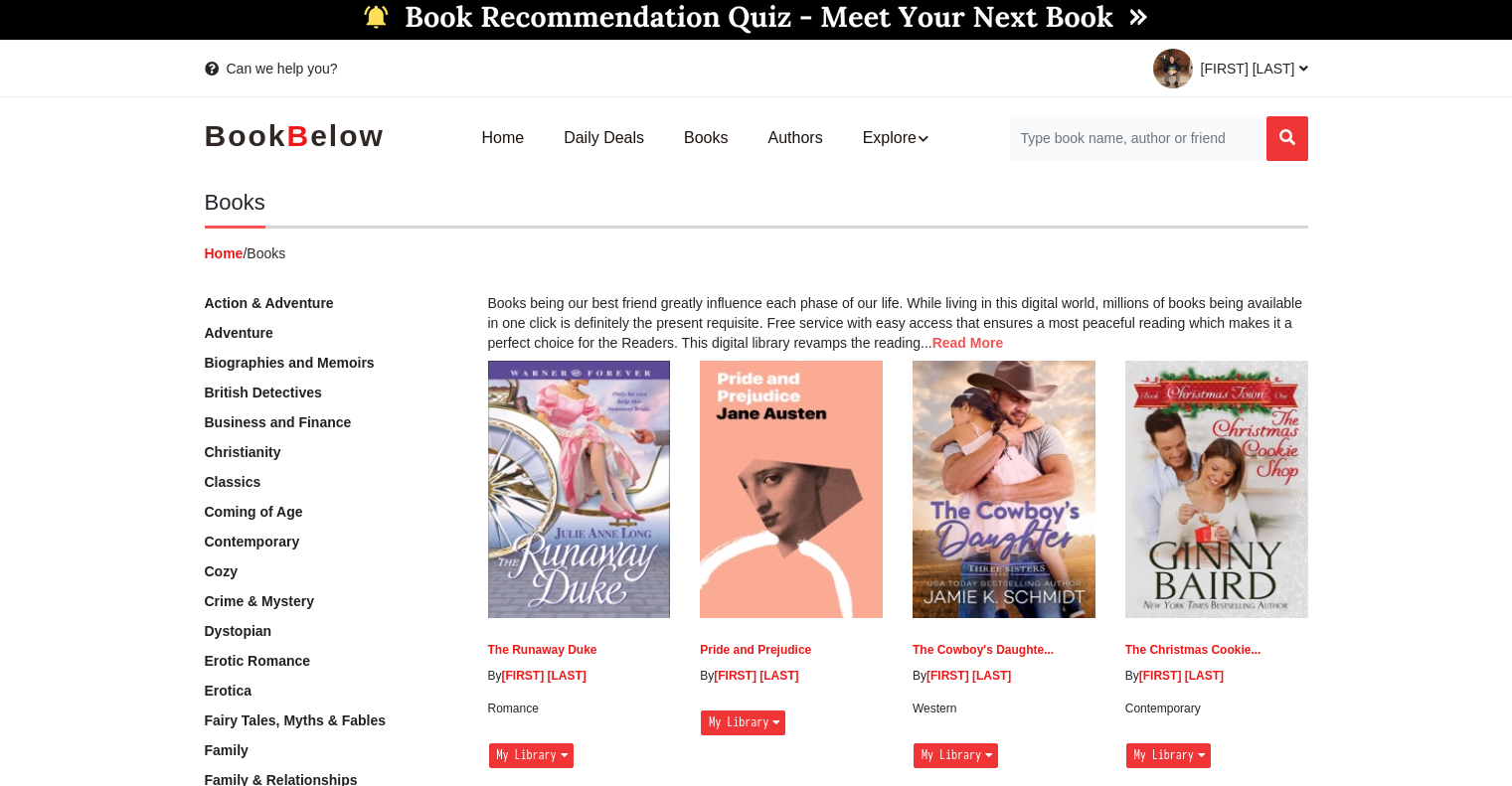 scroll, scrollTop: 0, scrollLeft: 0, axis: both 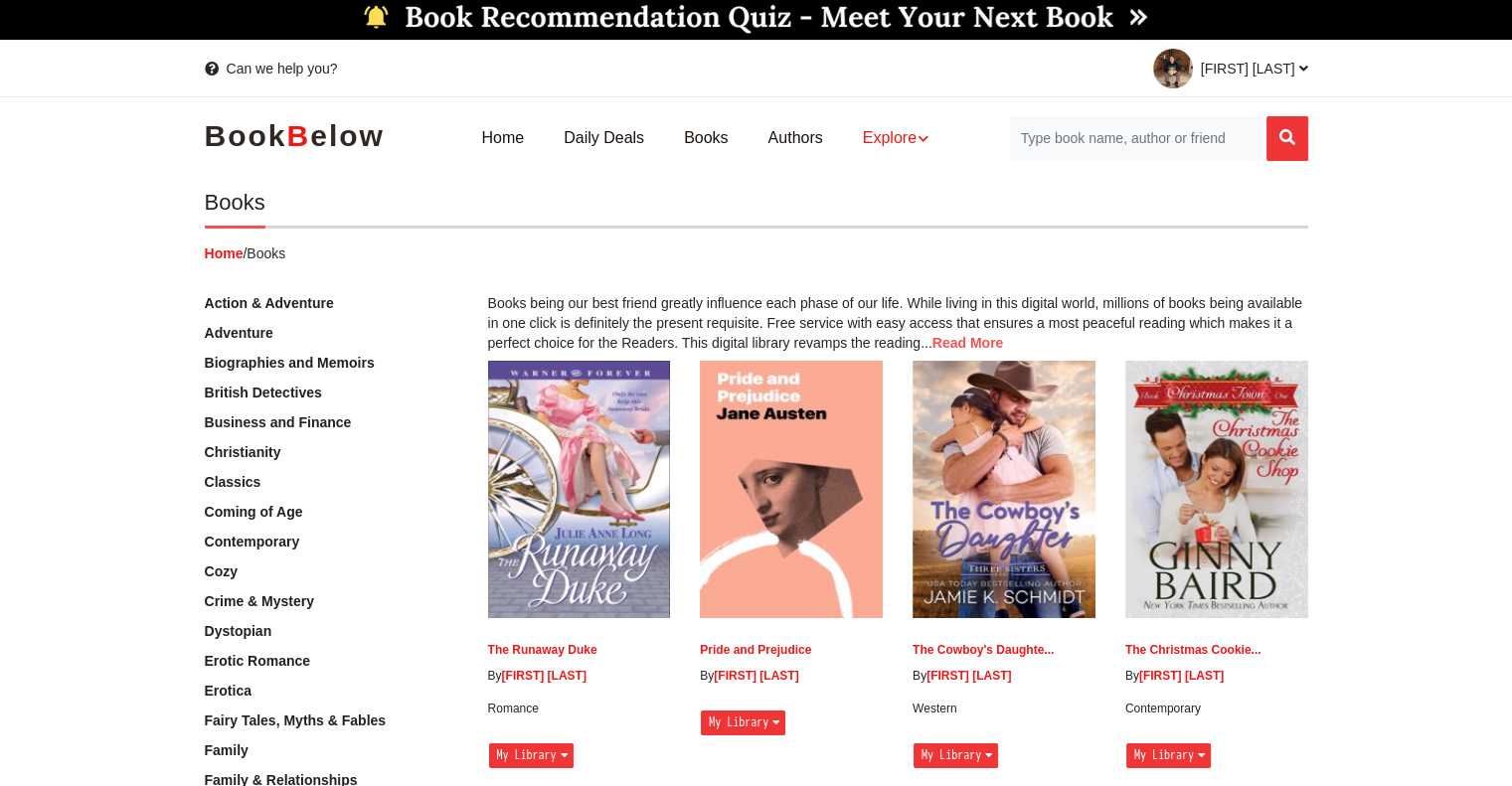 click on "Explore" at bounding box center [896, 138] 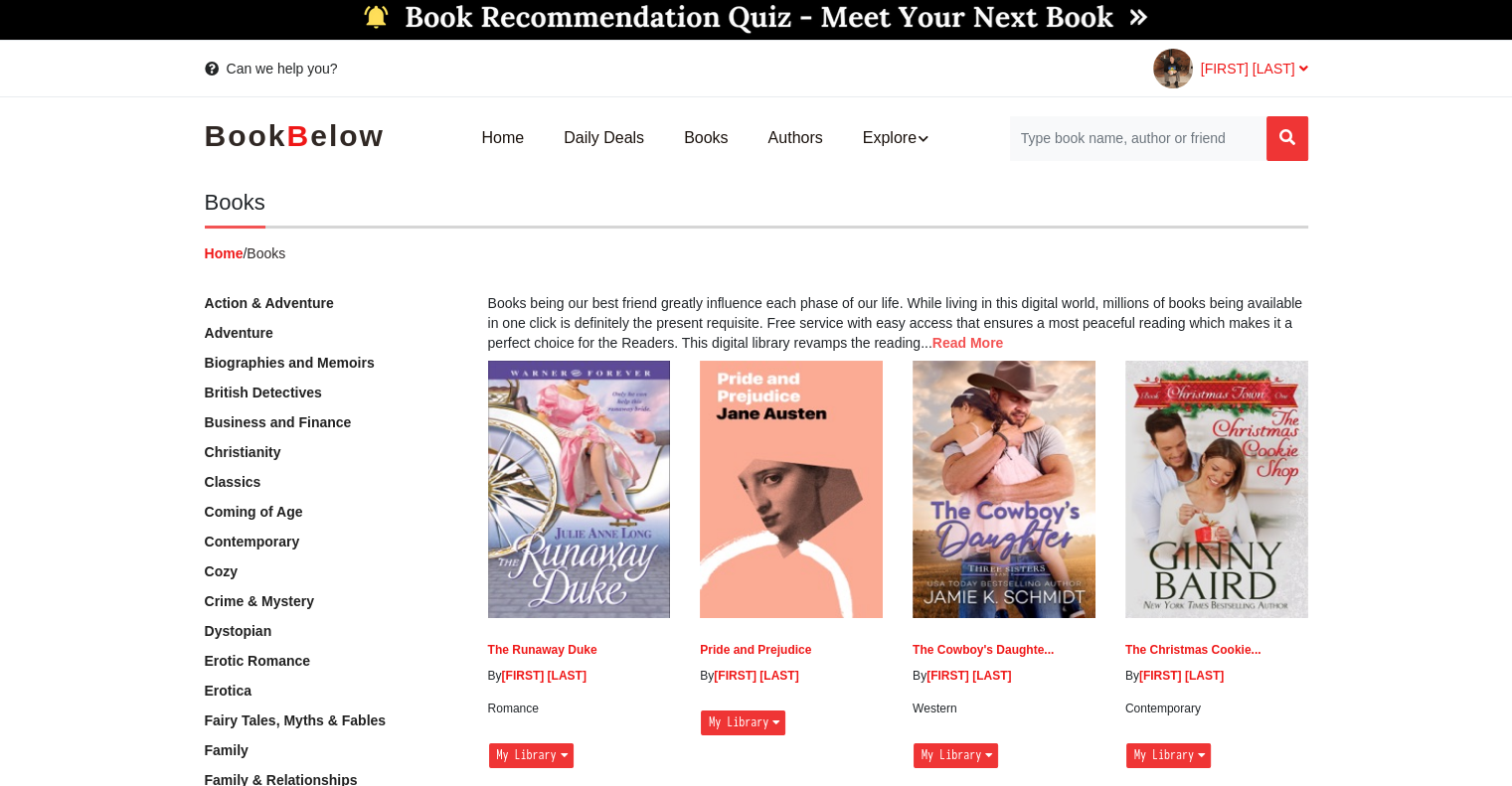 click at bounding box center [1303, 69] 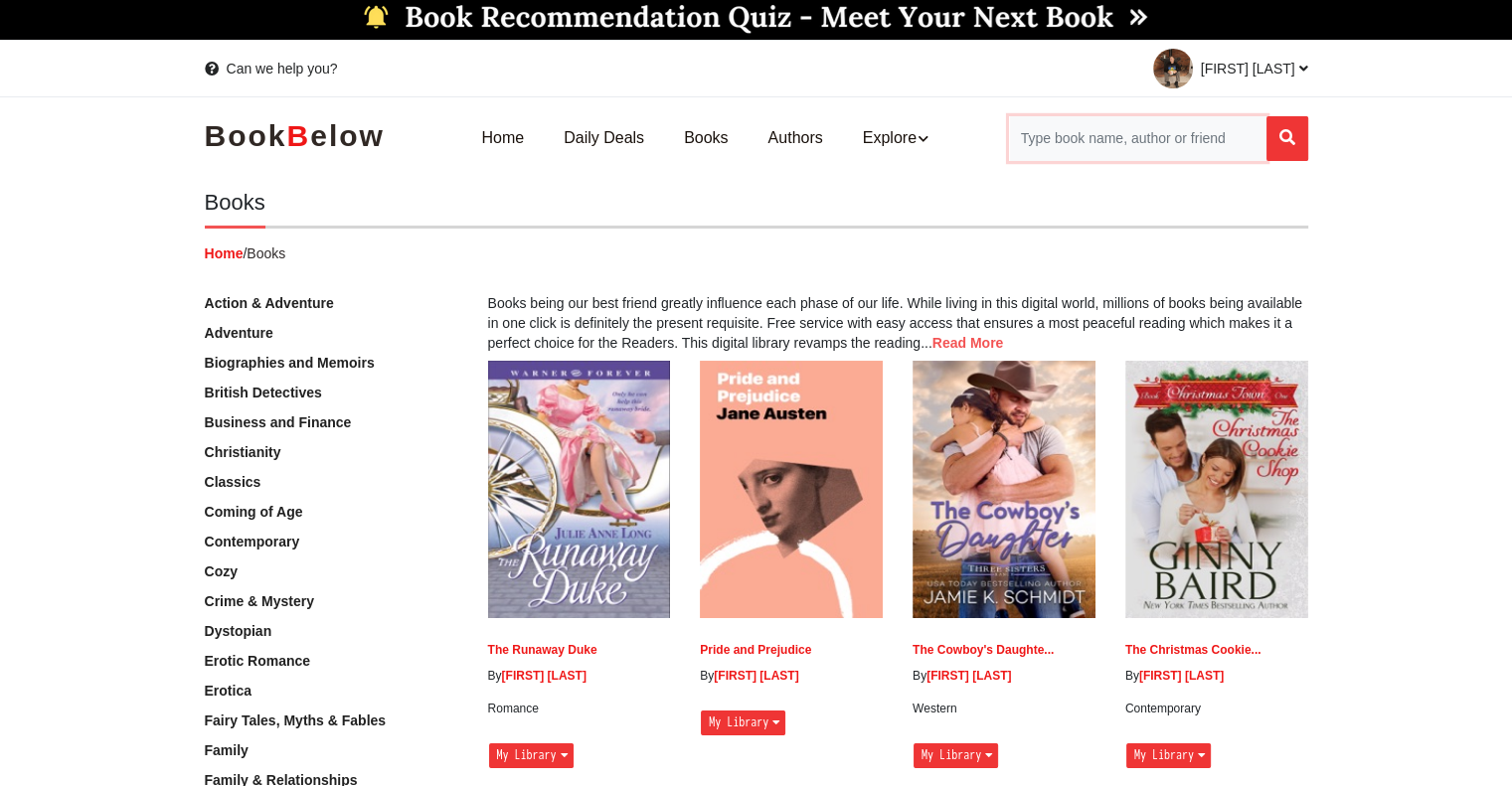 click at bounding box center [1137, 138] 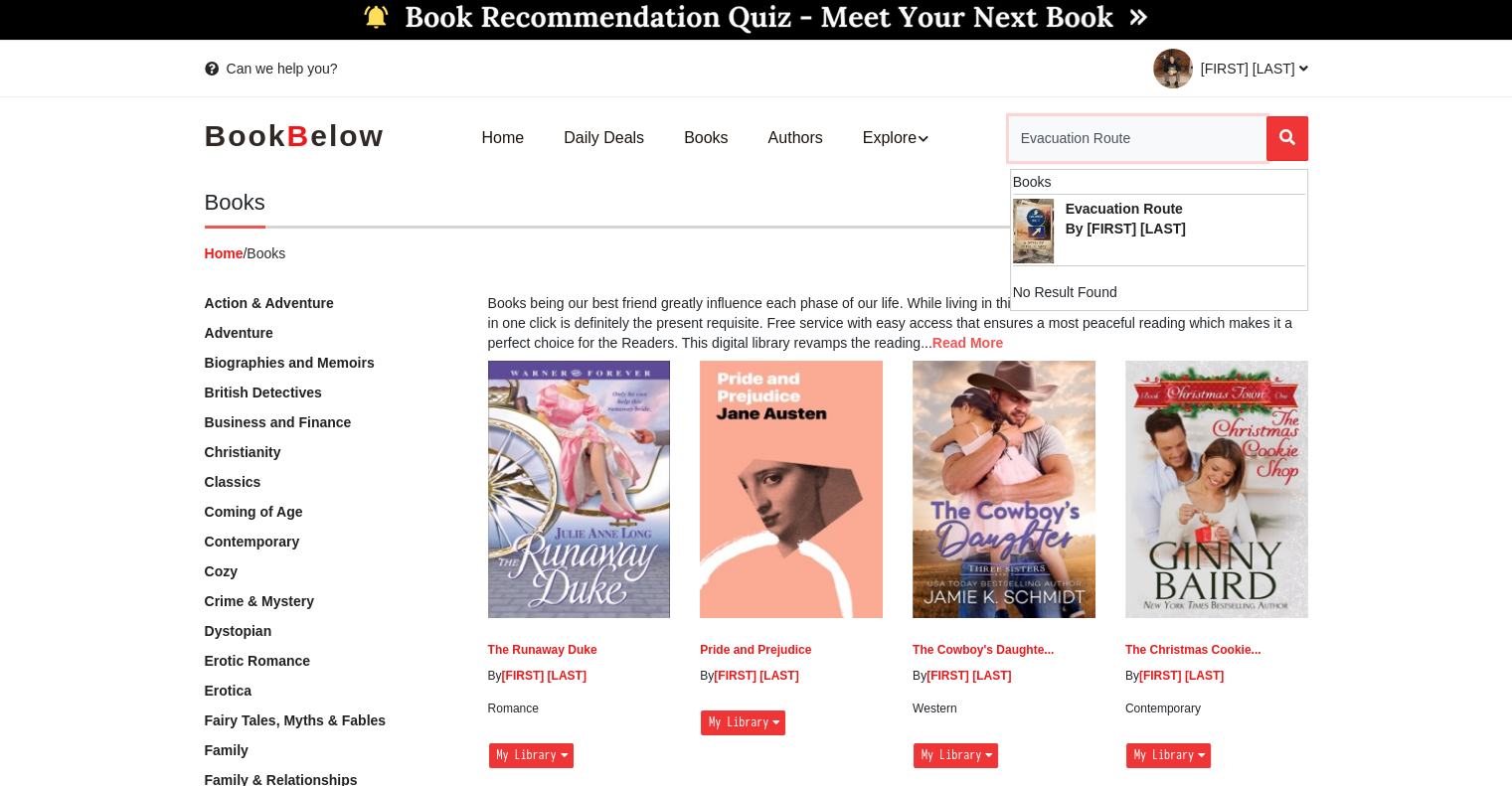 type on "Evacuation Route" 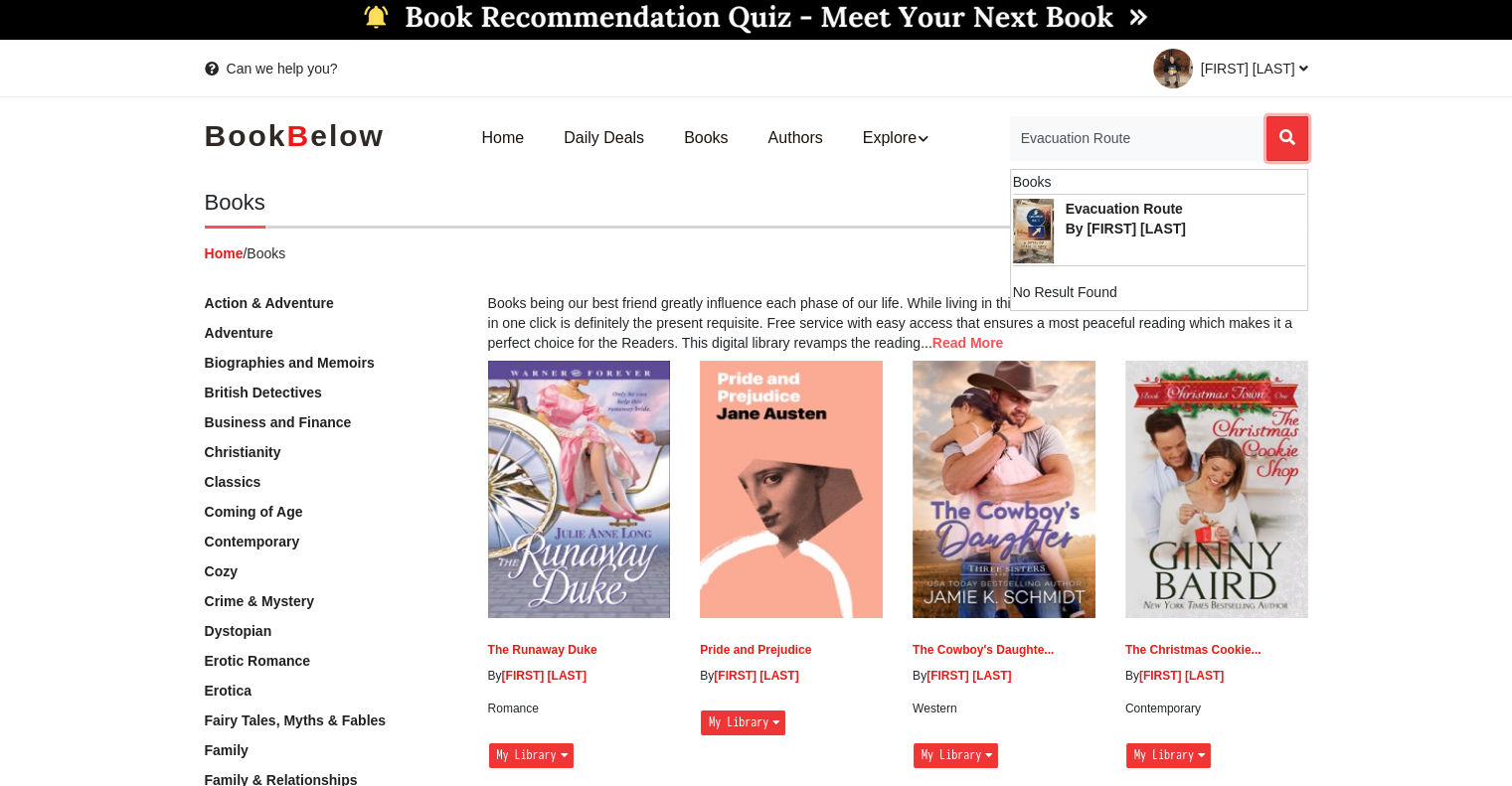click at bounding box center (1287, 137) 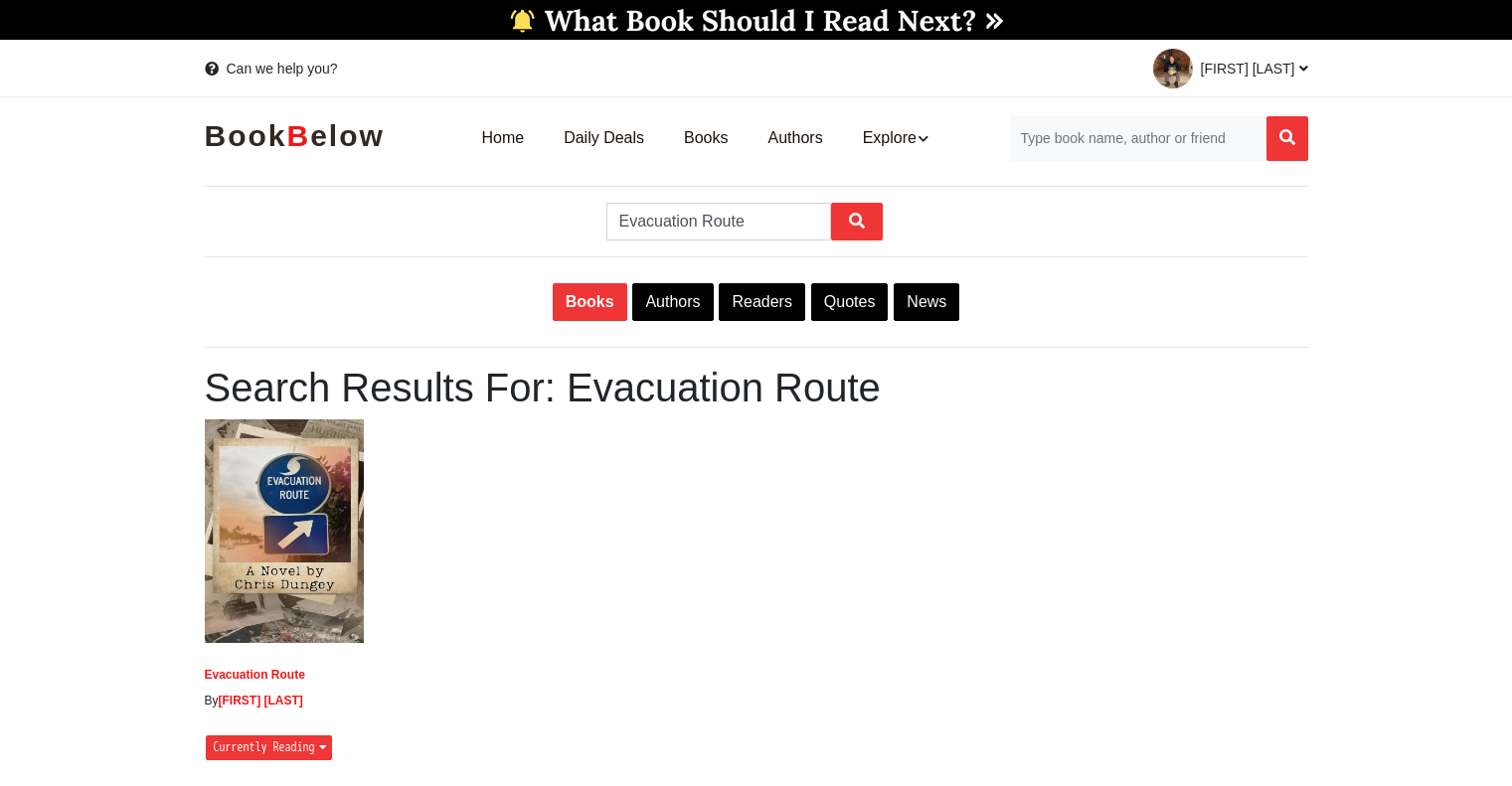 scroll, scrollTop: 0, scrollLeft: 0, axis: both 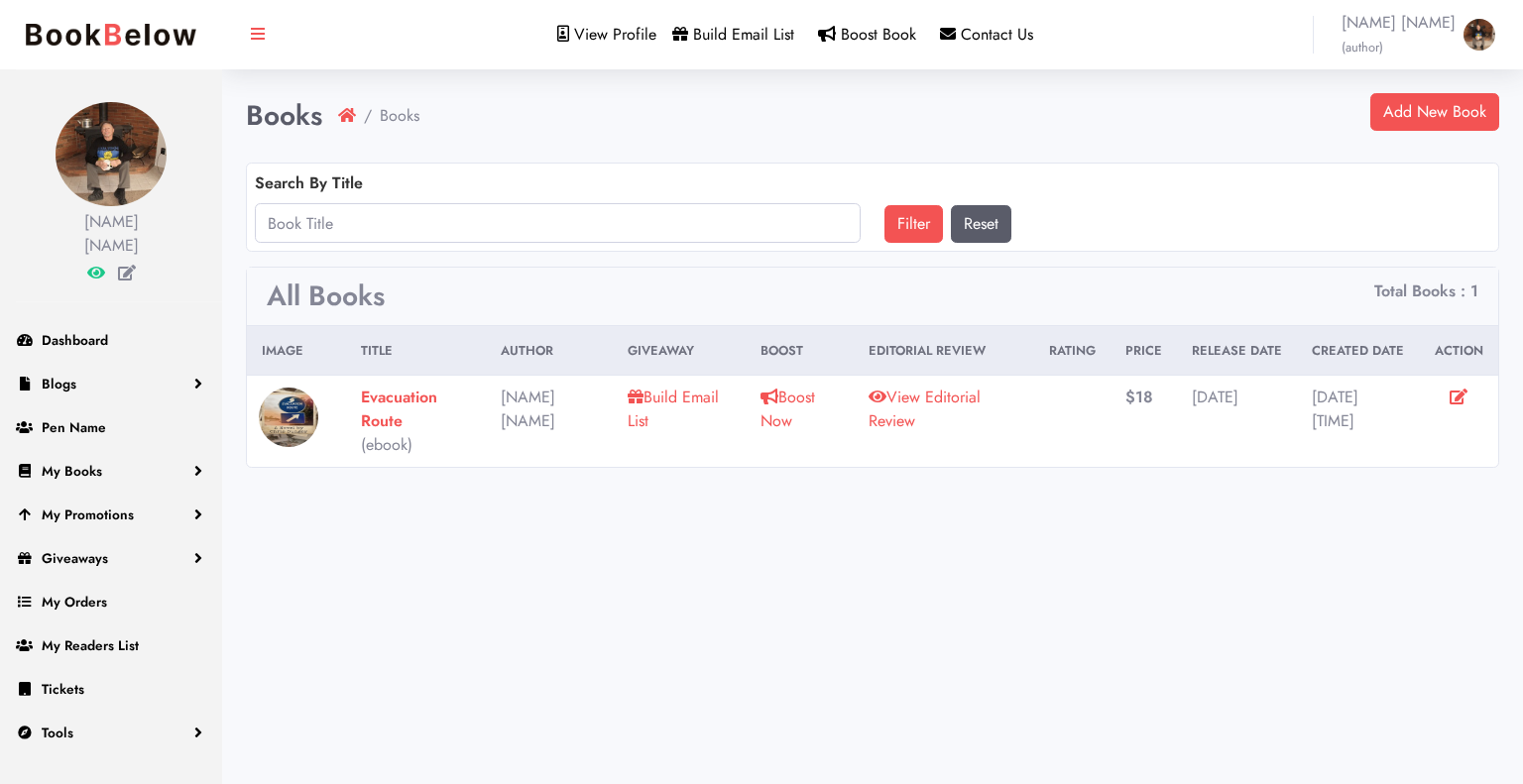 click on "View Editorial Review" at bounding box center (924, 408) 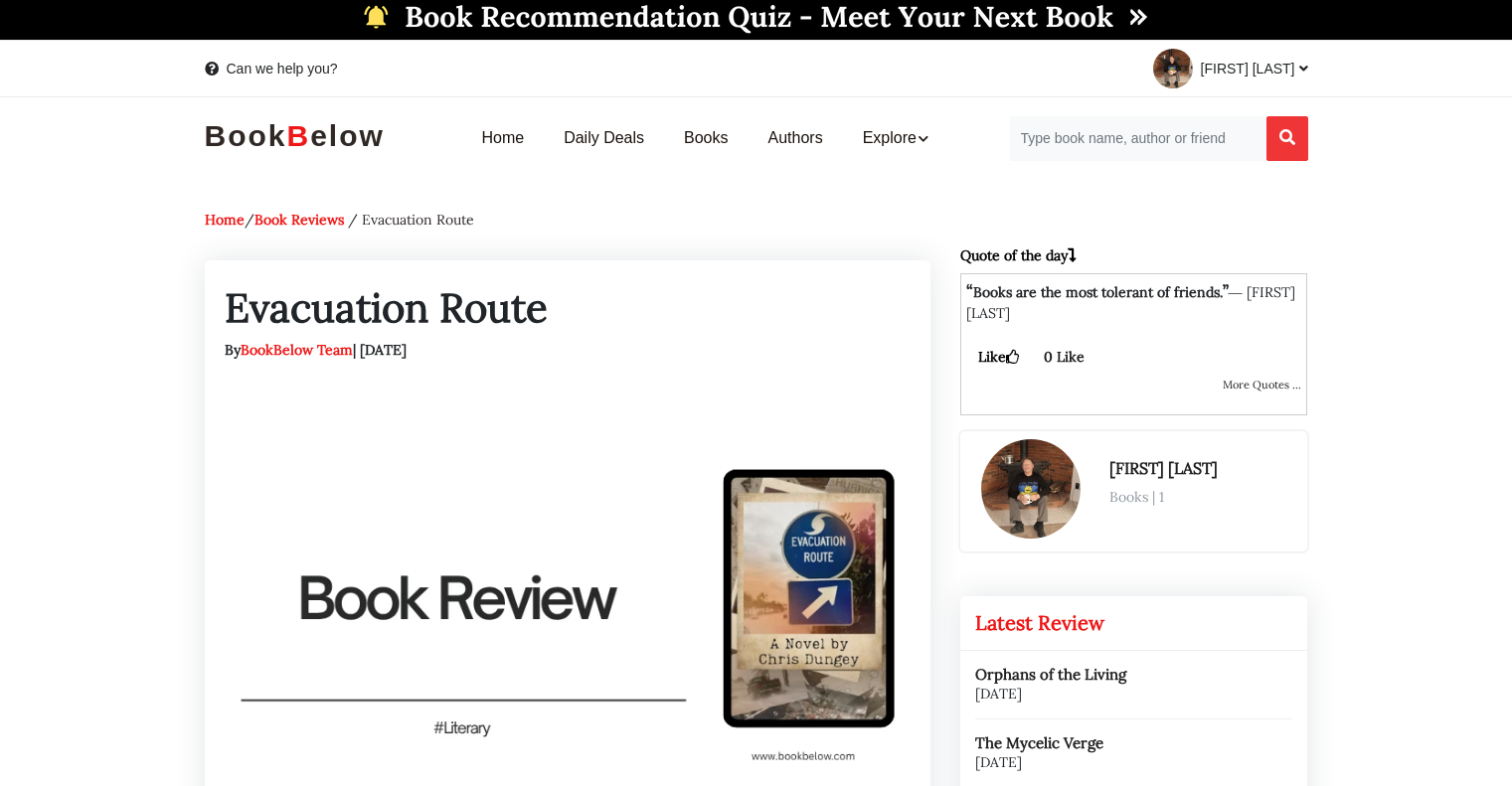 scroll, scrollTop: 0, scrollLeft: 0, axis: both 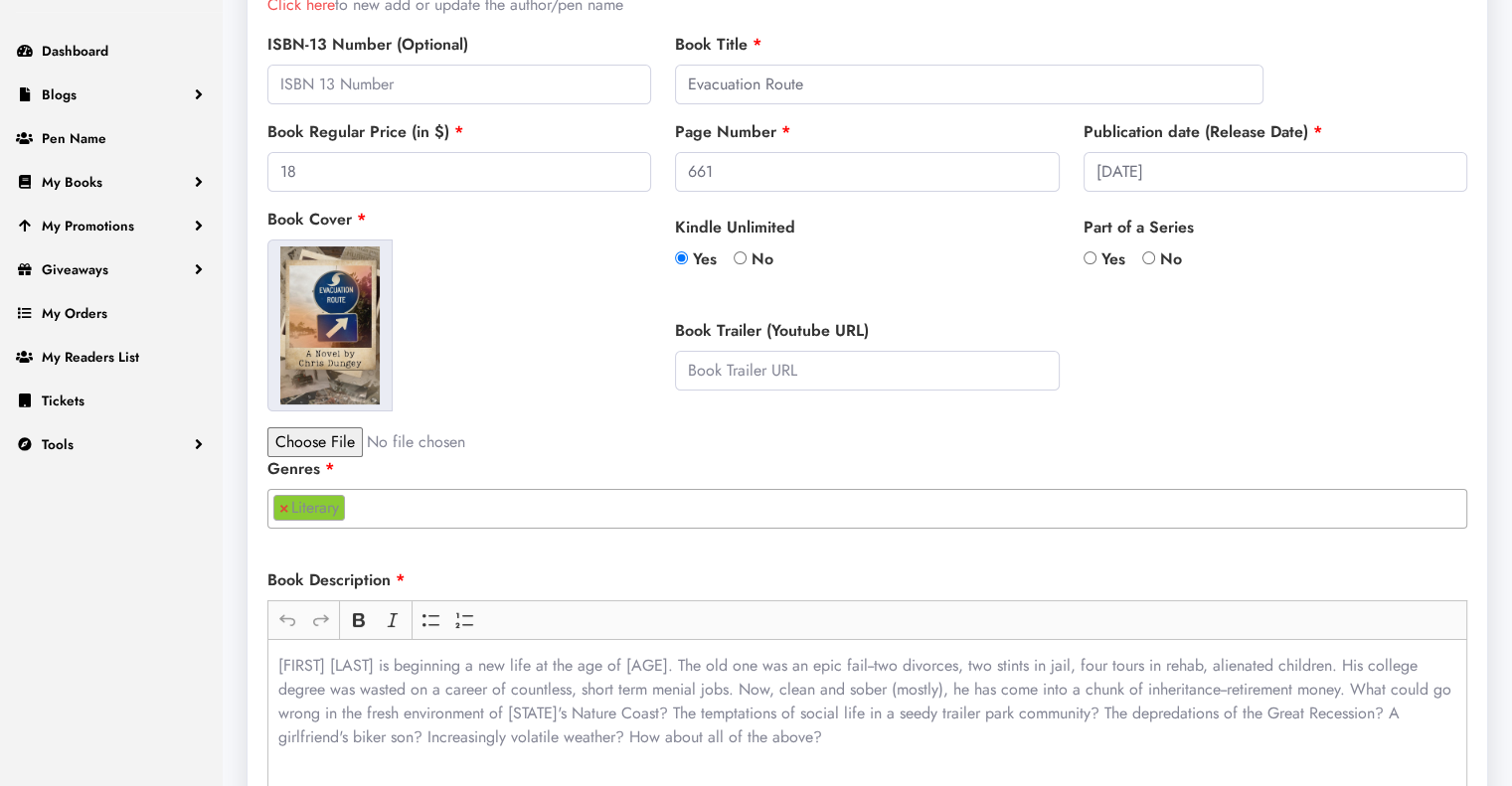 click on "No" at bounding box center (1148, 257) 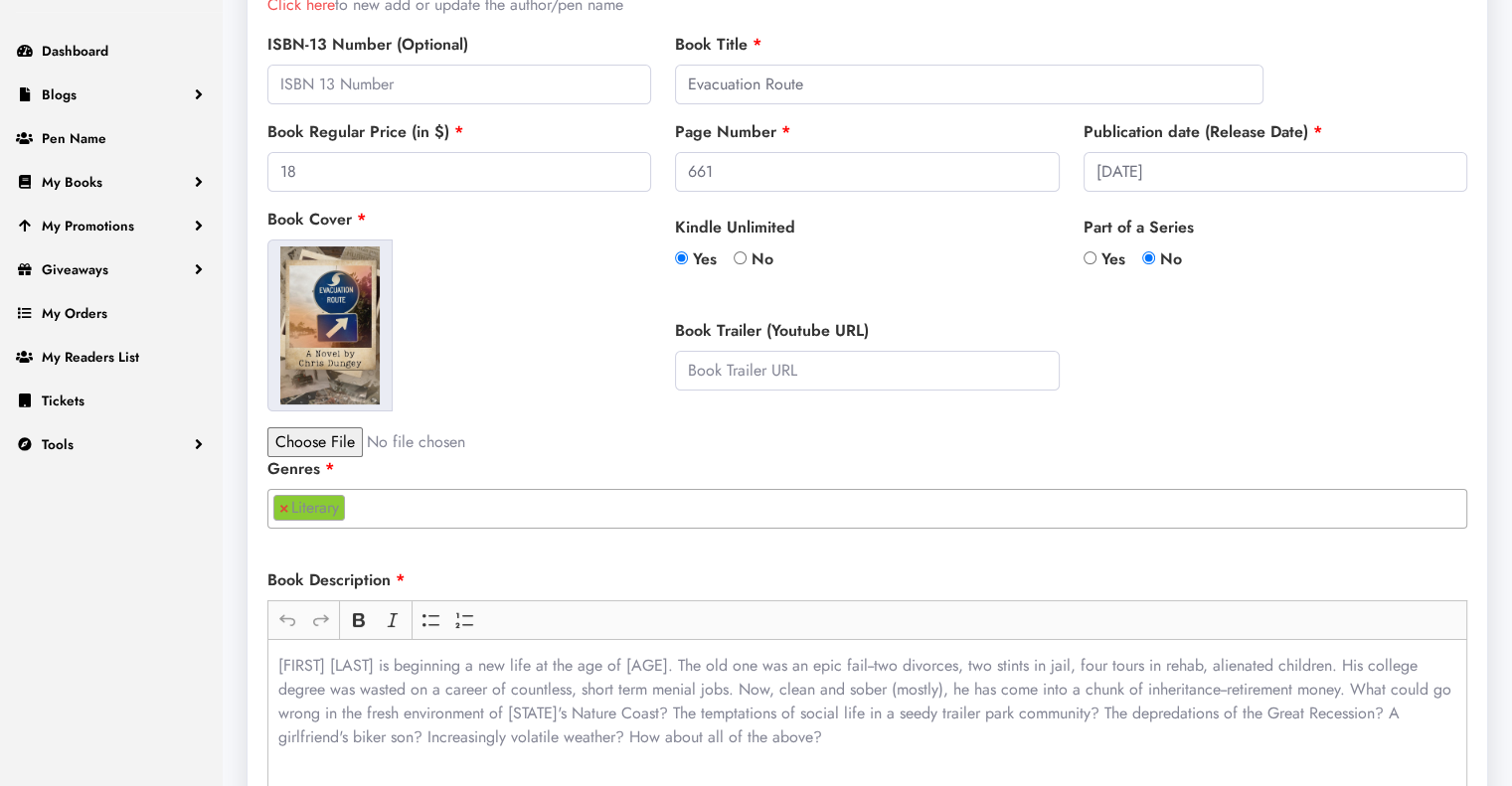 click at bounding box center (436, 442) 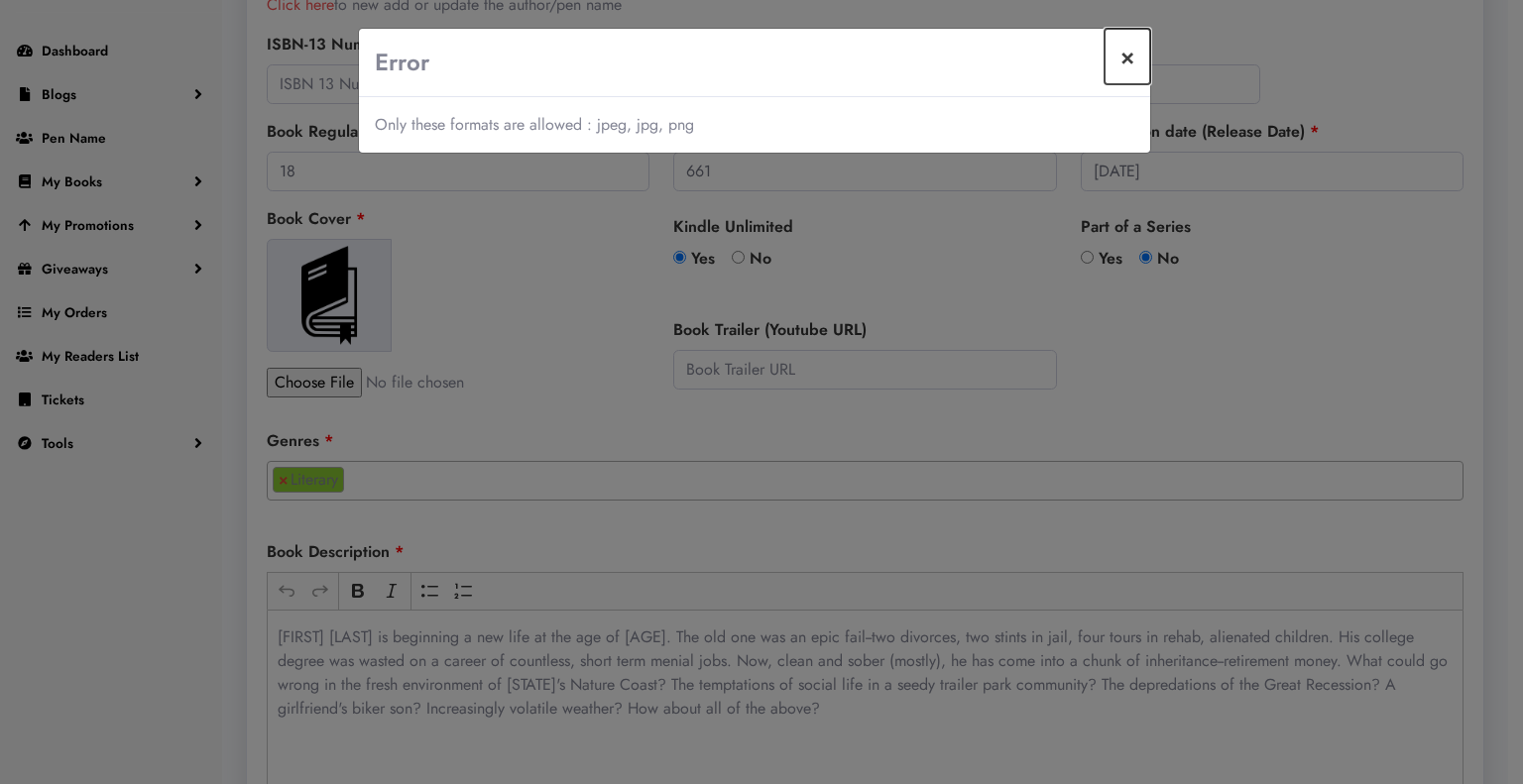 click on "×" at bounding box center [1127, 56] 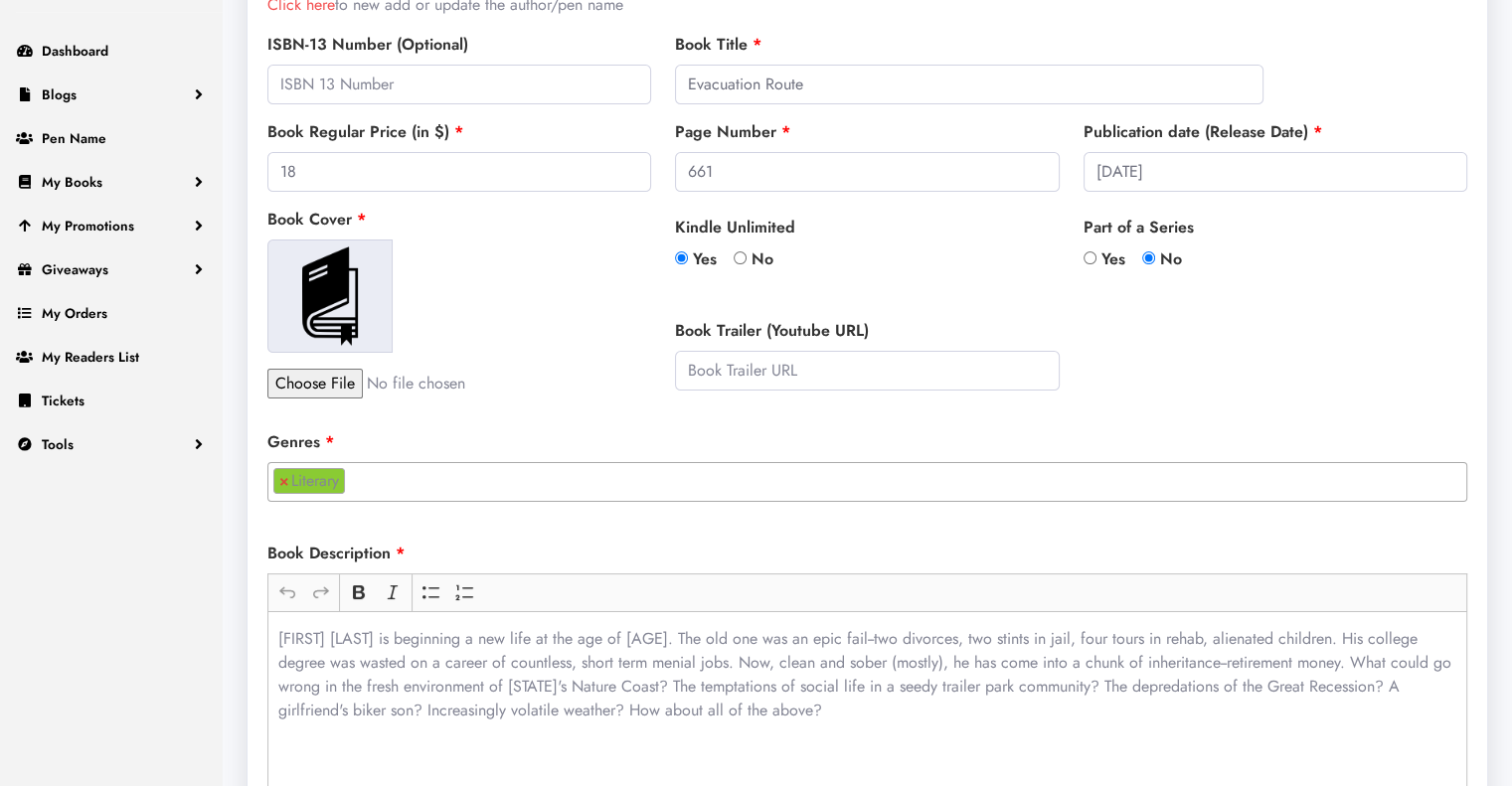 click at bounding box center [436, 384] 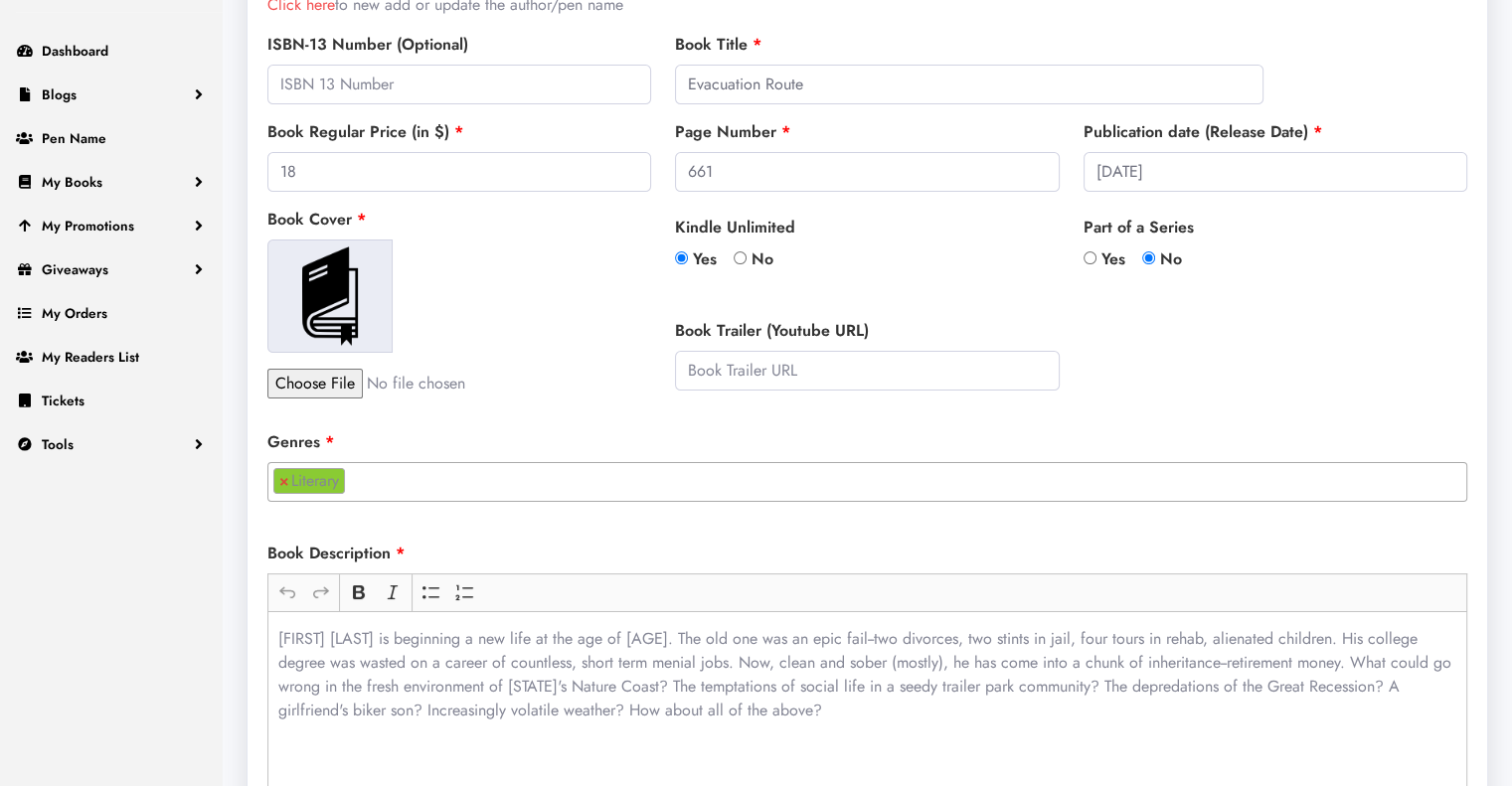 type on "C:\fakepath\vlc-3.0.21-win64.exe" 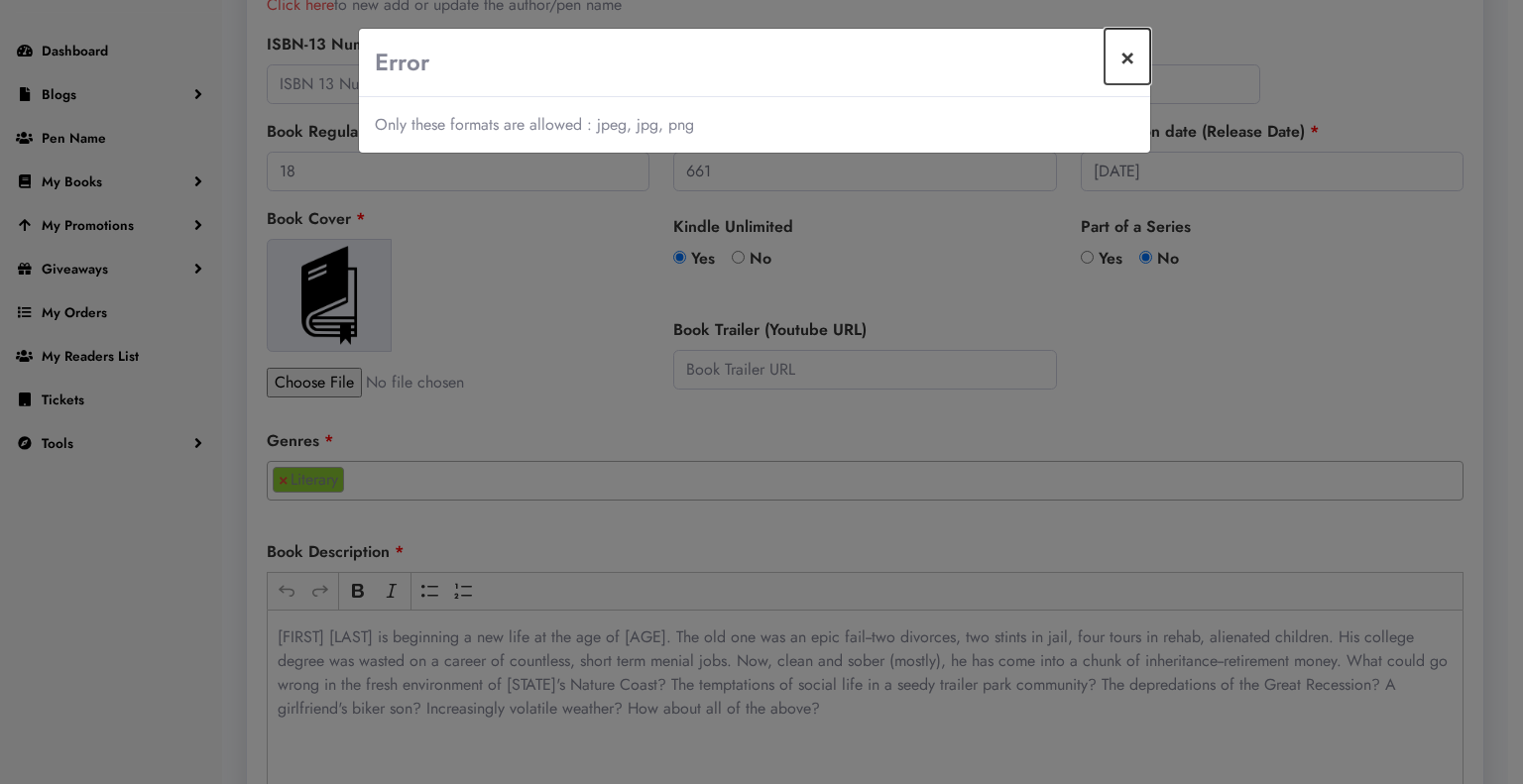 click on "×" at bounding box center (1127, 56) 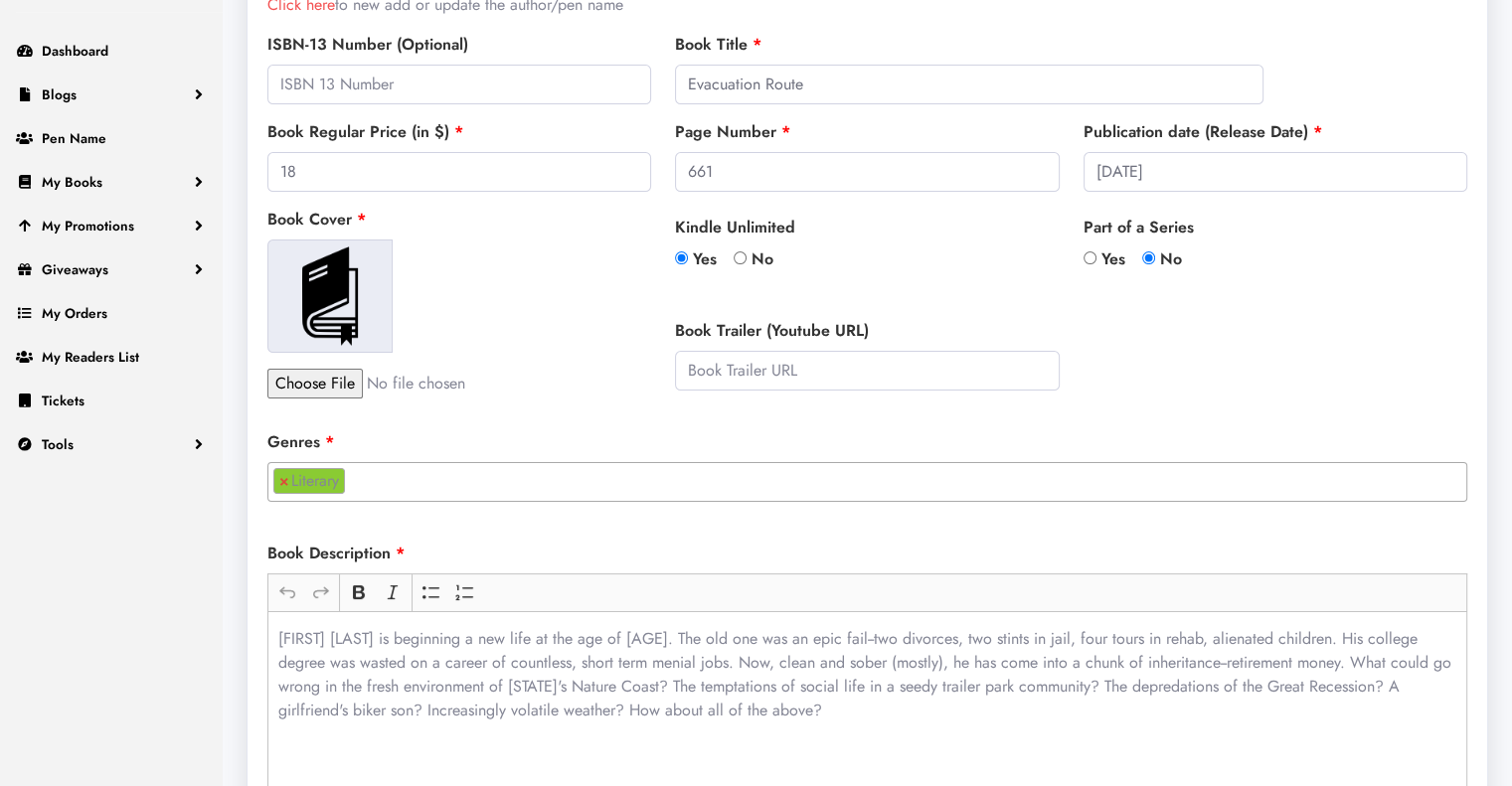 click at bounding box center (436, 384) 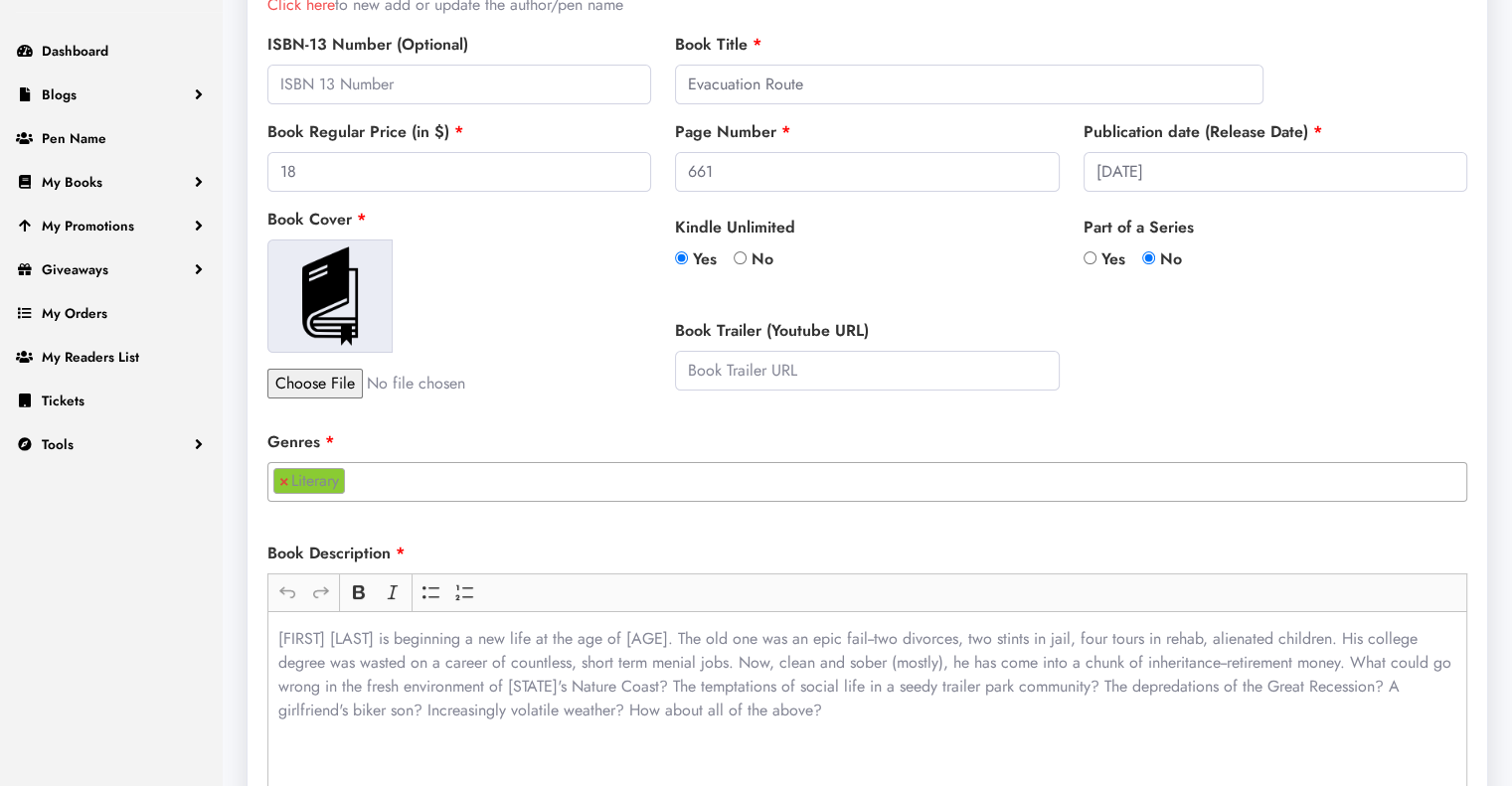 type on "C:\fakepath\ChromeSetup.exe" 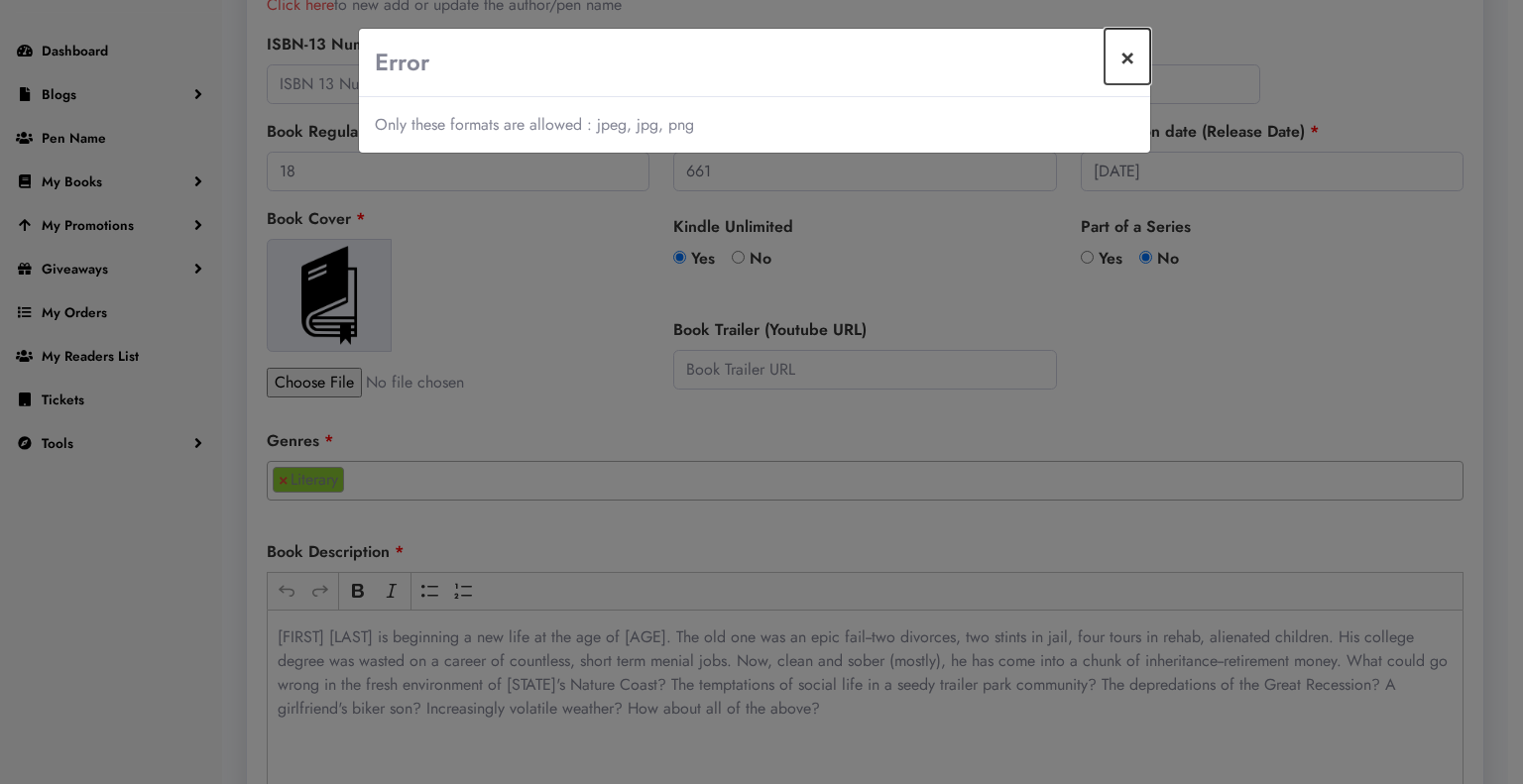 click on "×" at bounding box center [1127, 56] 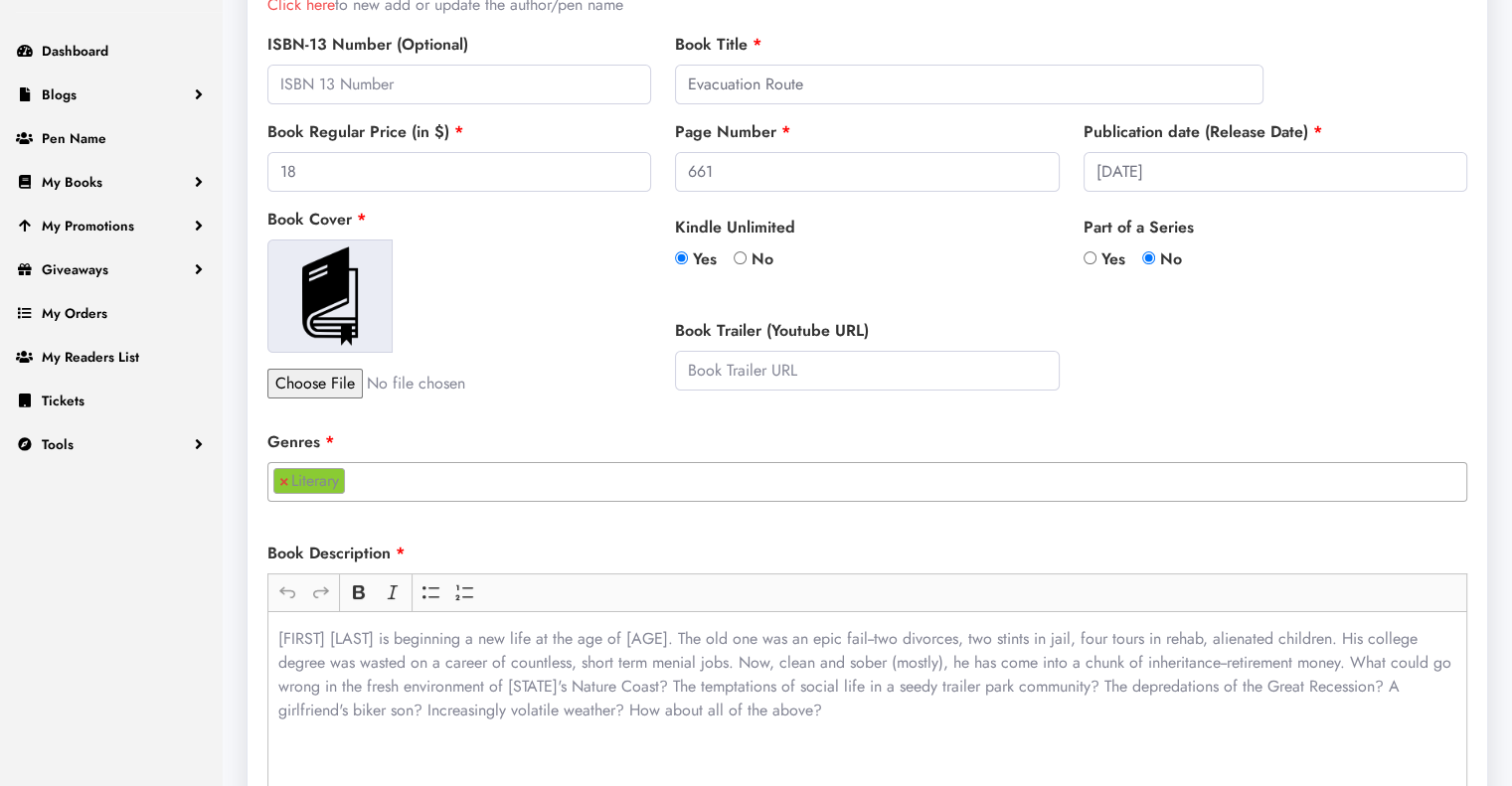 click at bounding box center [436, 384] 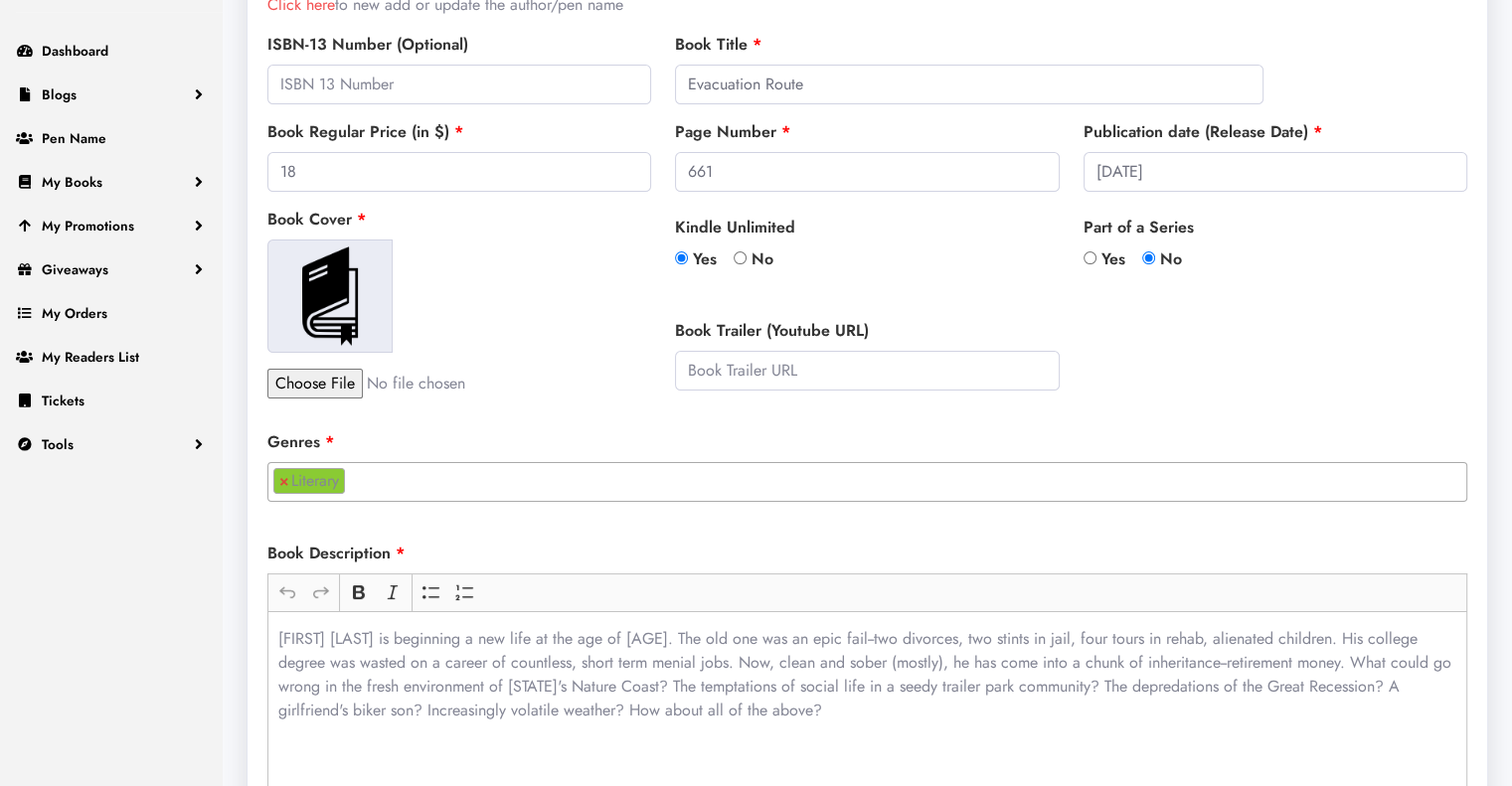 type on "C:\fakepath\PDFHub.url" 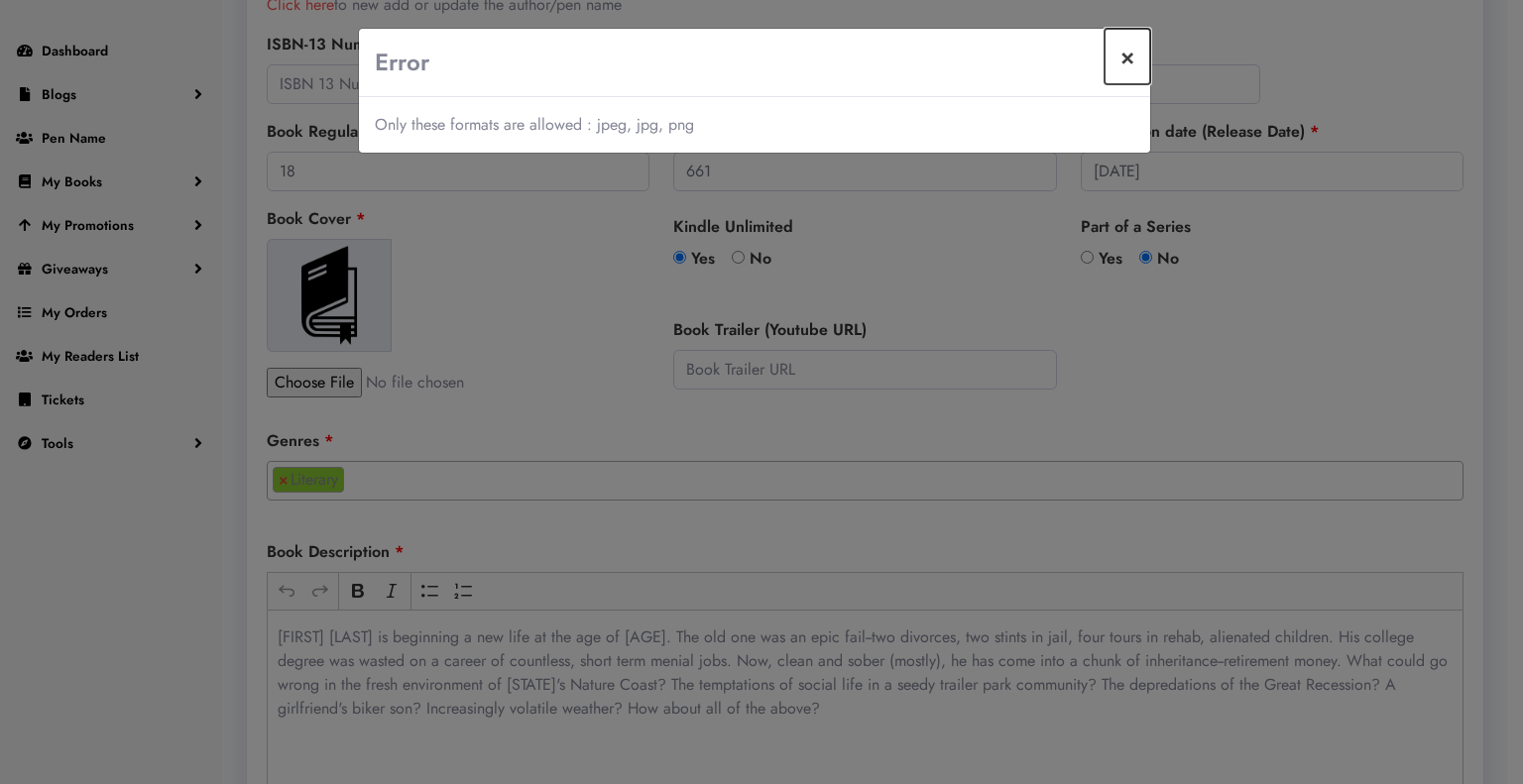 click on "×" at bounding box center (1127, 56) 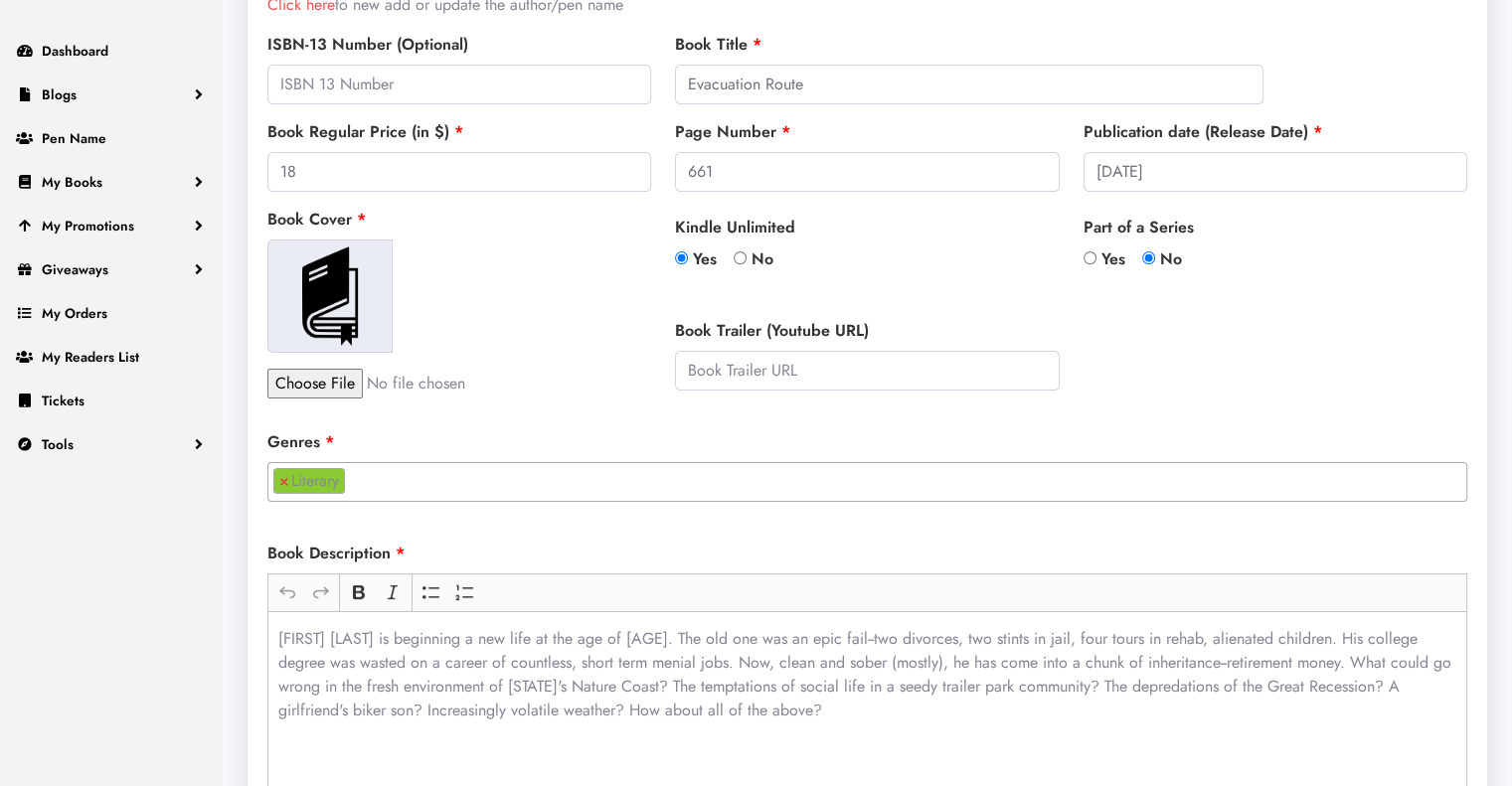 click at bounding box center (436, 384) 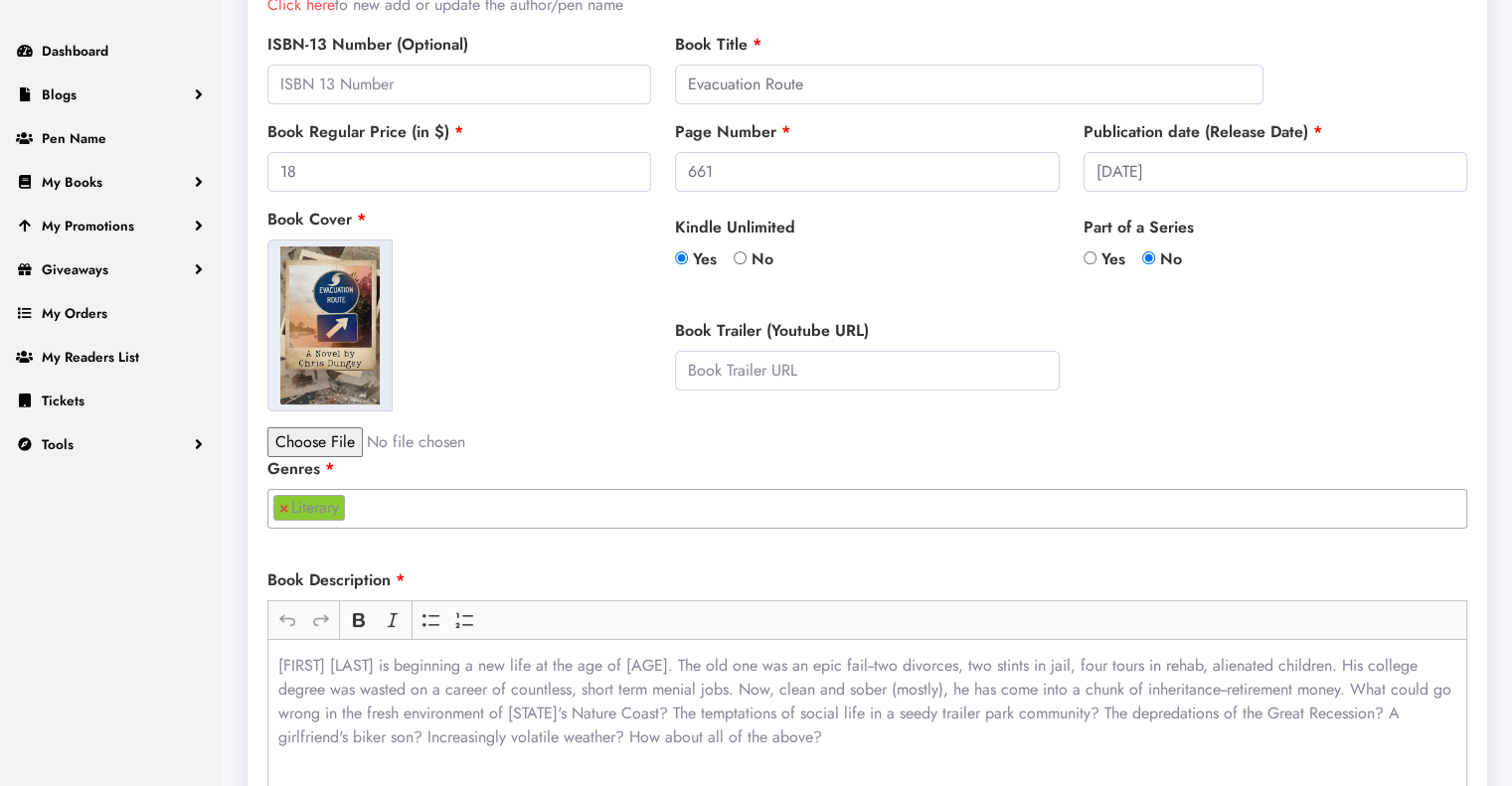 click at bounding box center [436, 442] 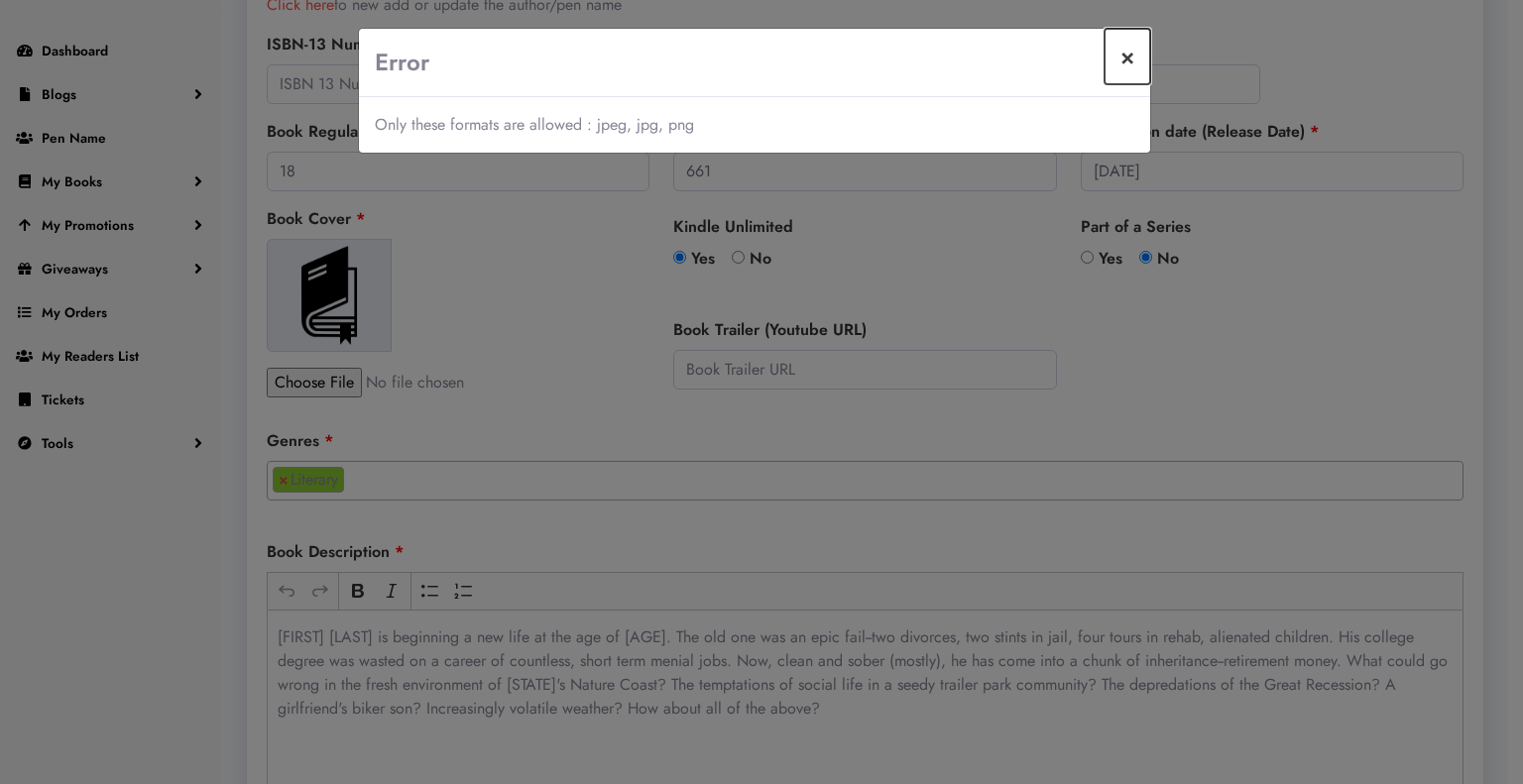 click on "×" at bounding box center [1127, 56] 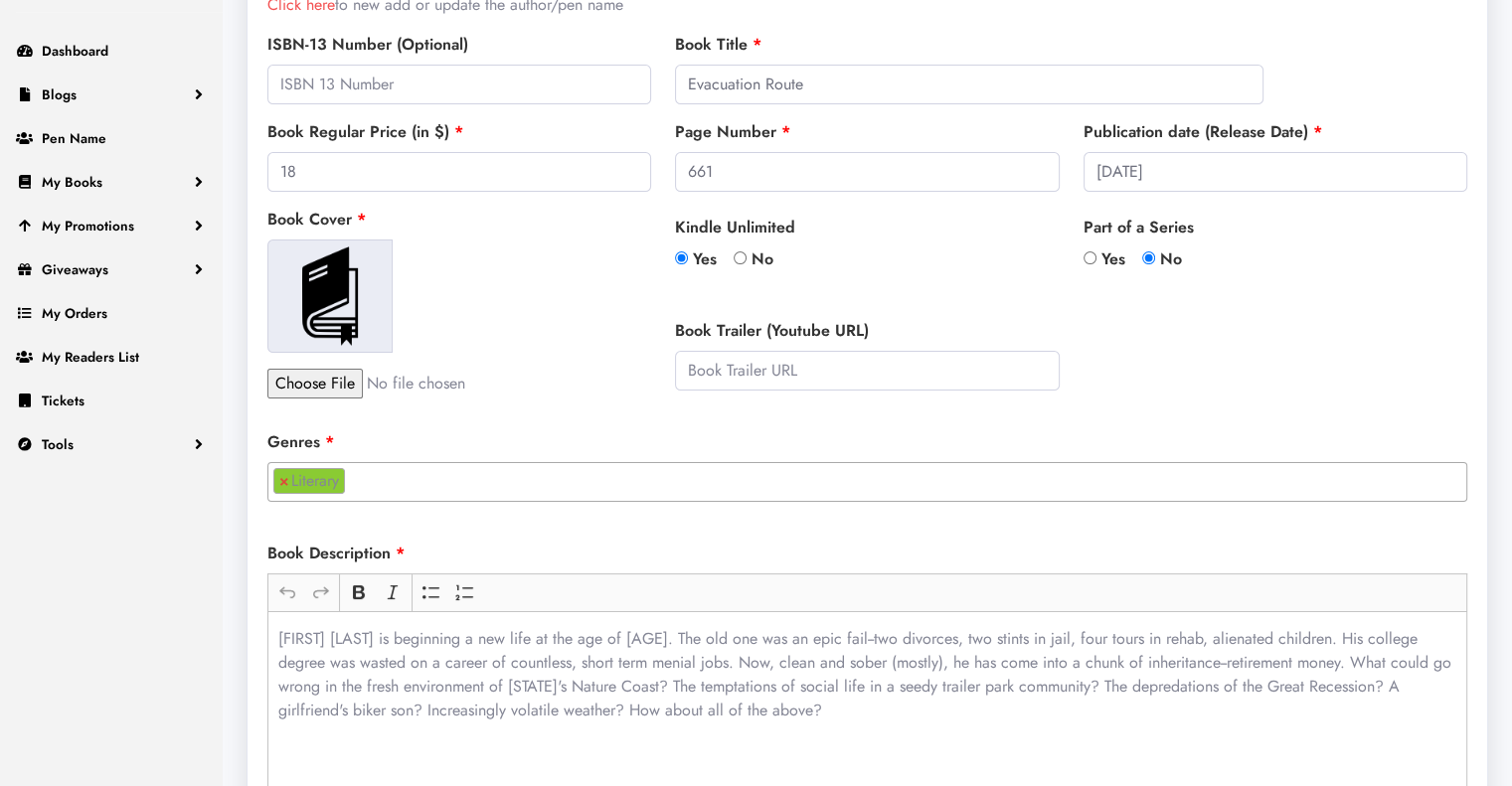 click at bounding box center (436, 384) 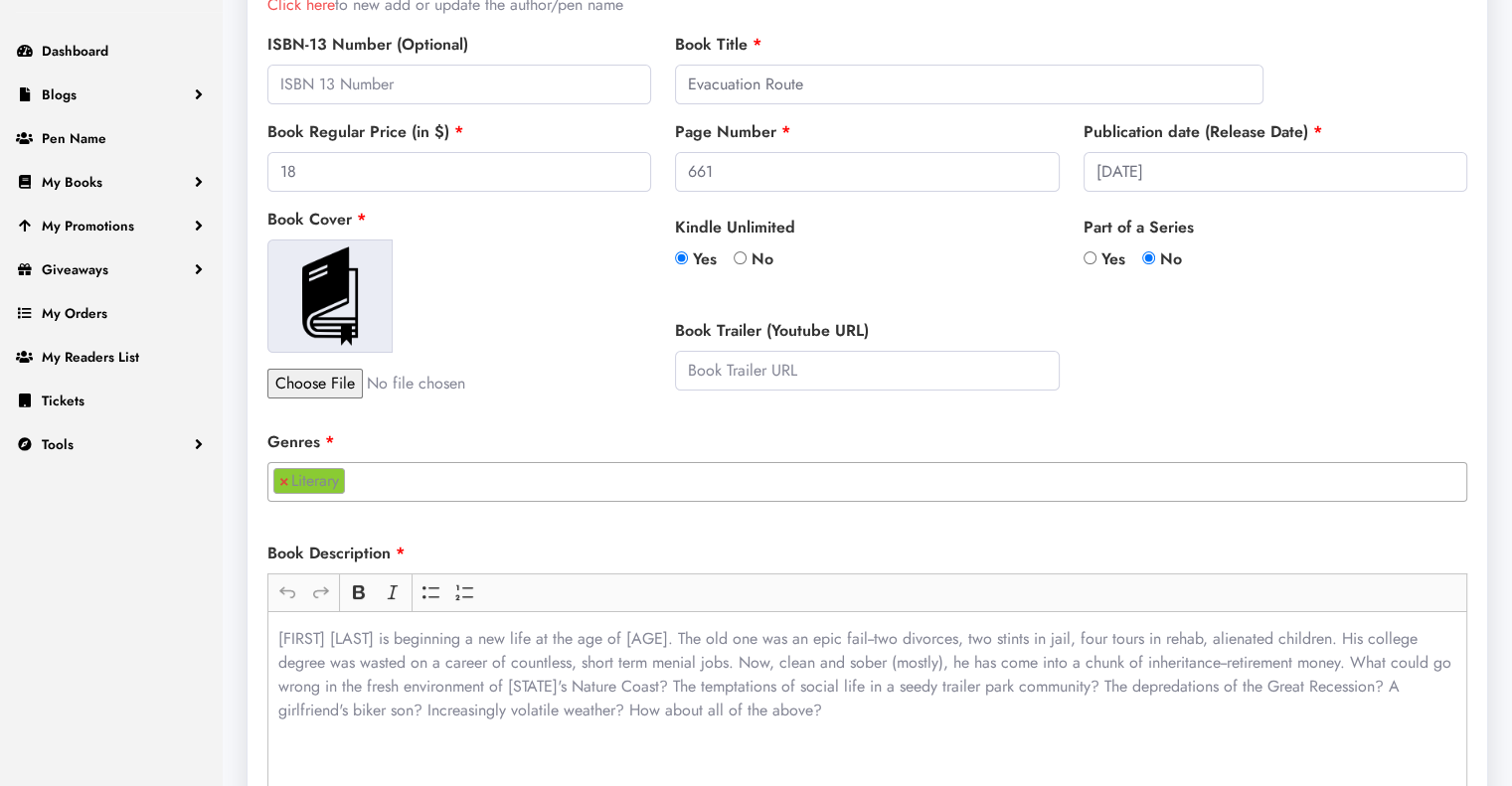 type on "C:\fakepath\Evacuation Route cover.pdf" 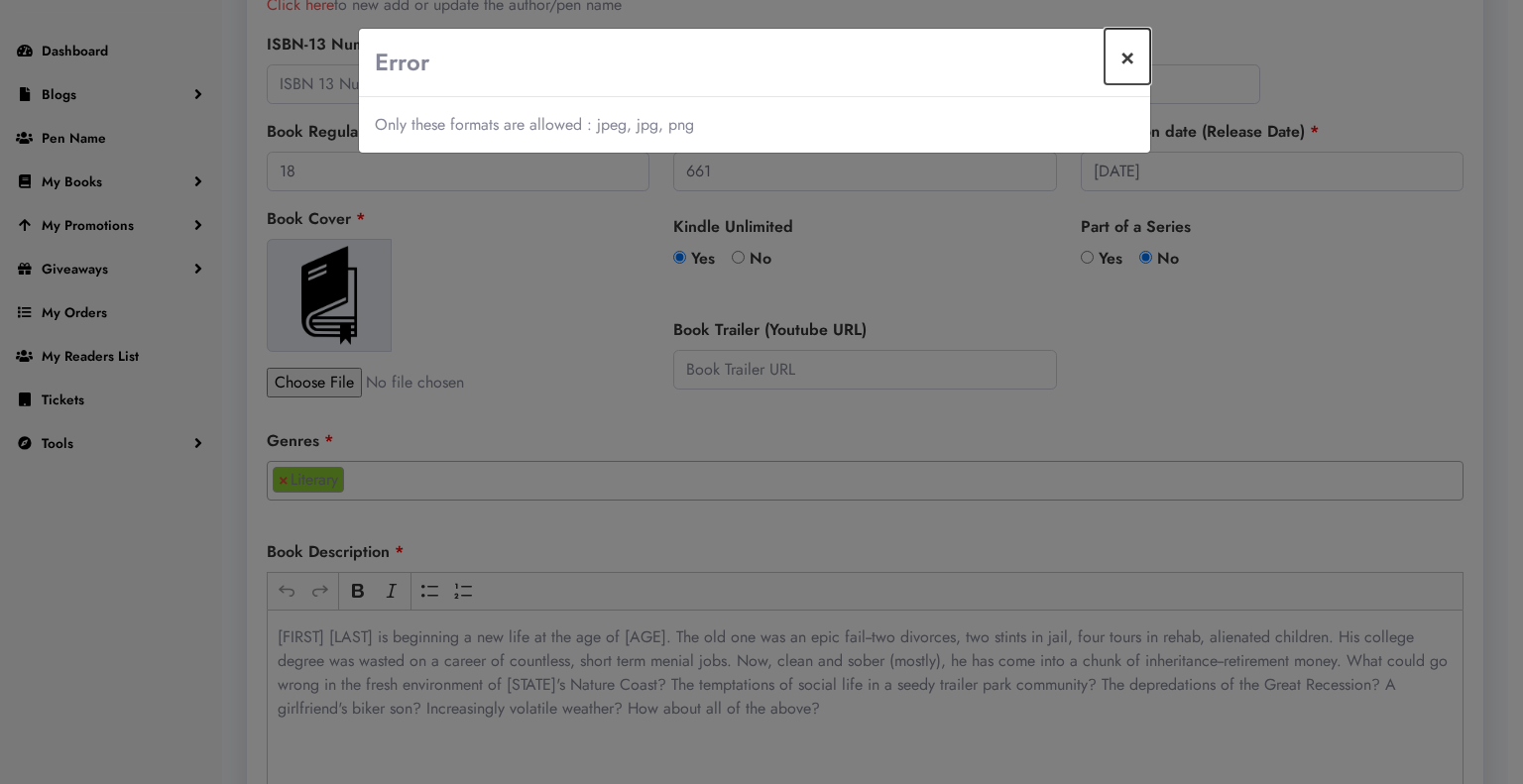 click on "×" at bounding box center [1127, 56] 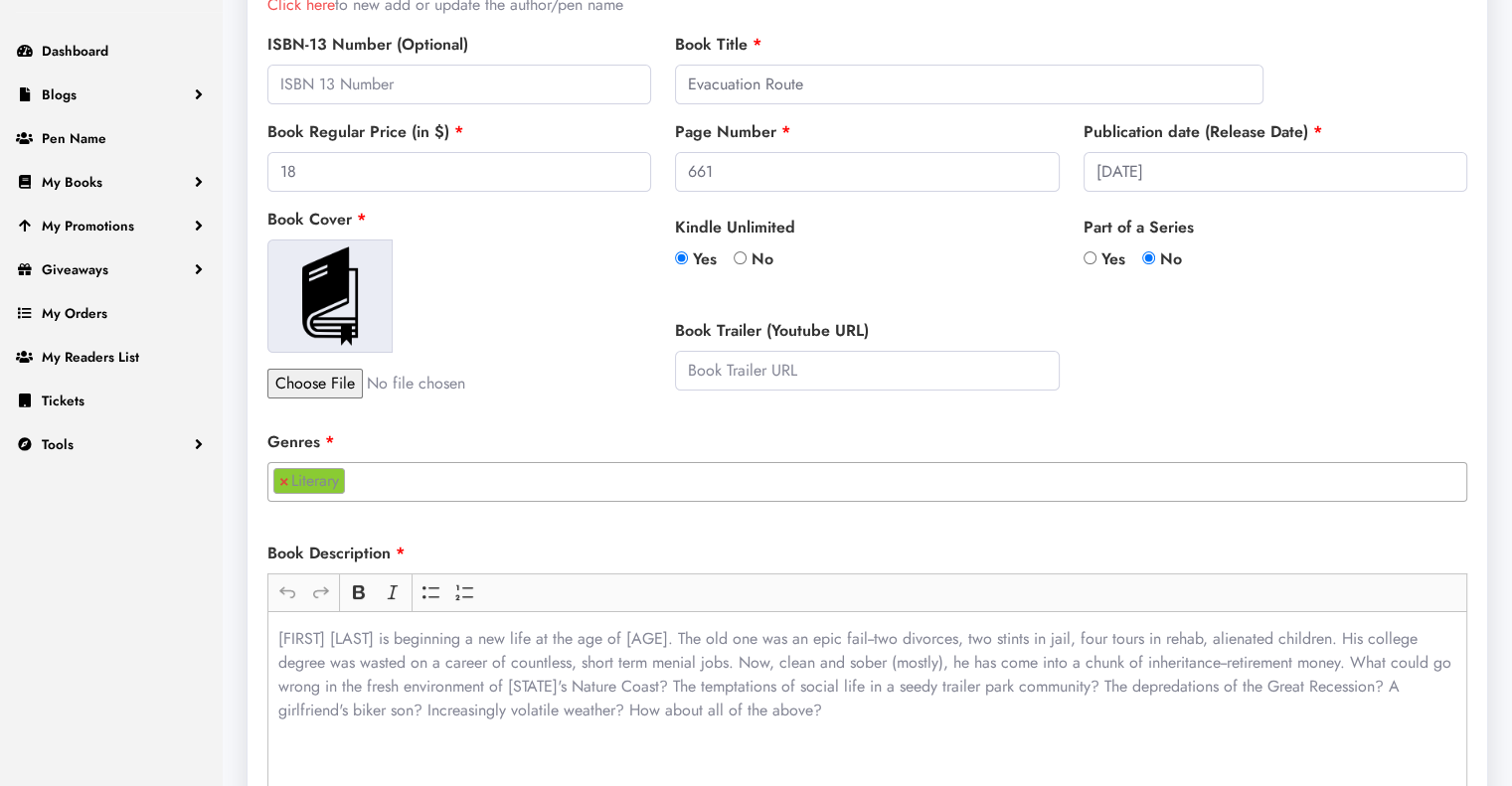 click at bounding box center [330, 296] 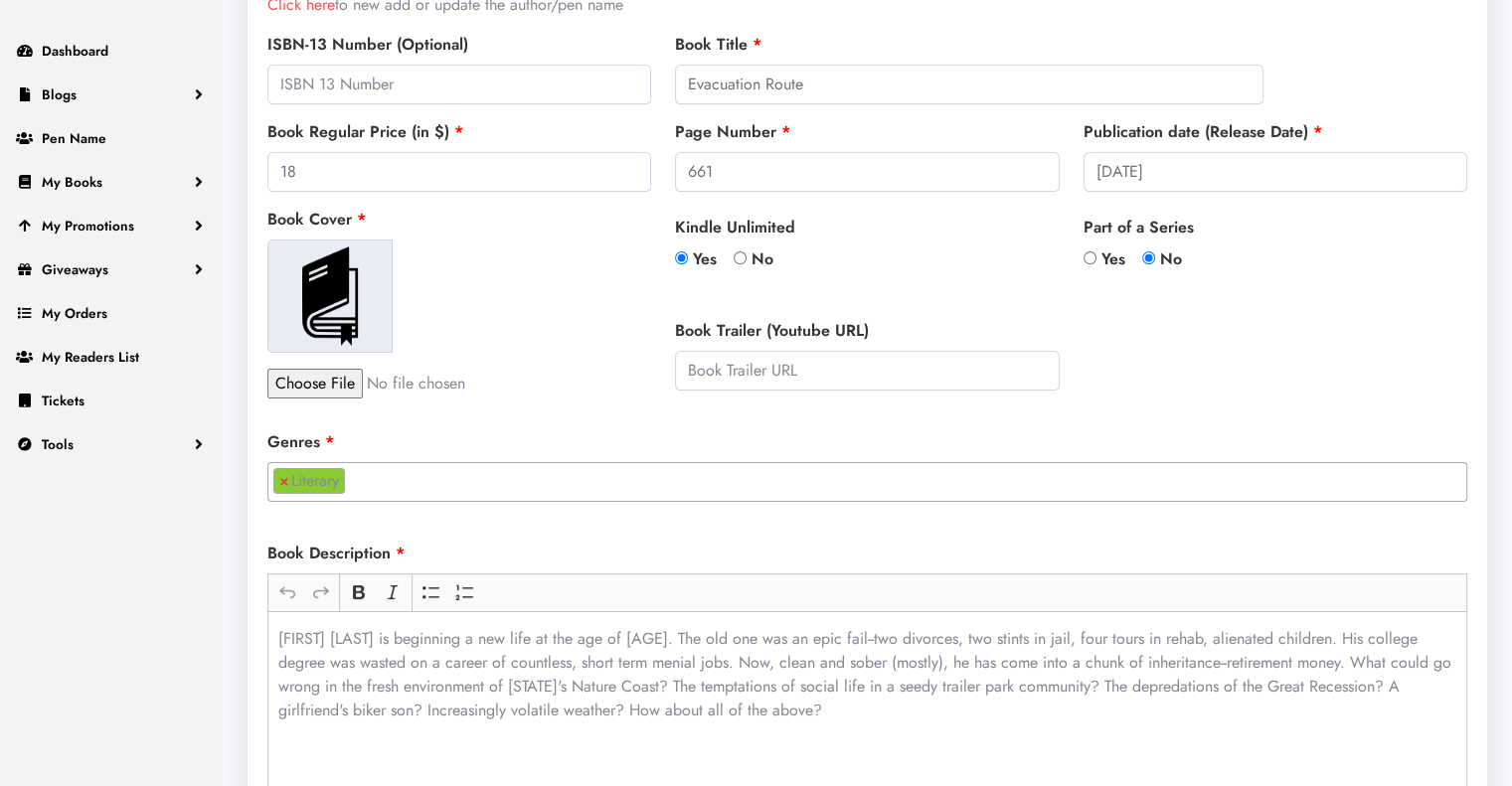 click at bounding box center [436, 384] 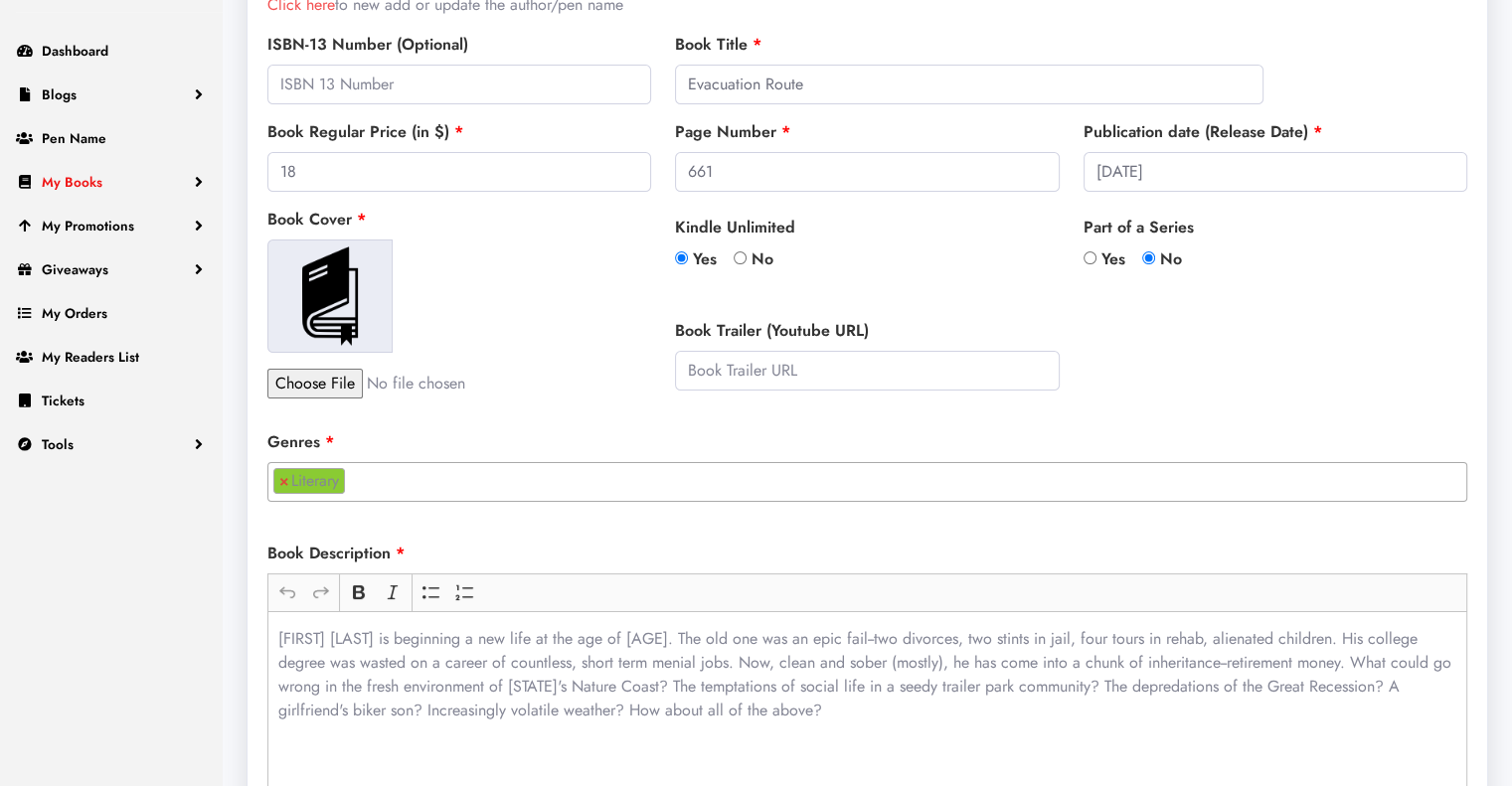 click on "My Books" at bounding box center [72, 182] 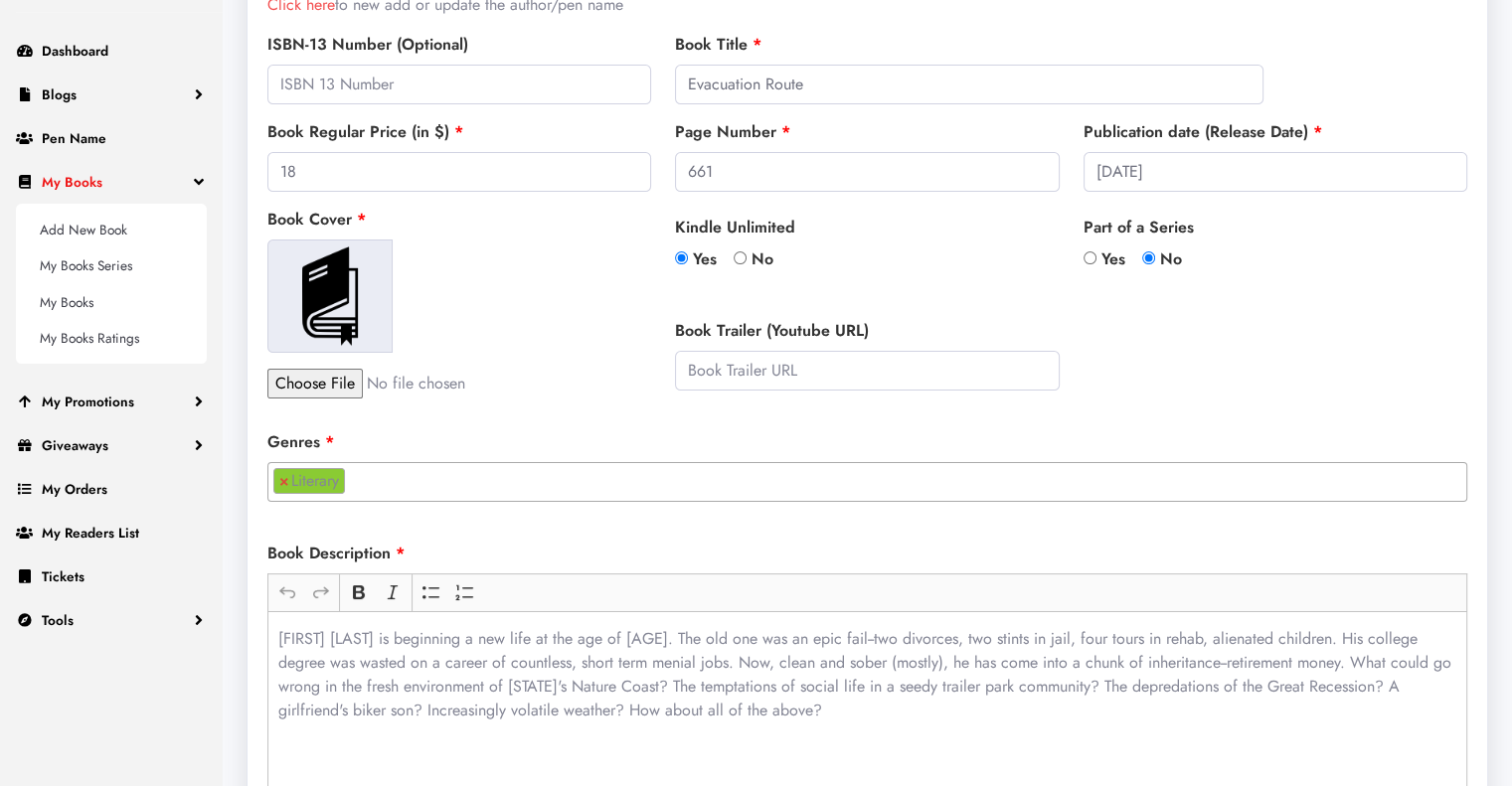 click on "My Books" at bounding box center (72, 182) 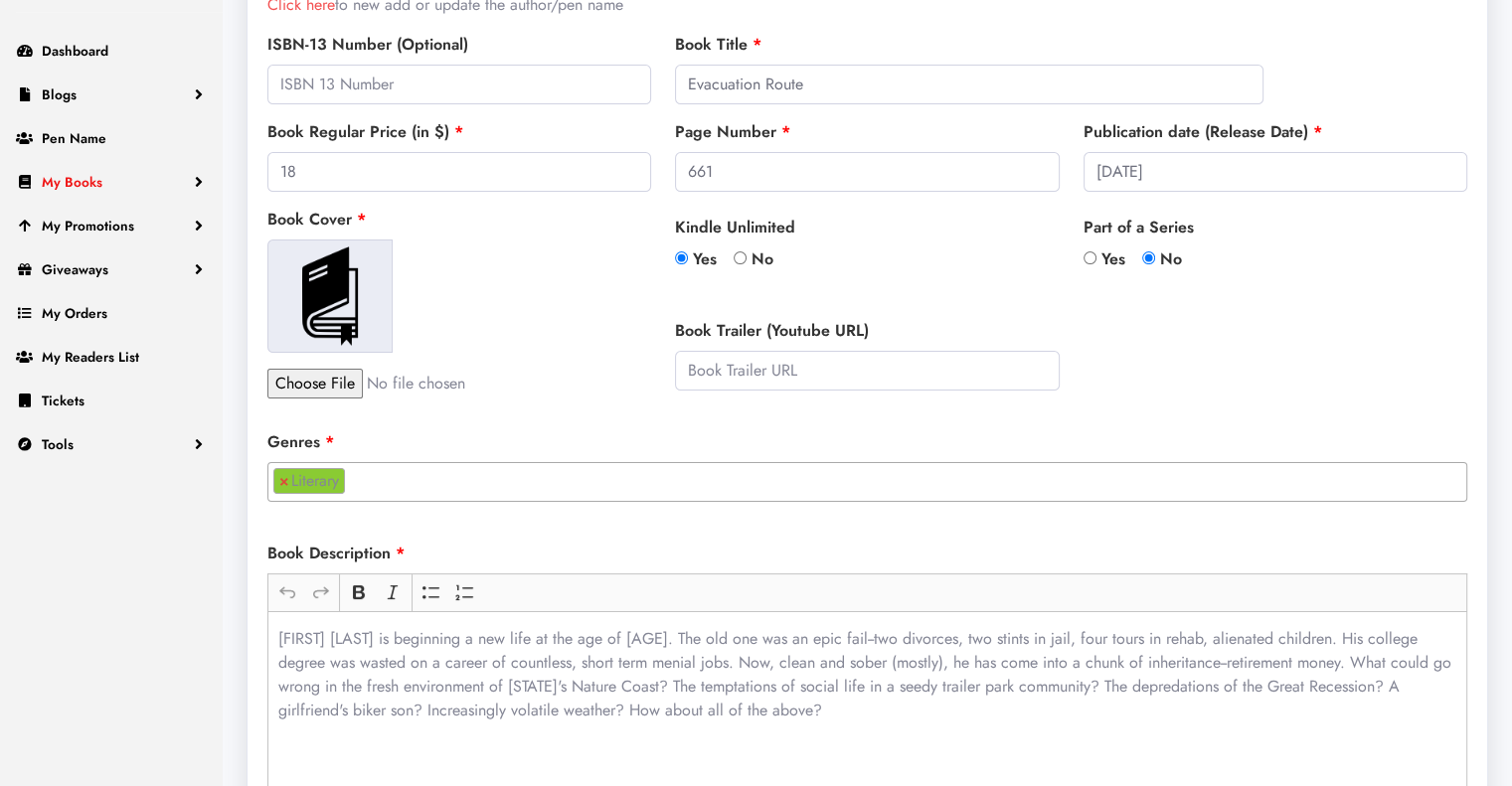 click on "My Books" at bounding box center (72, 182) 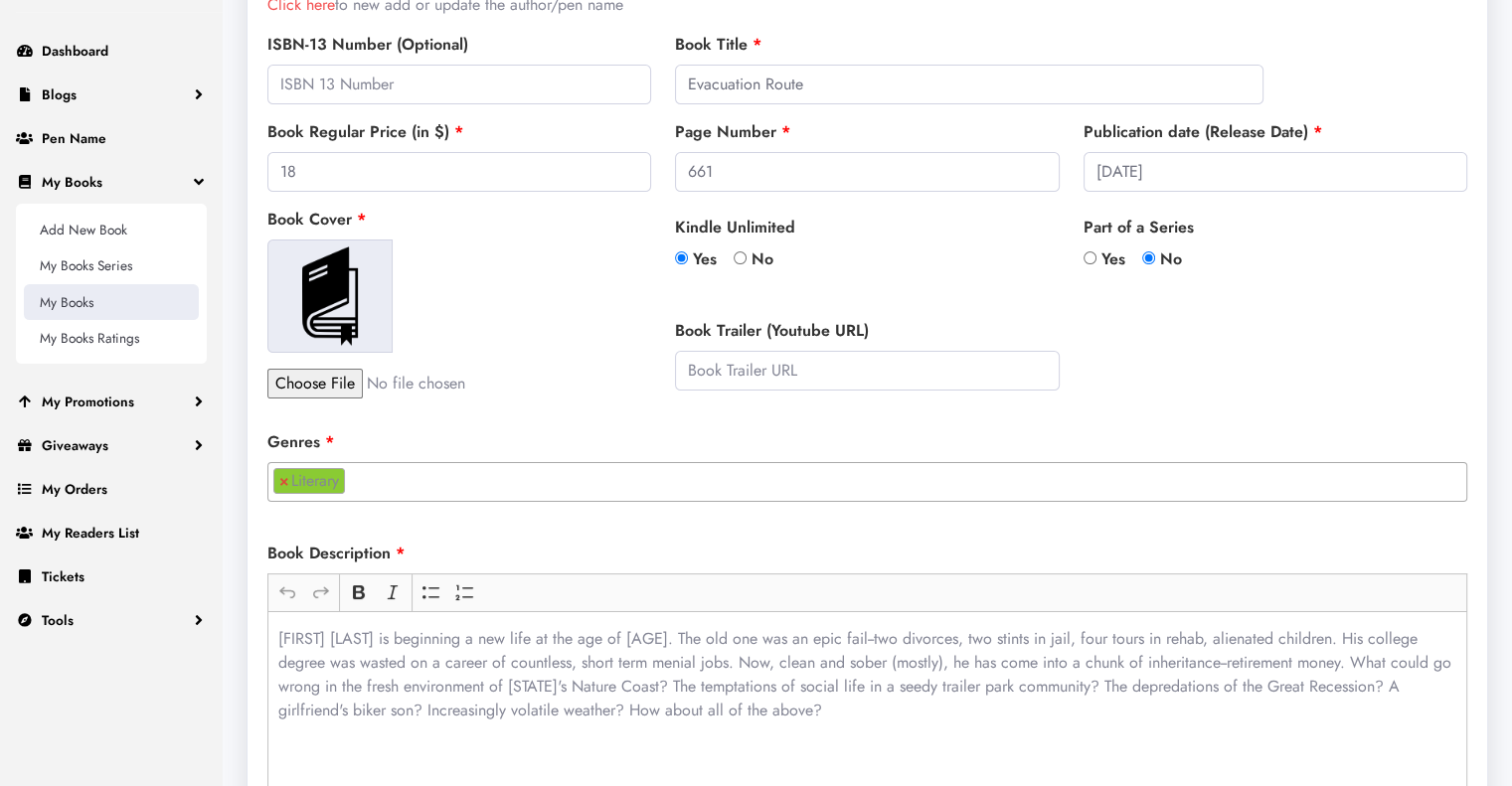 click on "My Books" at bounding box center [111, 302] 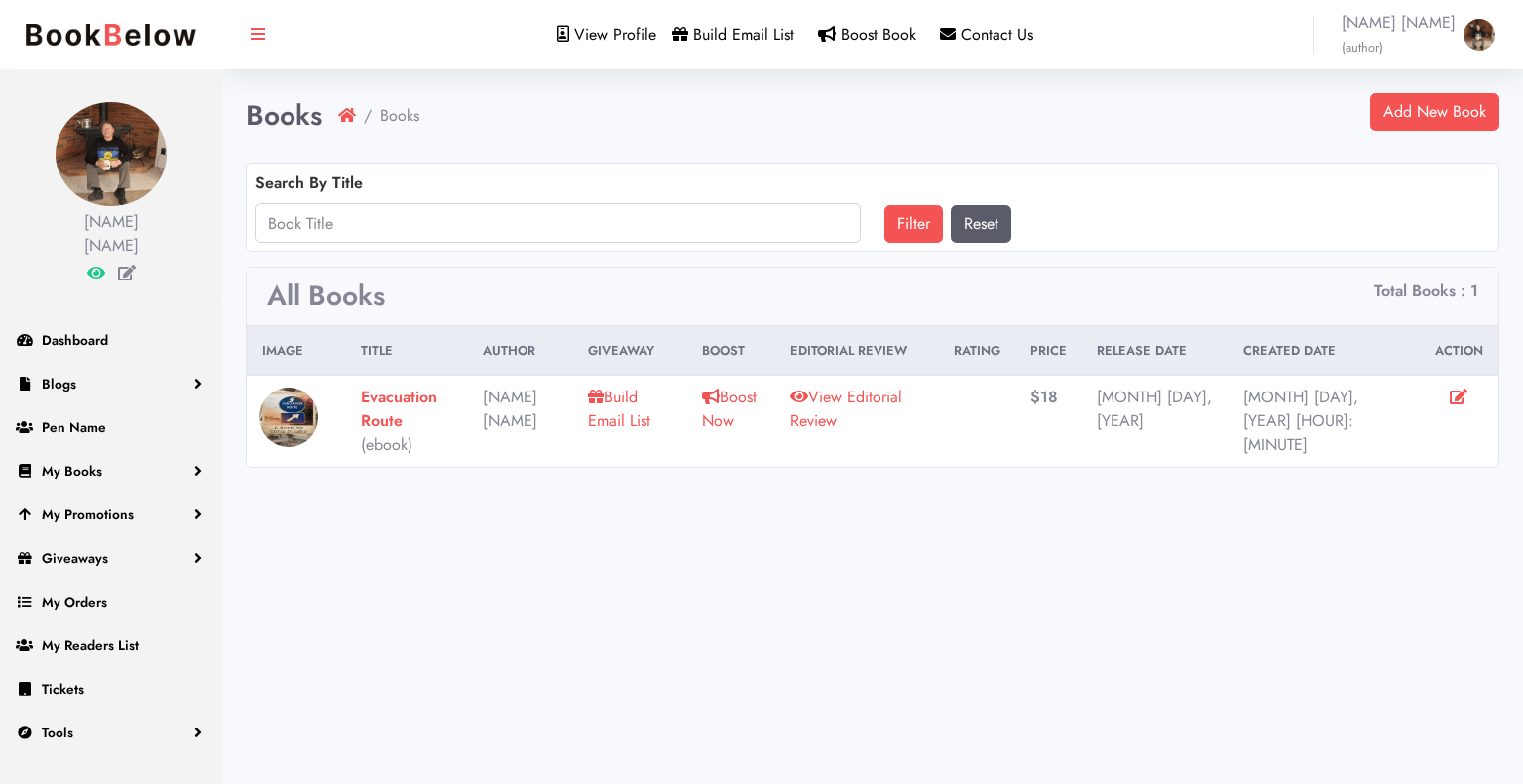 scroll, scrollTop: 0, scrollLeft: 0, axis: both 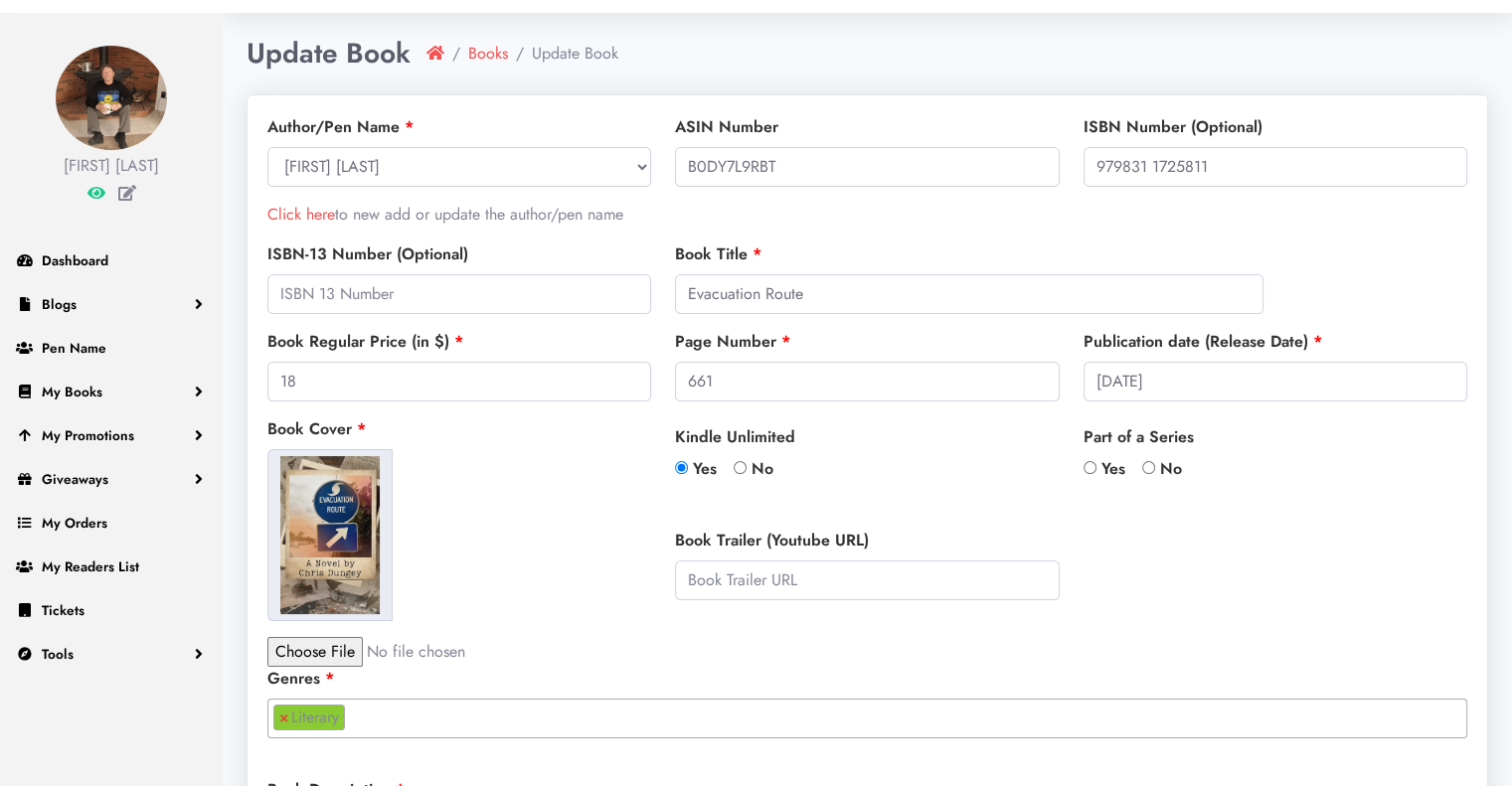 click on "No" at bounding box center [1148, 467] 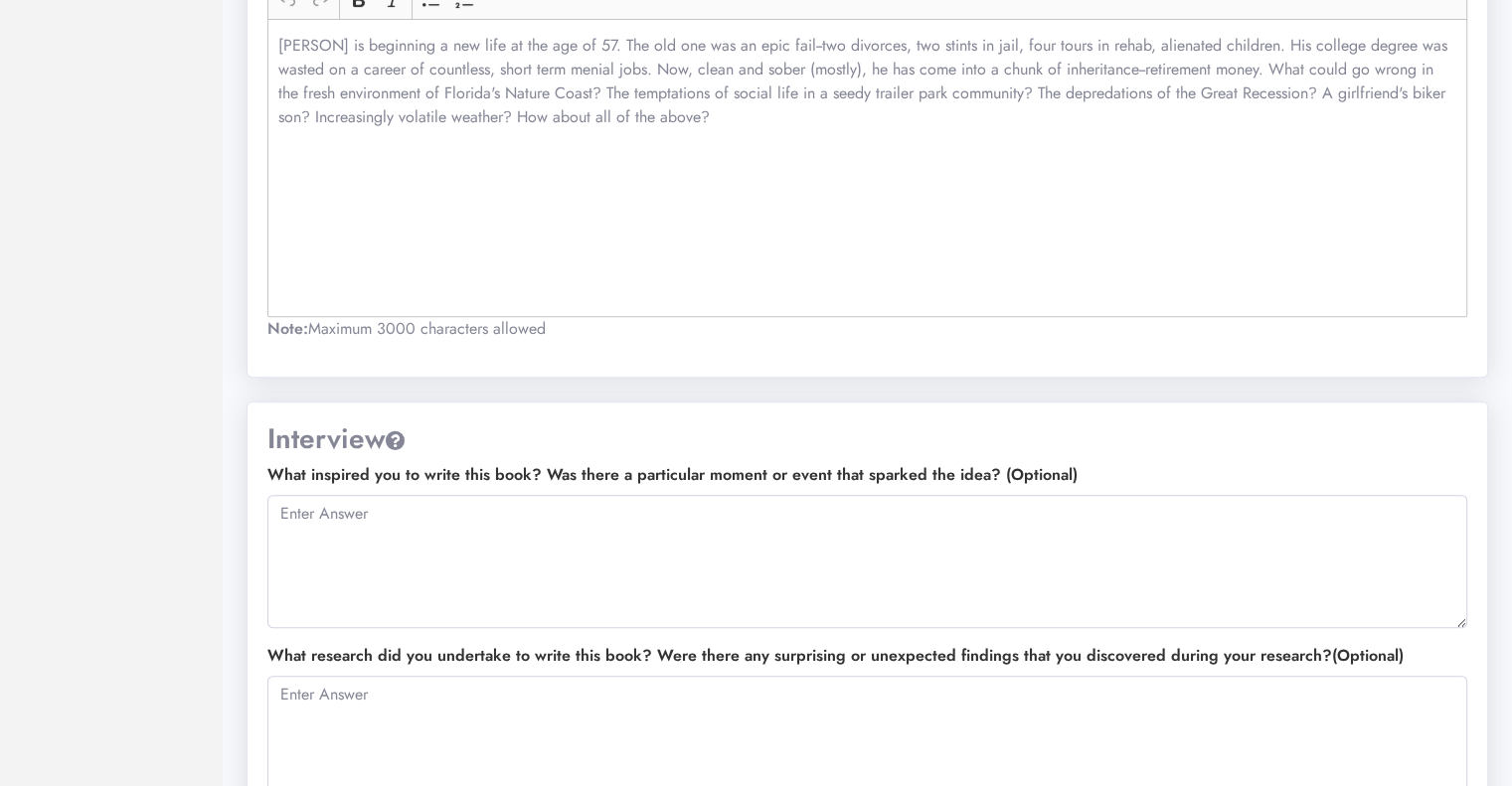 scroll, scrollTop: 830, scrollLeft: 0, axis: vertical 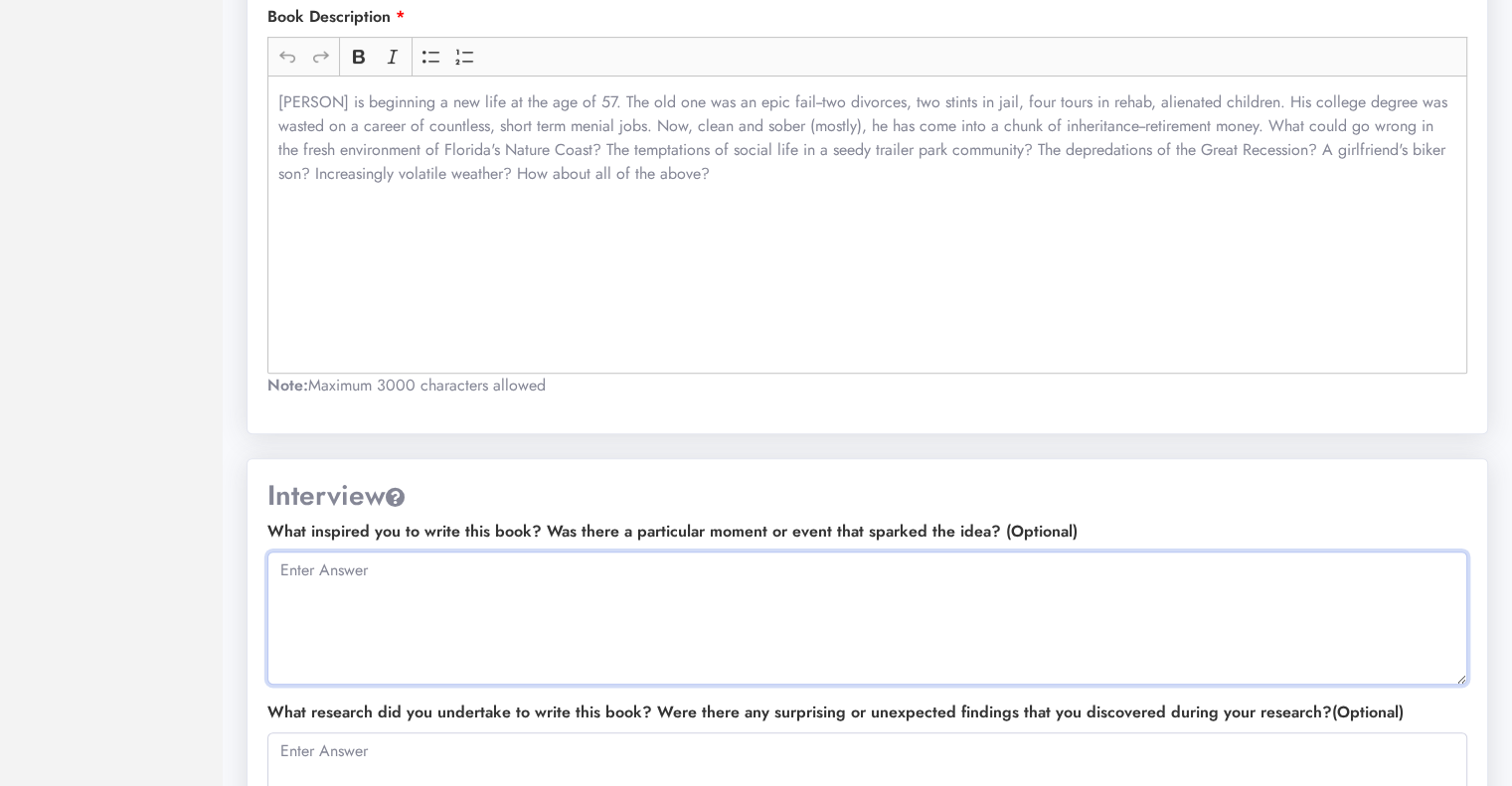 click at bounding box center (867, 618) 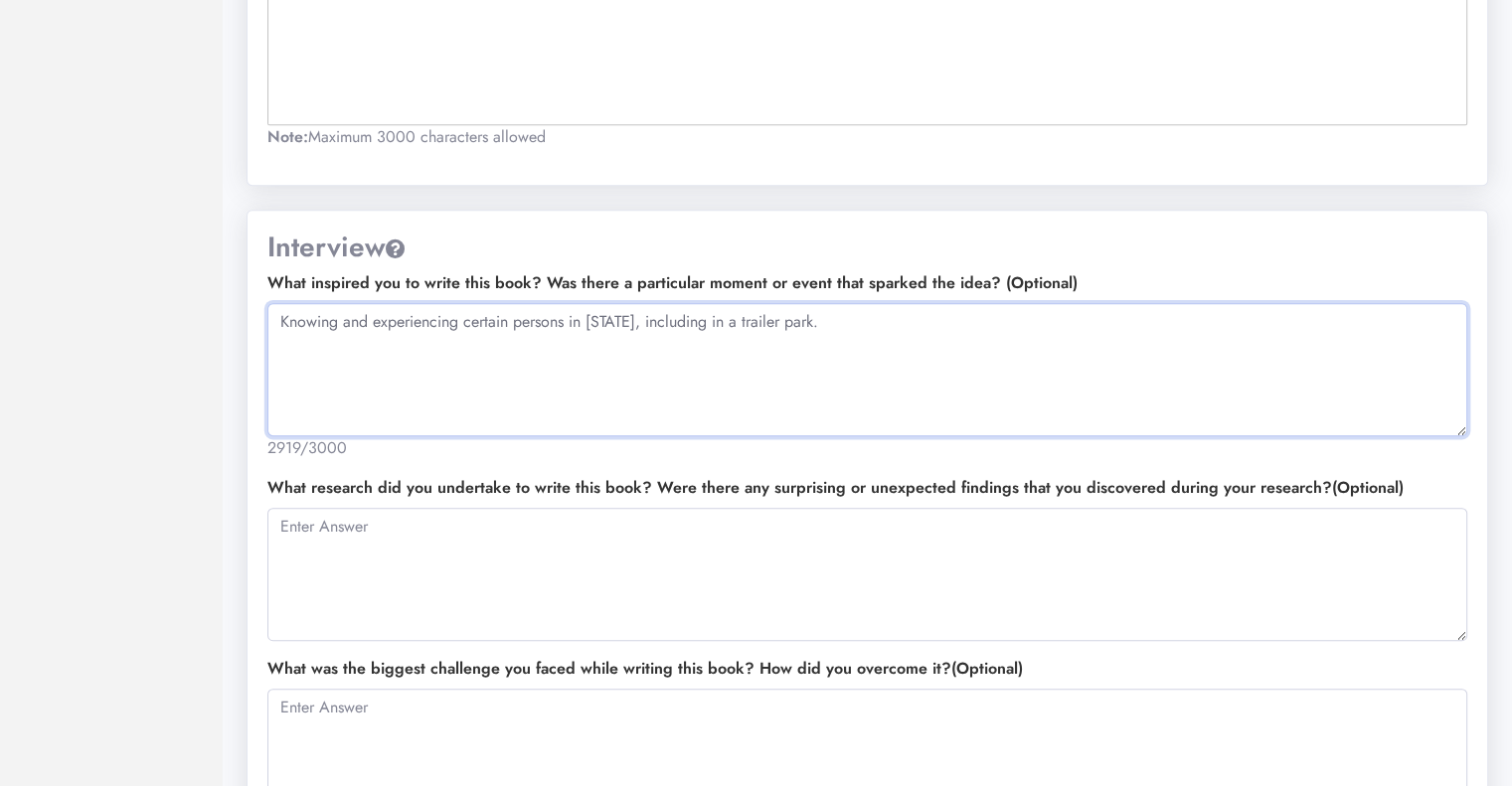 scroll, scrollTop: 1164, scrollLeft: 0, axis: vertical 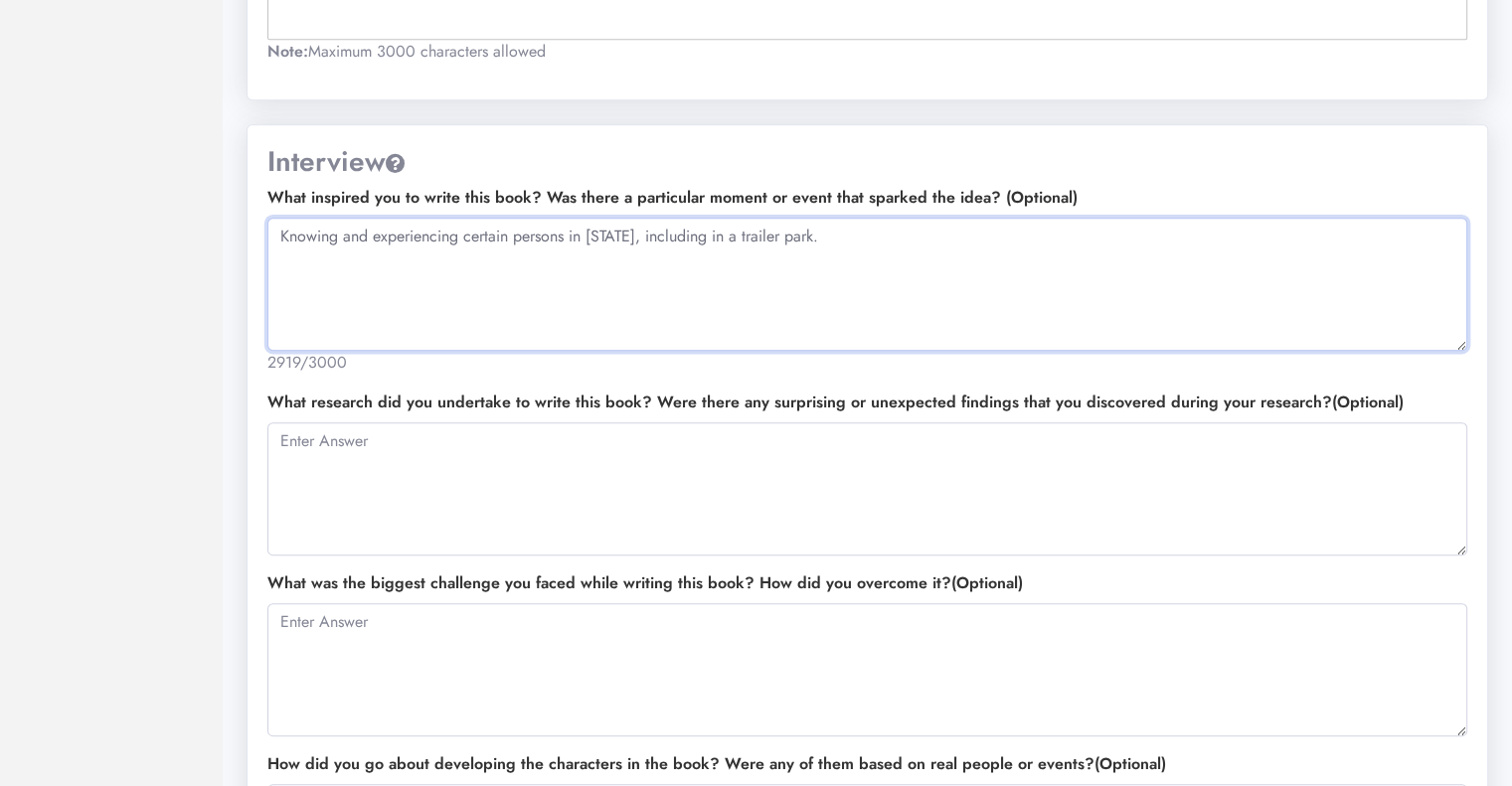 type on "Knowing and experiencing certain persons in Florida, including in a trailer park." 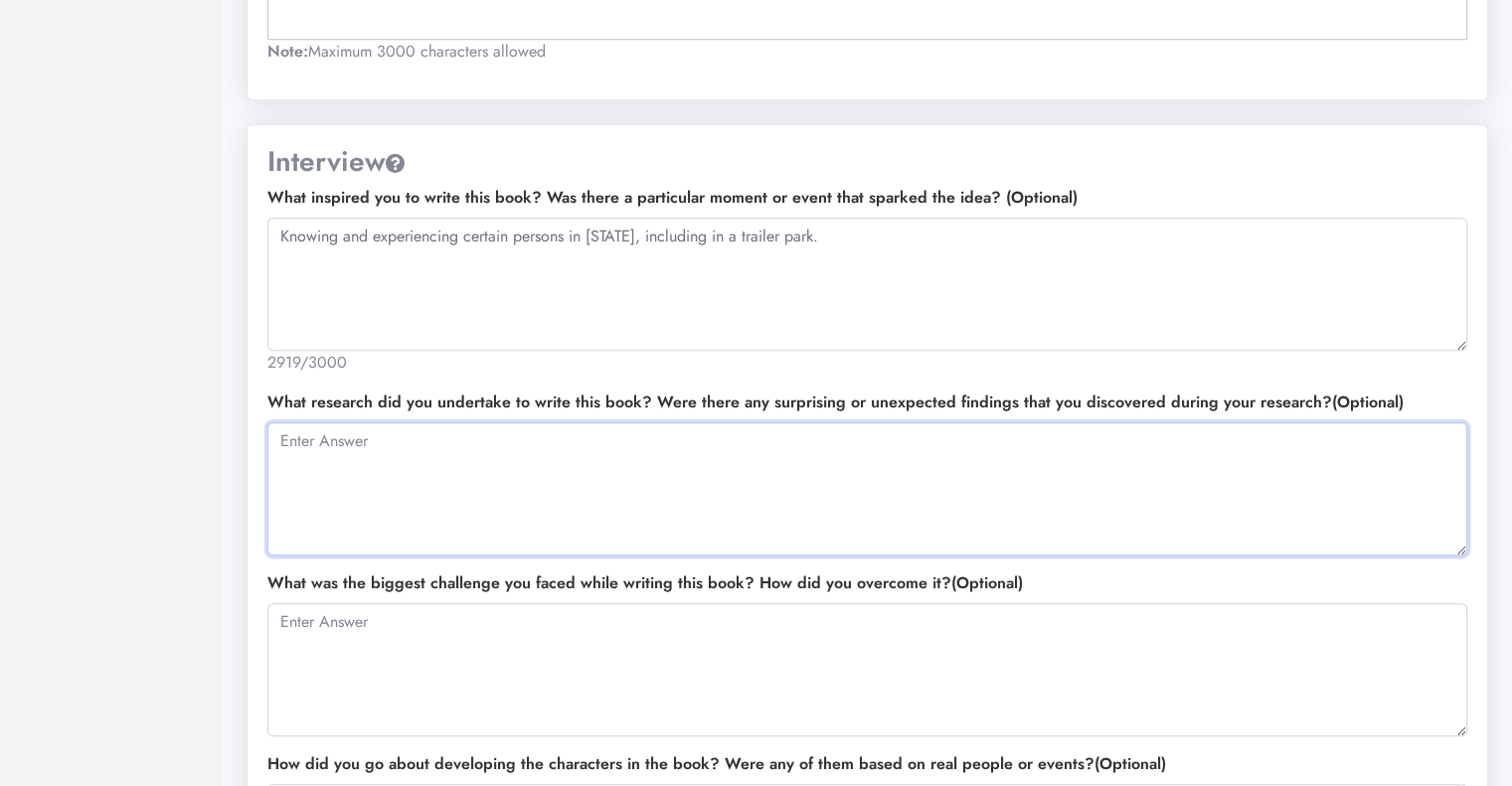 click at bounding box center (867, 489) 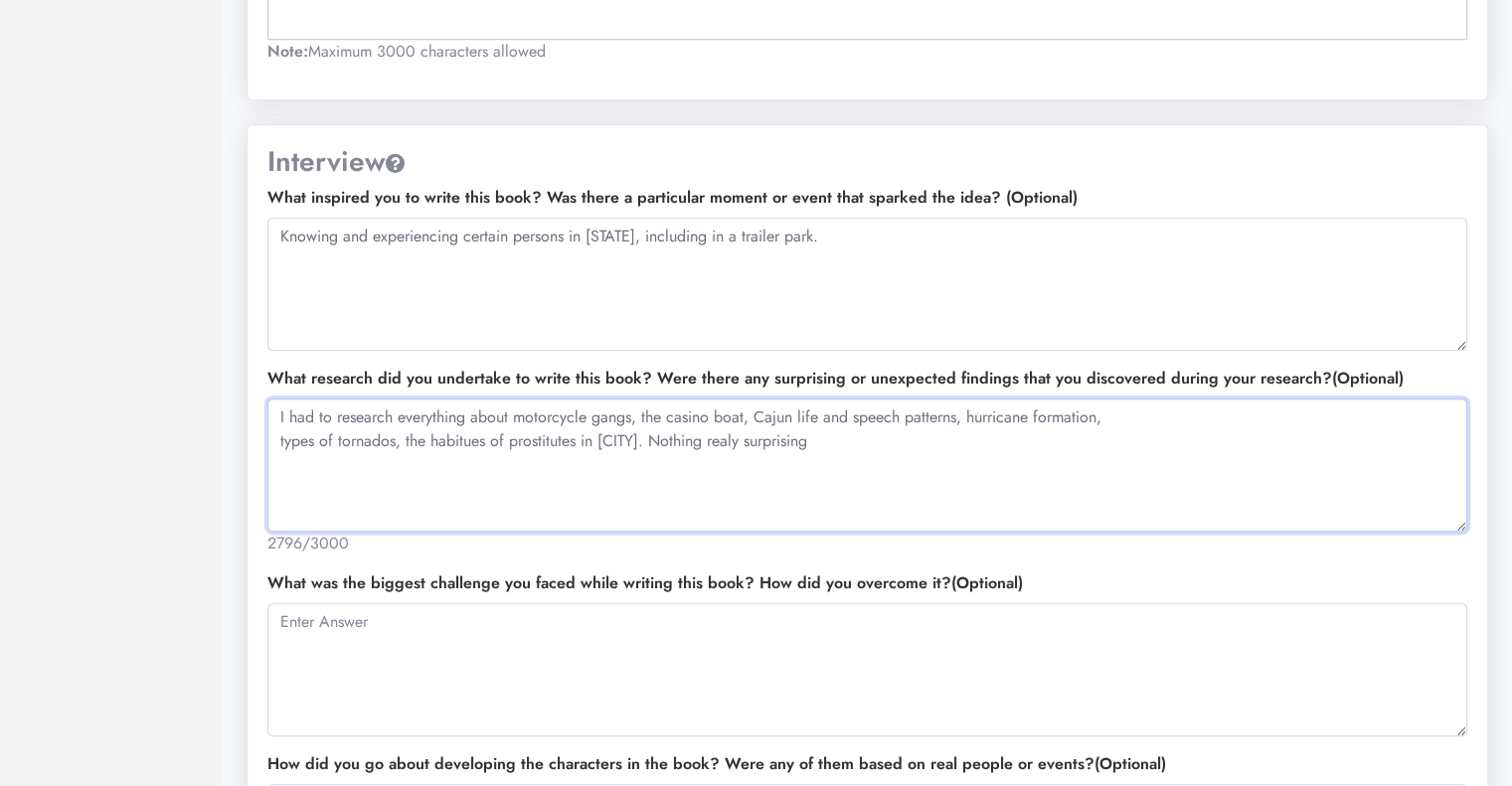 click on "I had to research everything about motorcycle gangs, the casino boat, Cajun life and speech patterns, hurricane formation,
types of tornados, the habitues of prostitutes in Tampa. Nothing realy surprising" at bounding box center [867, 465] 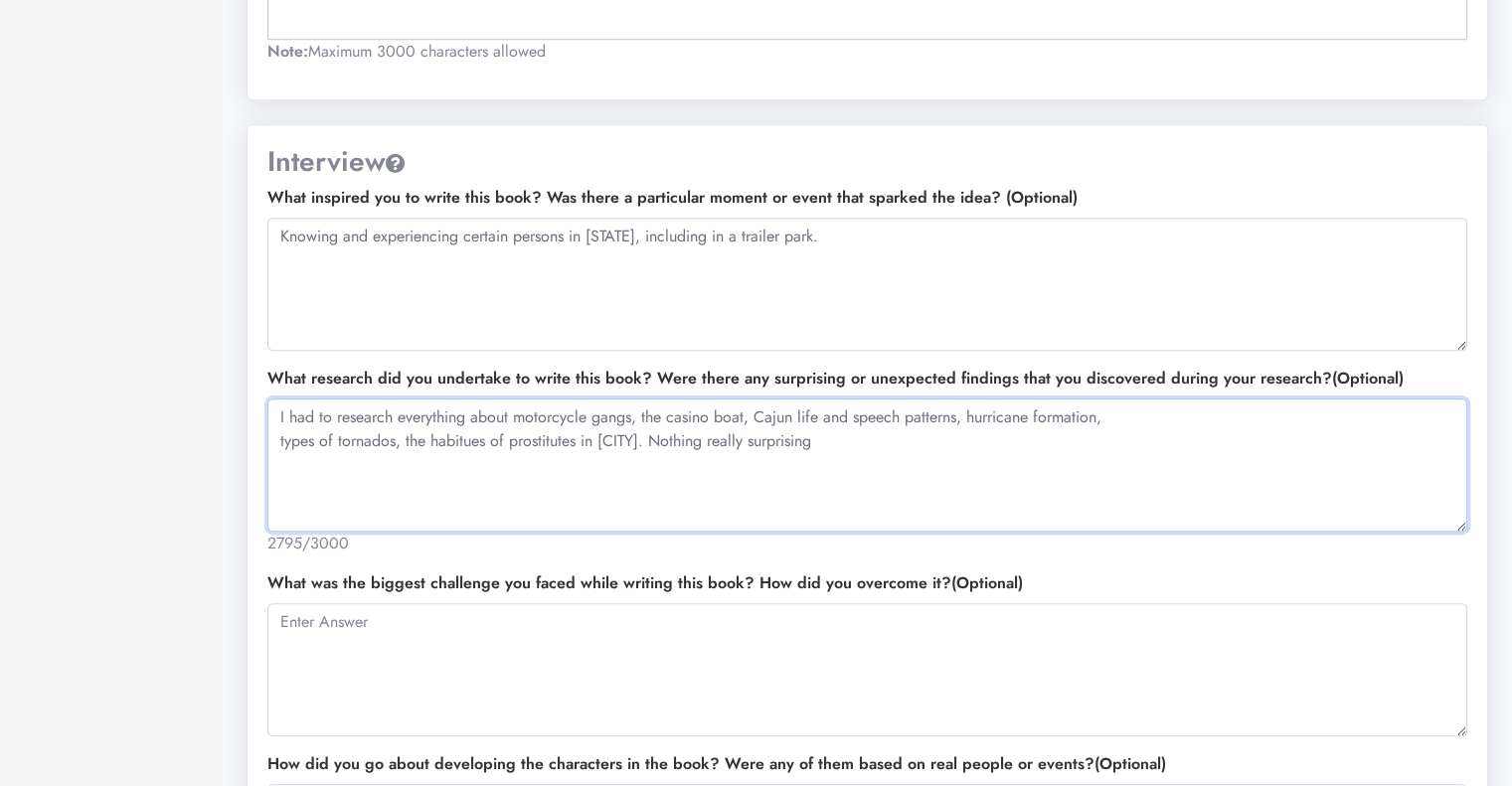click on "I had to research everything about motorcycle gangs, the casino boat, Cajun life and speech patterns, hurricane formation,
types of tornados, the habitues of prostitutes in Tampa. Nothing really surprising" at bounding box center [867, 465] 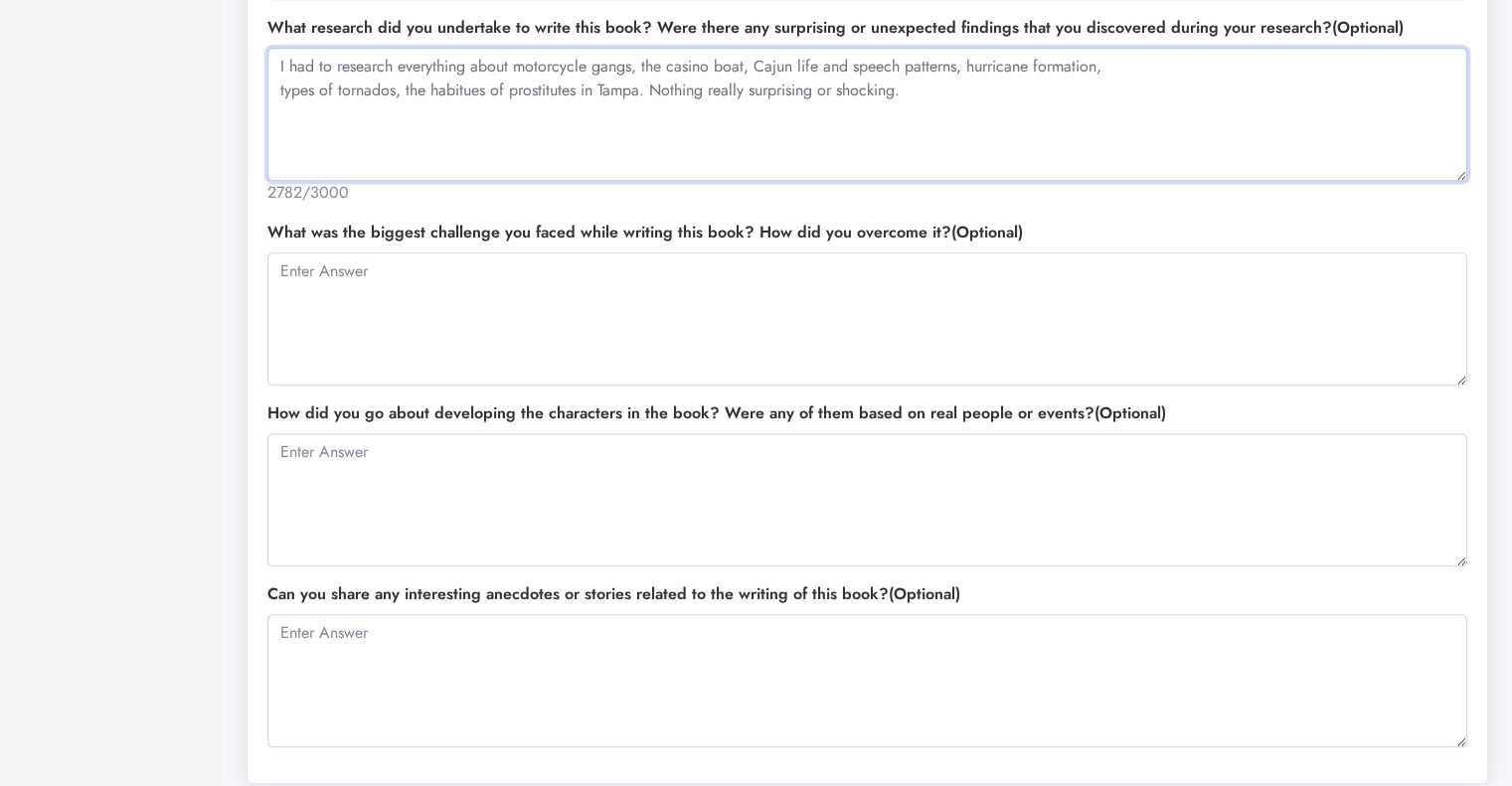 scroll, scrollTop: 1525, scrollLeft: 0, axis: vertical 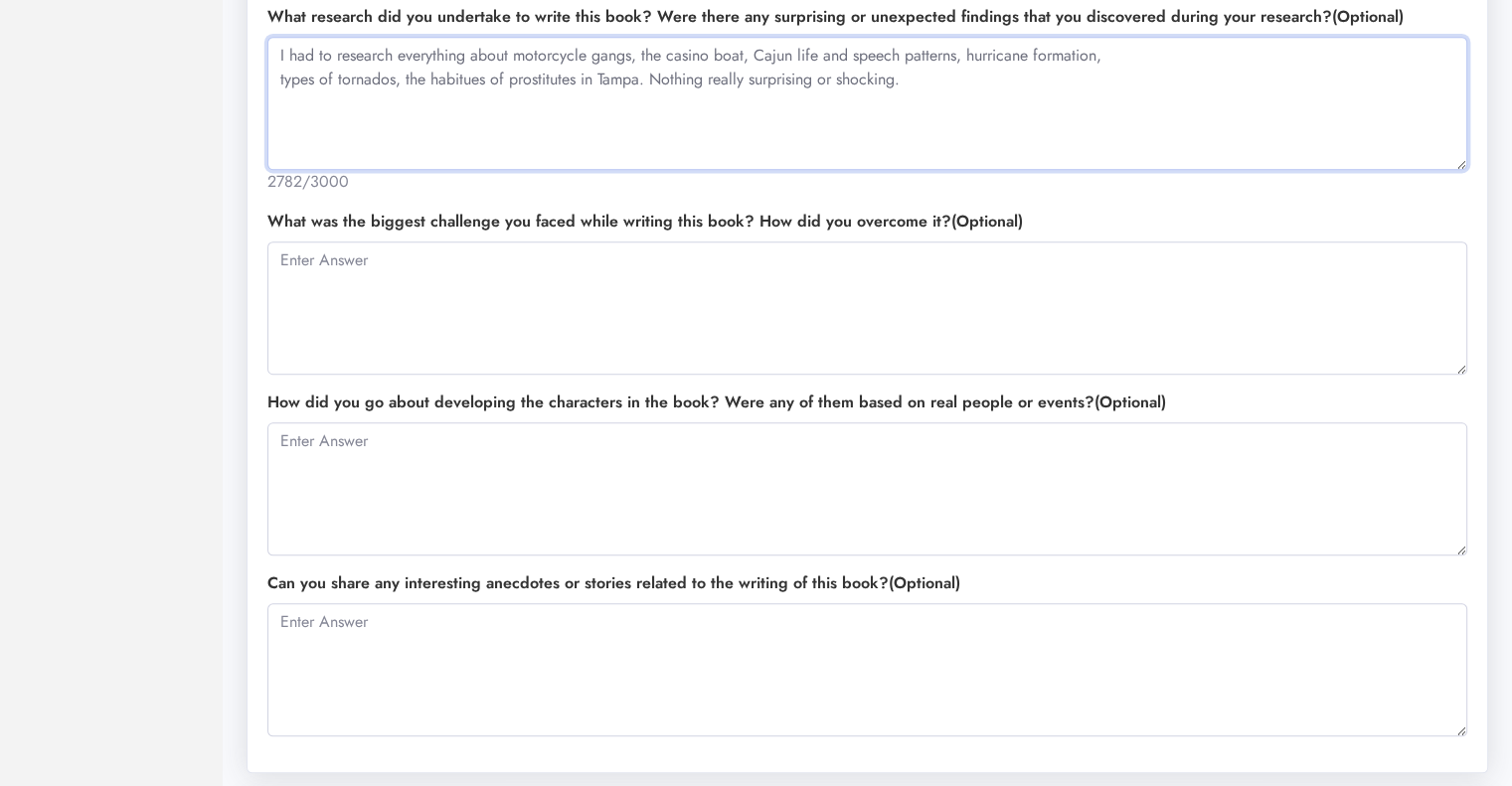 type on "I had to research everything about motorcycle gangs, the casino boat, Cajun life and speech patterns, hurricane formation,
types of tornados, the habitues of prostitutes in Tampa. Nothing really surprising or shocking." 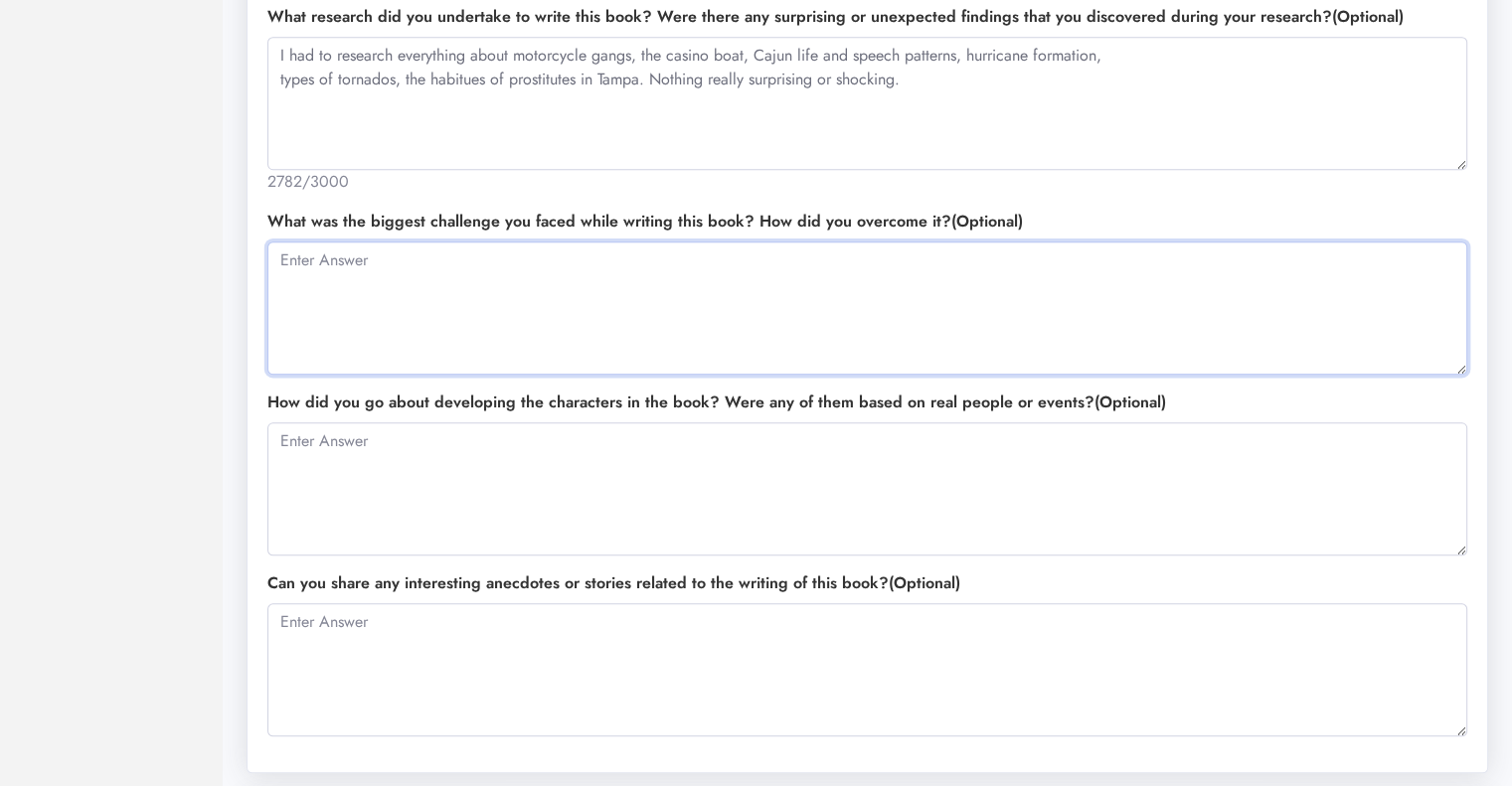 click at bounding box center [867, 308] 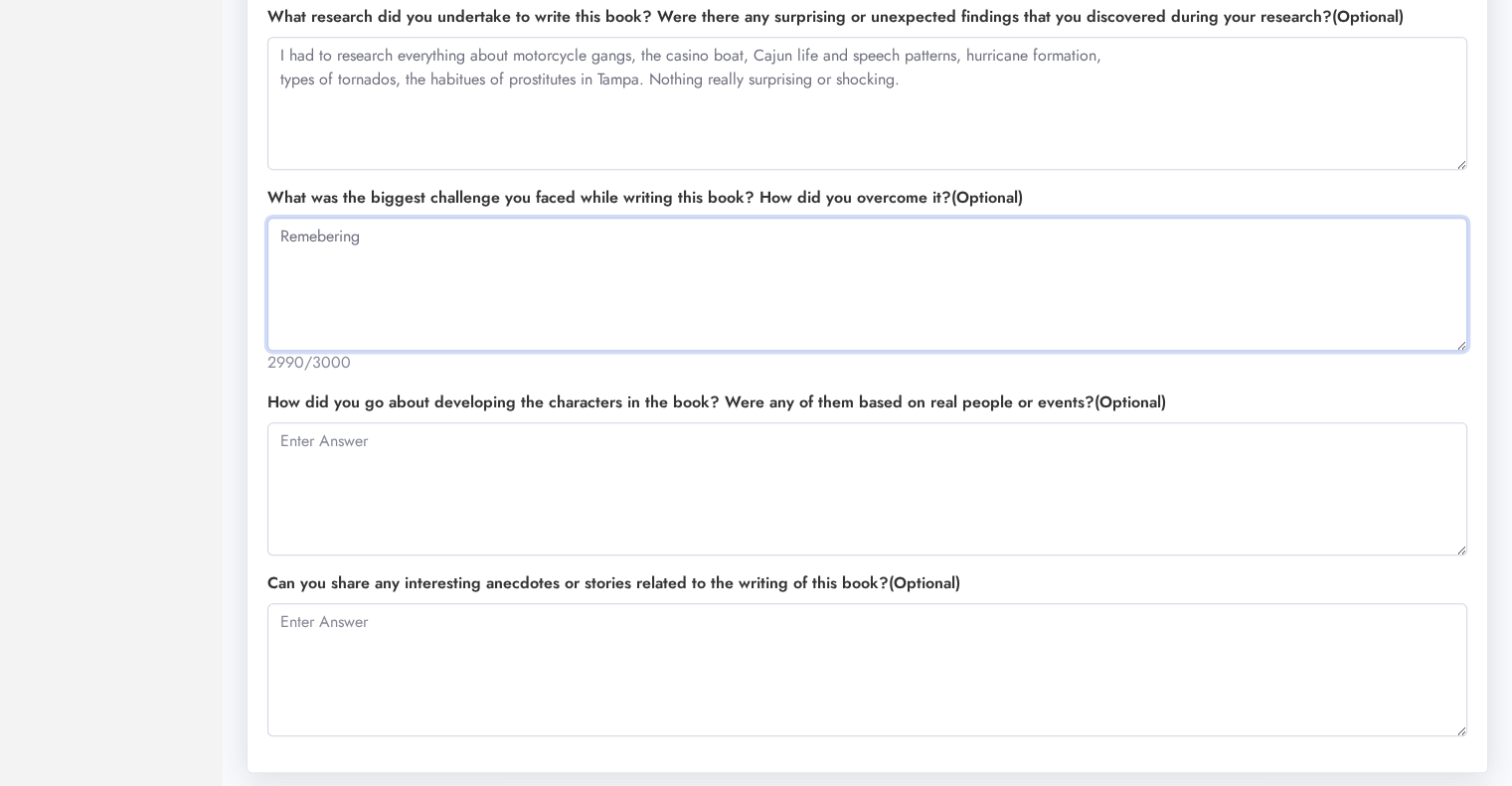click on "Remebering" at bounding box center (867, 284) 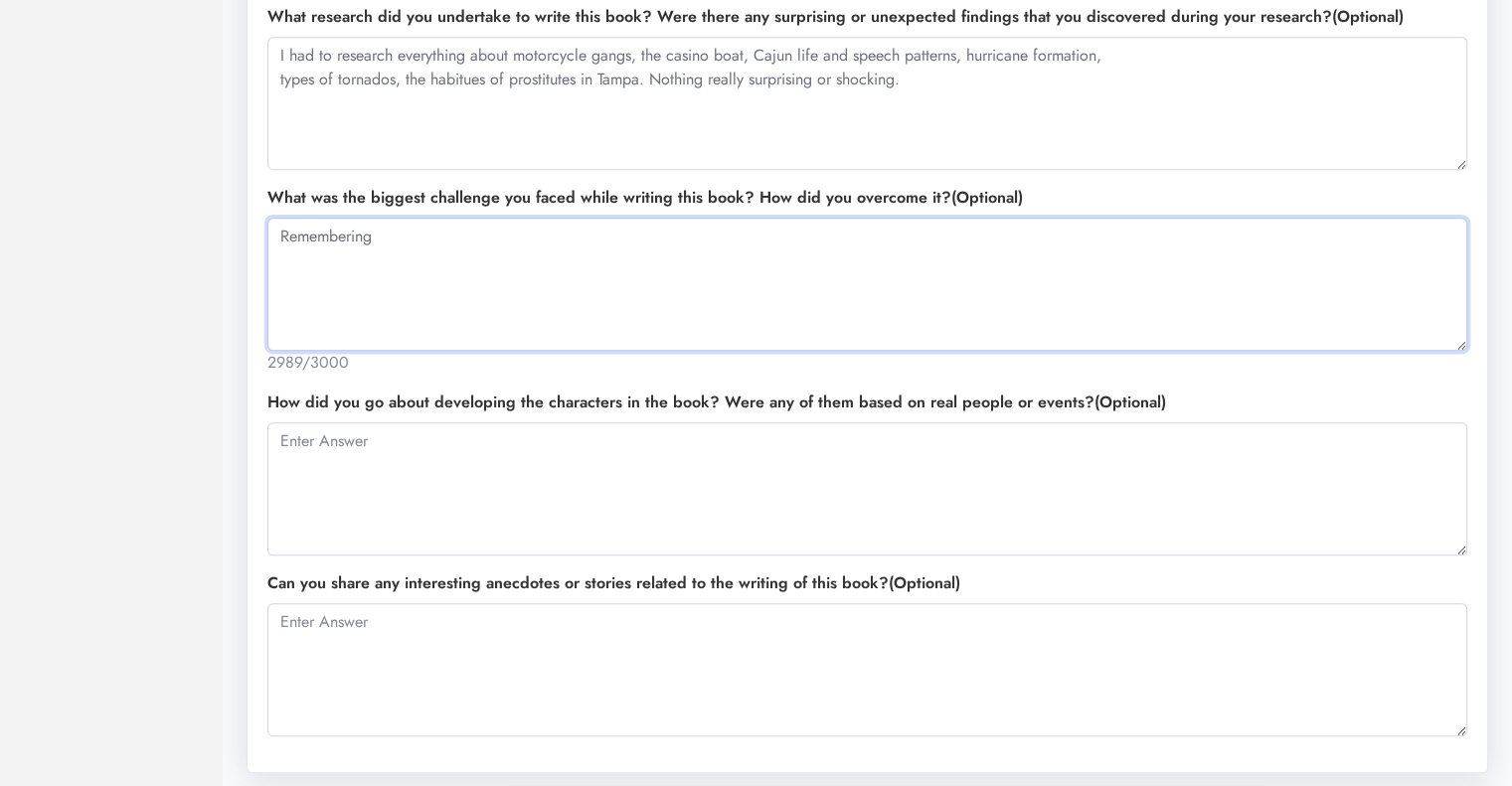 click on "Remembering" at bounding box center [867, 284] 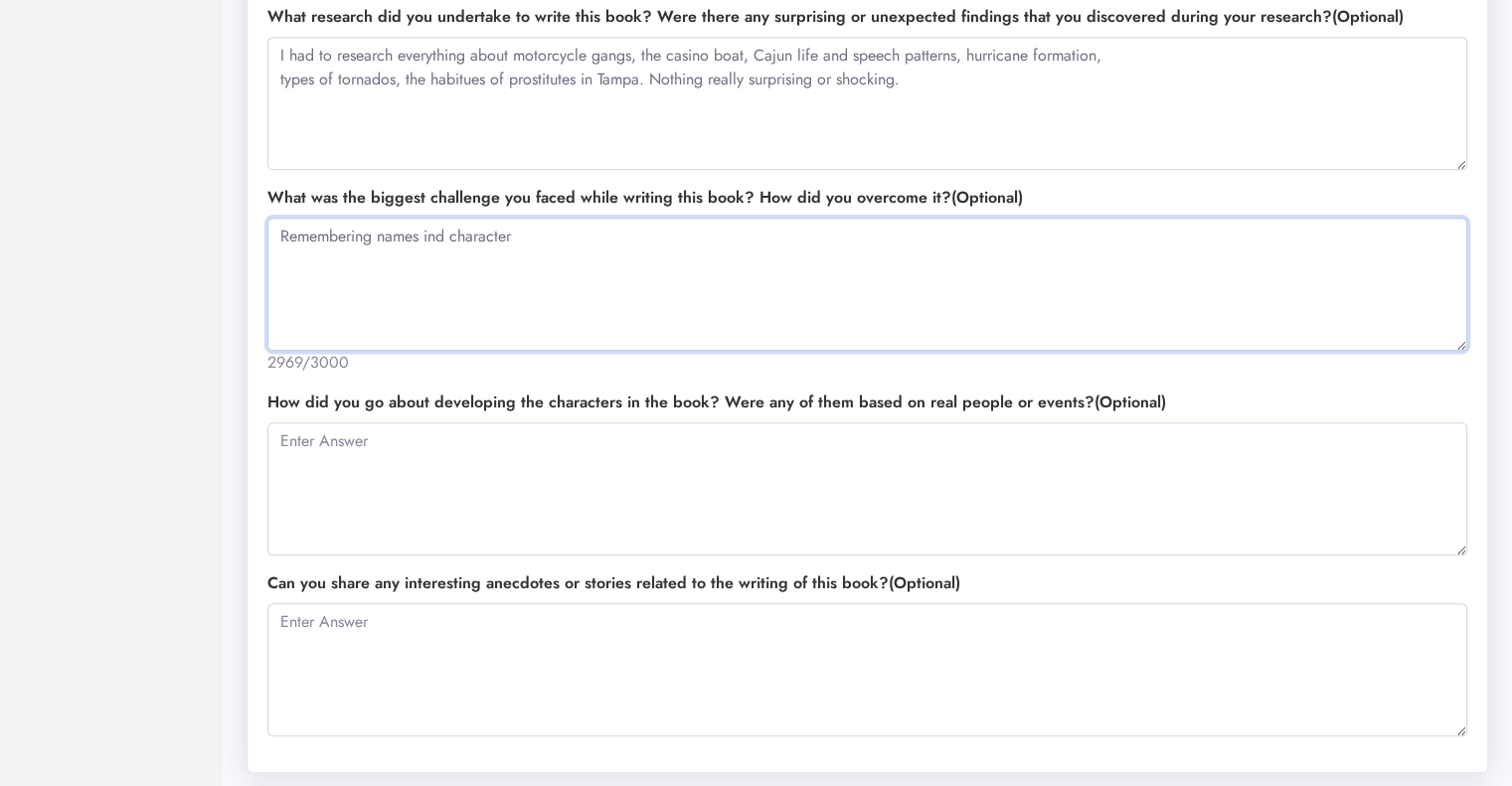 click on "Remembering names ind character" at bounding box center (867, 284) 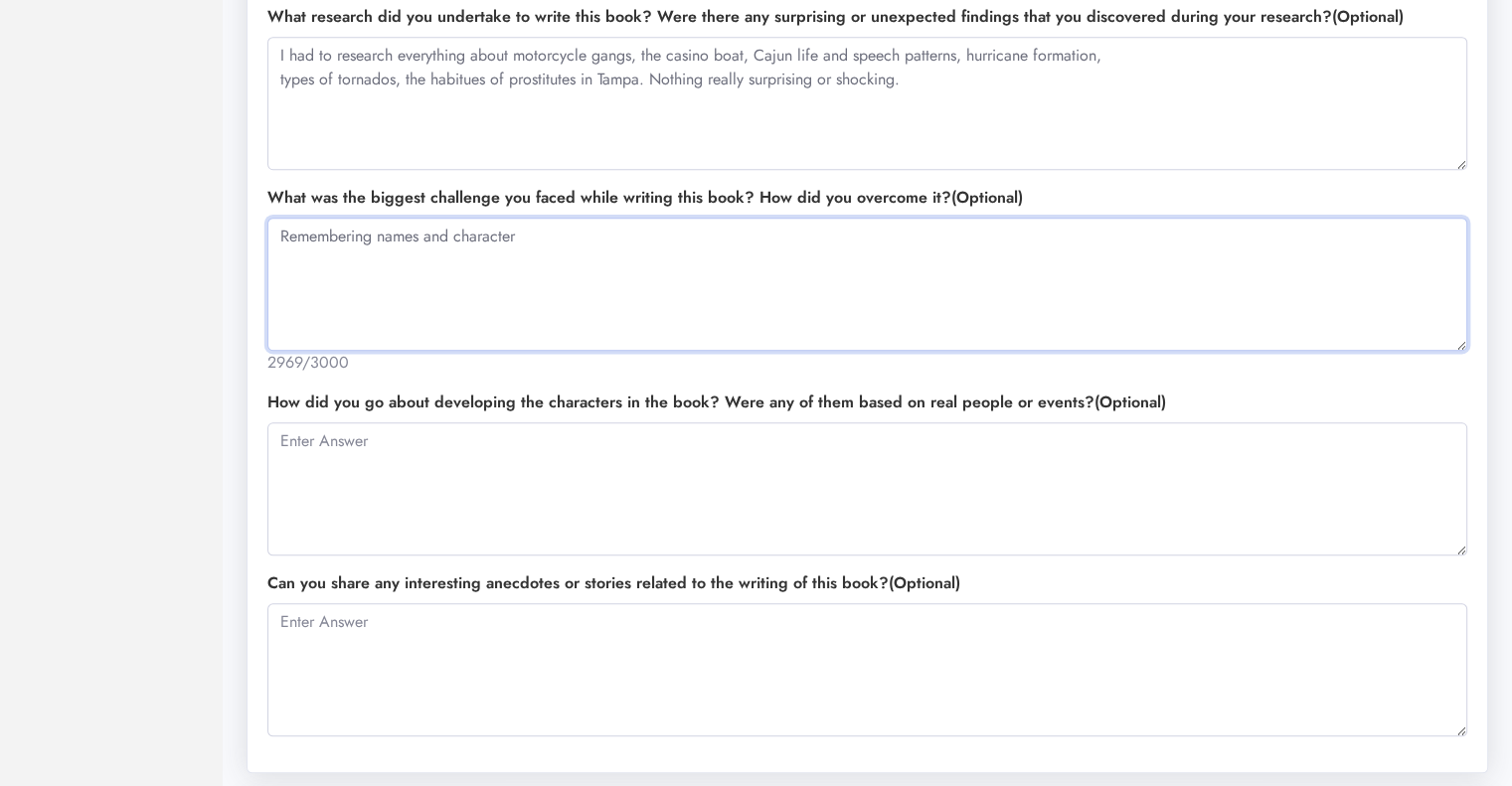 click on "Remembering names and character" at bounding box center (867, 284) 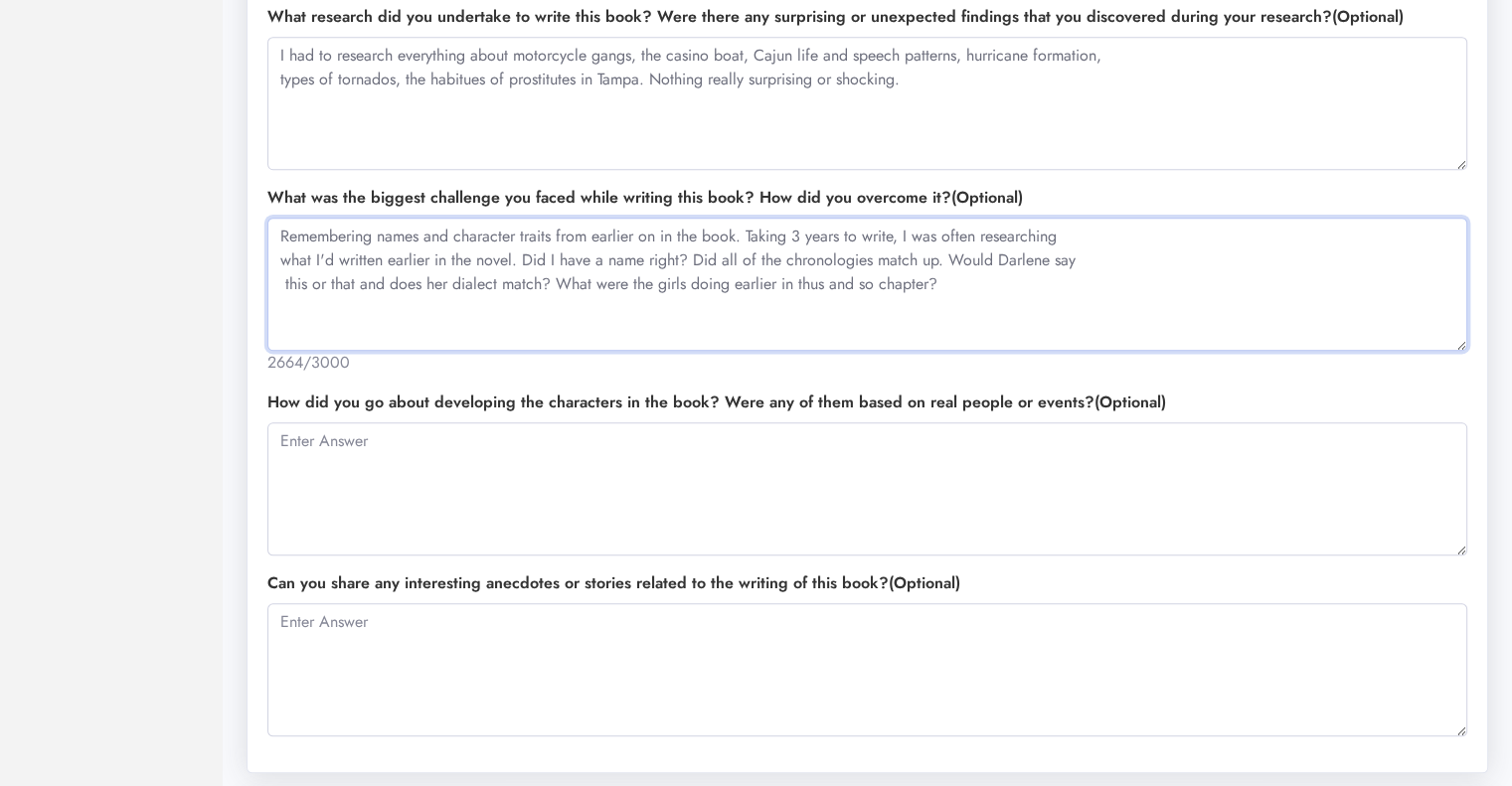 type on "Remembering names and character traits from earlier on in the book. Taking 3 years to write, I was often researching
what I'd written earlier in the novel. Did I have a name right? Did all of the chronologies match up. Would Darlene say
this or that and does her dialect match? What were the girls doing earlier in thus and so chapter?" 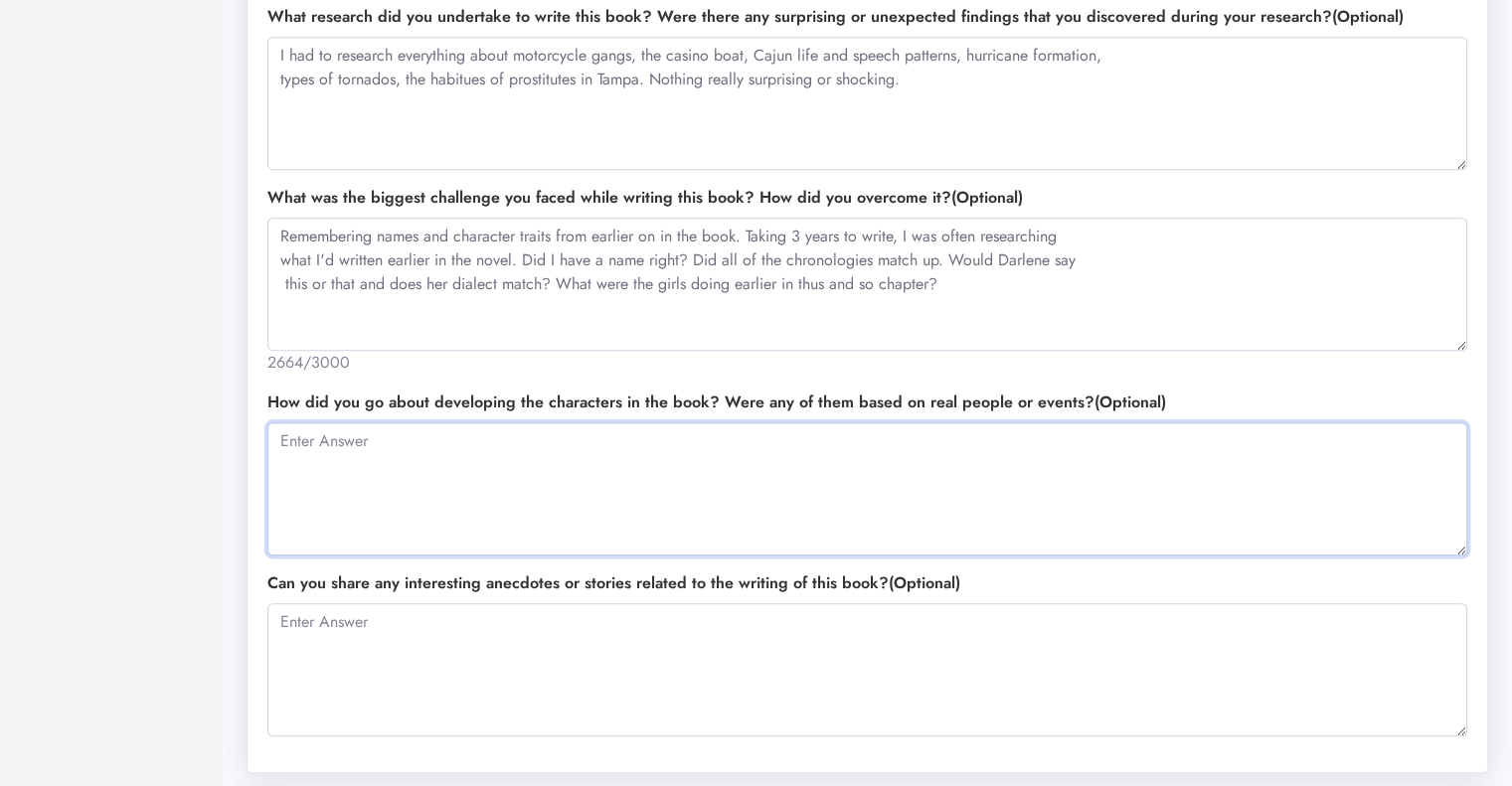 click at bounding box center [867, 489] 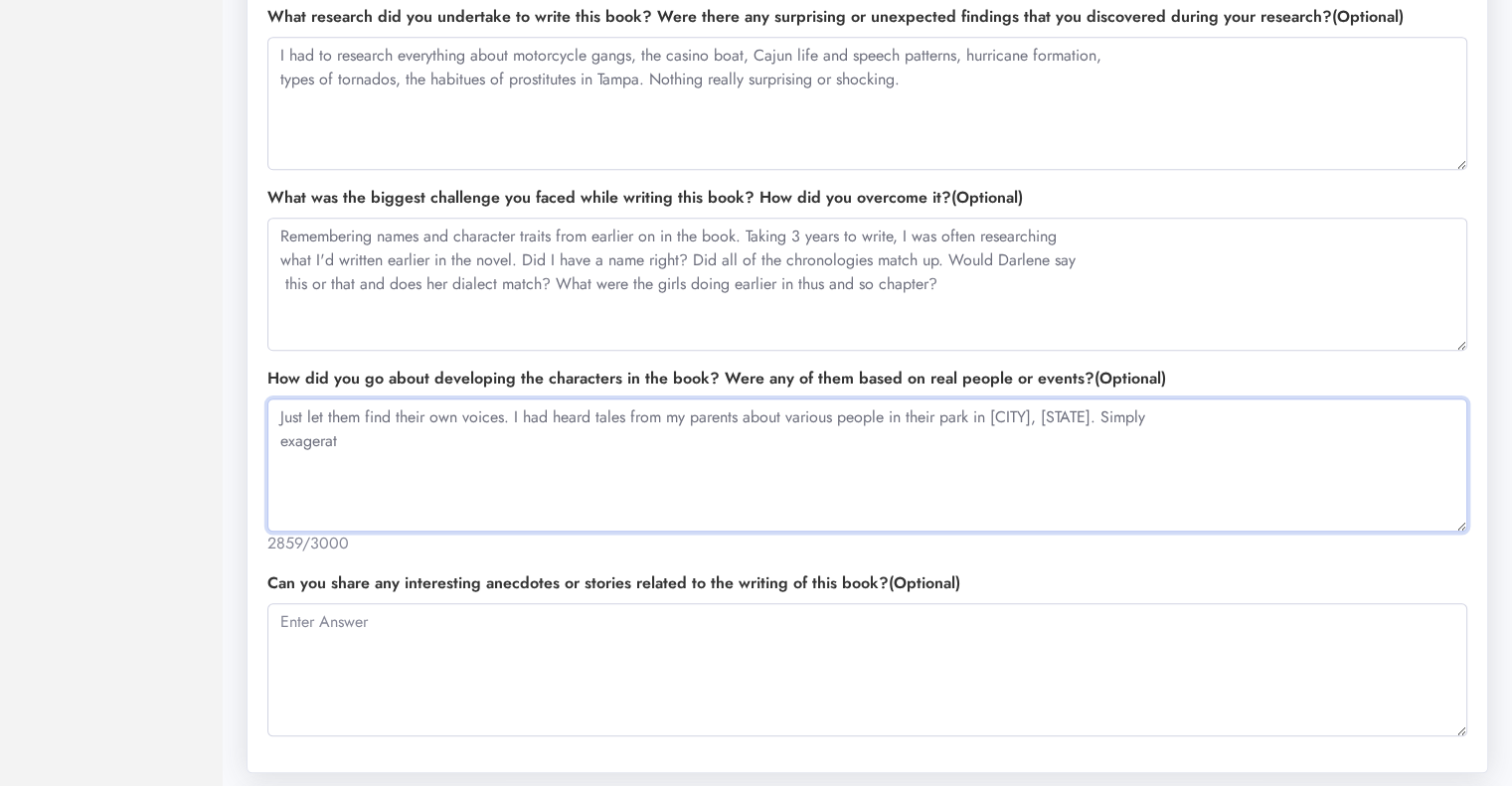 click on "Just let them find their own voices. I had heard tales from my parents about various people in their park in Homosassa, FL. Simply
exagerate" at bounding box center (867, 465) 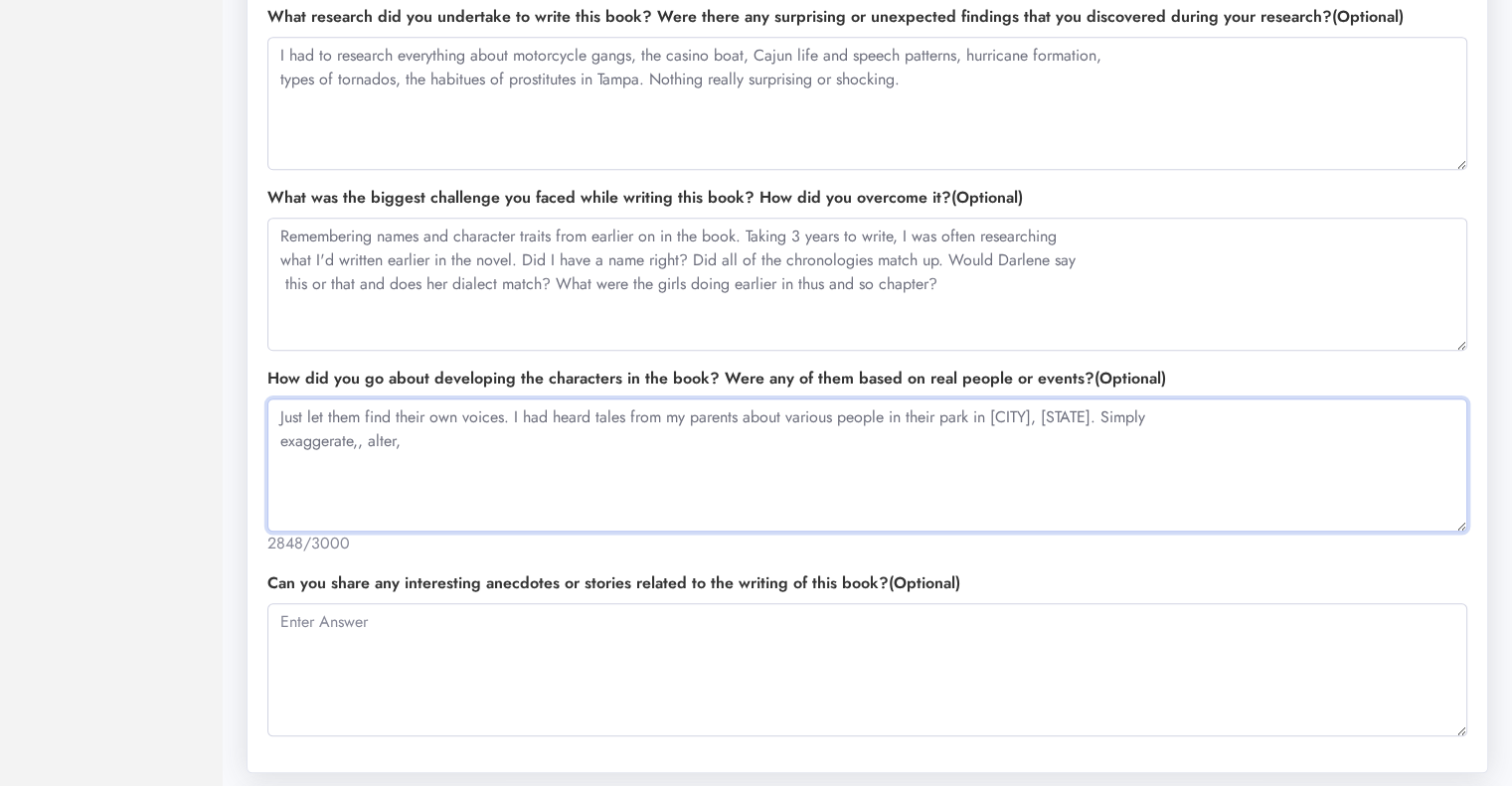 drag, startPoint x: 1526, startPoint y: 103, endPoint x: 361, endPoint y: 442, distance: 1213.3202 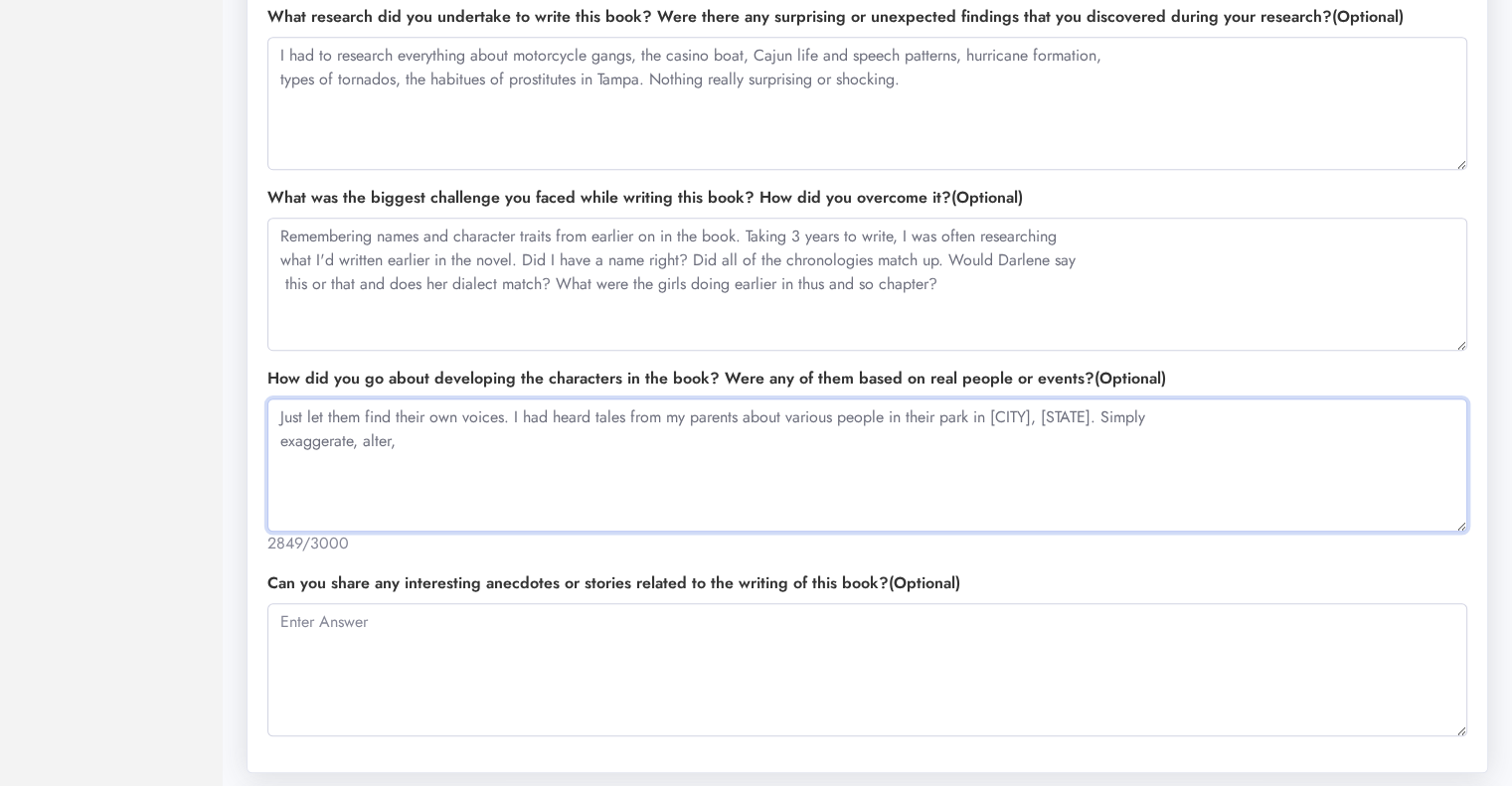 click on "Just let them find their own voices. I had heard tales from my parents about various people in their park in Homosassa, FL. Simply
exaggerate, alter," at bounding box center [867, 465] 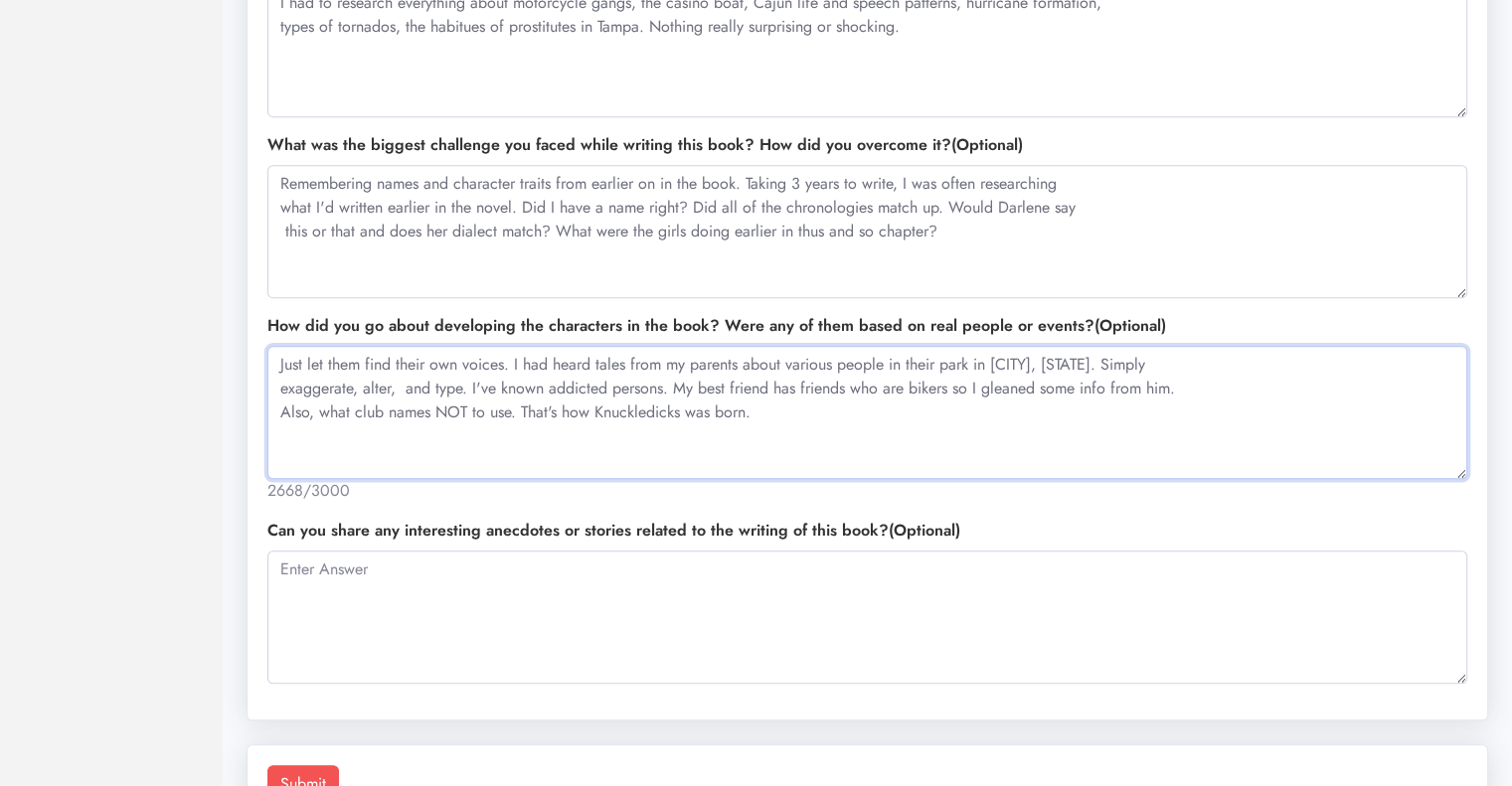 scroll, scrollTop: 1650, scrollLeft: 0, axis: vertical 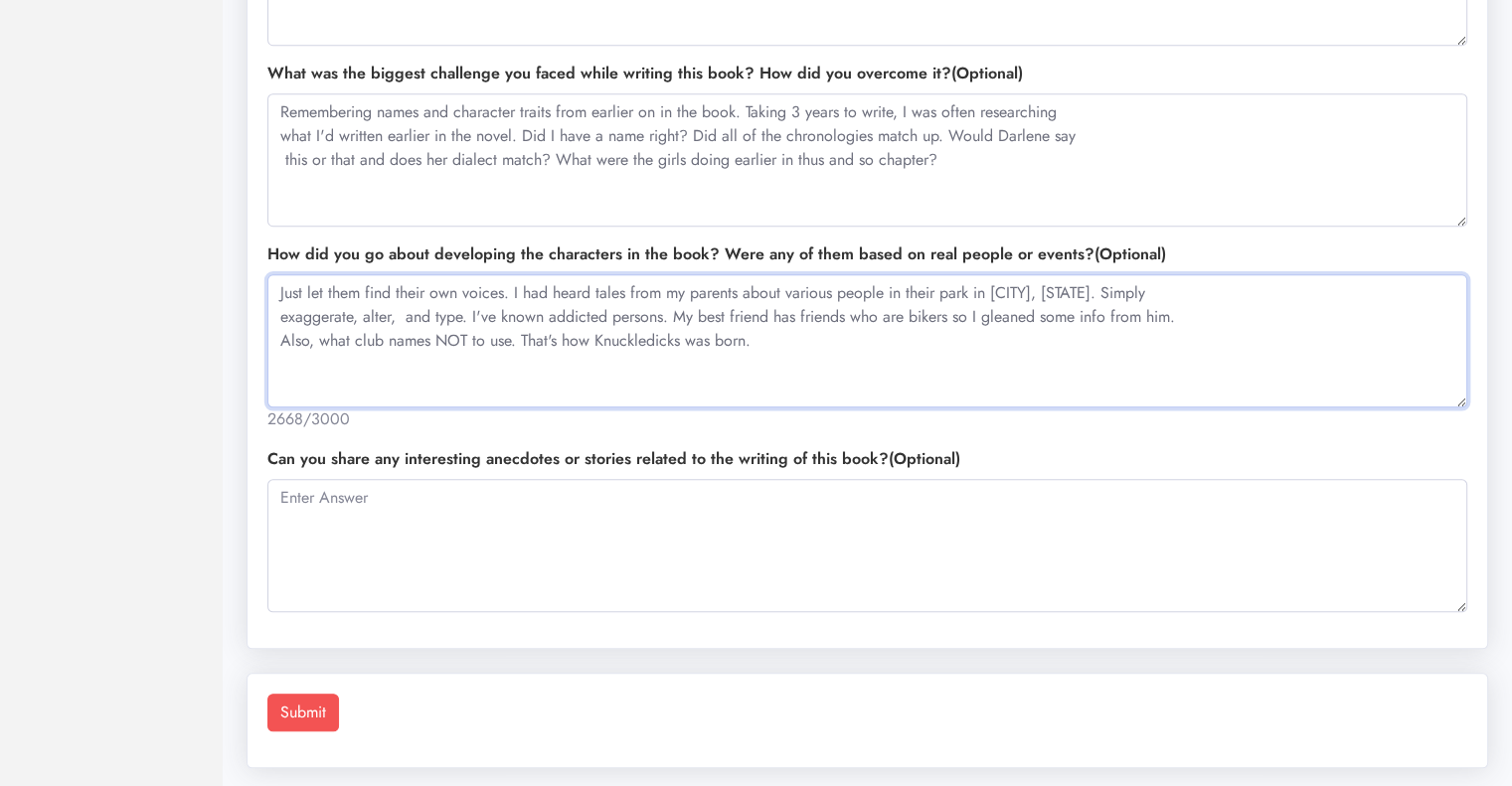 type on "Just let them find their own voices. I had heard tales from my parents about various people in their park in Homosassa, FL. Simply
exaggerate, alter,  and type. I've known addicted persons. My best friend has friends who are bikers so I gleaned some info from him.
Also, what club names NOT to use. That's how Knuckledicks was born." 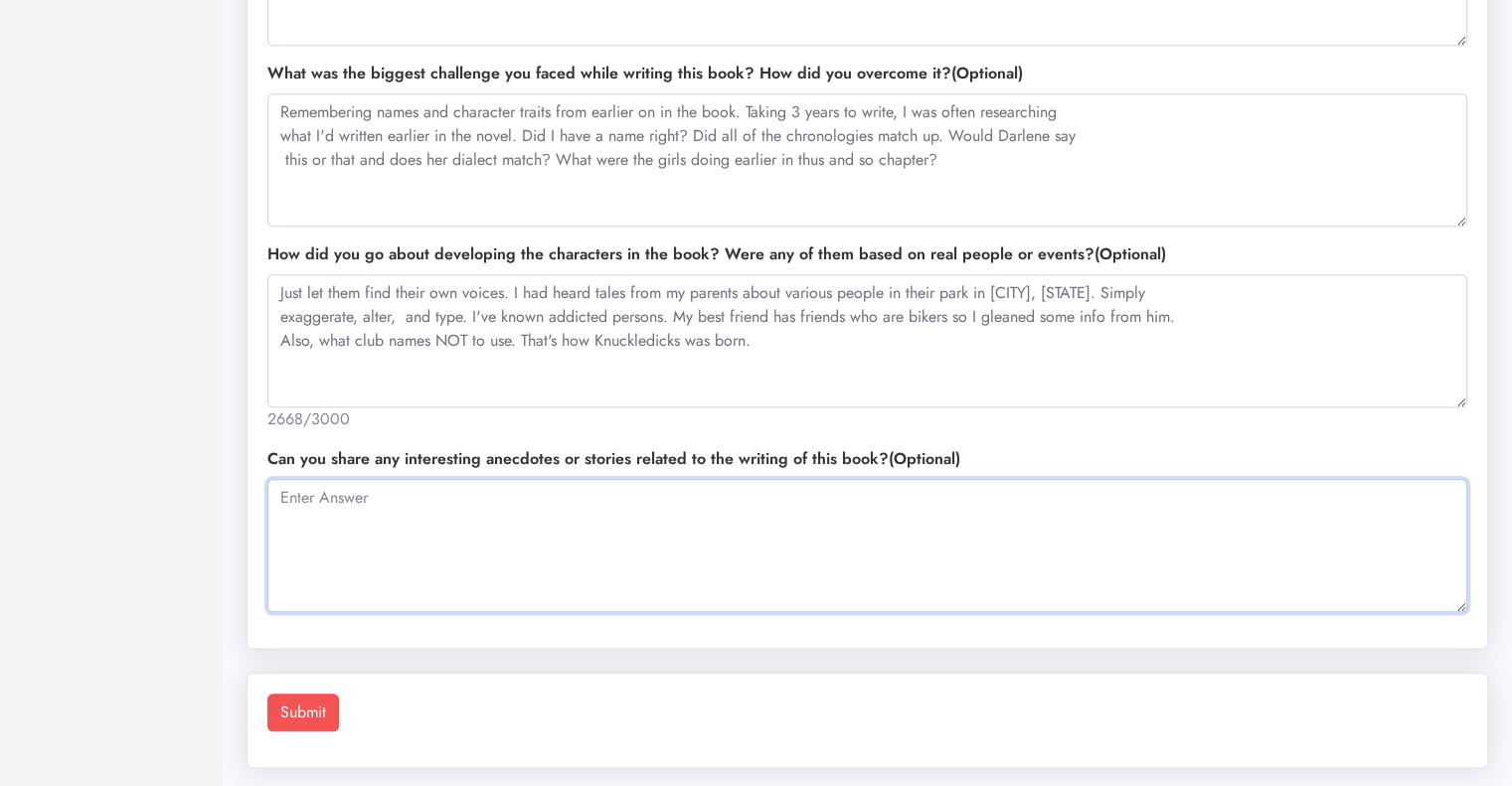 click at bounding box center [867, 546] 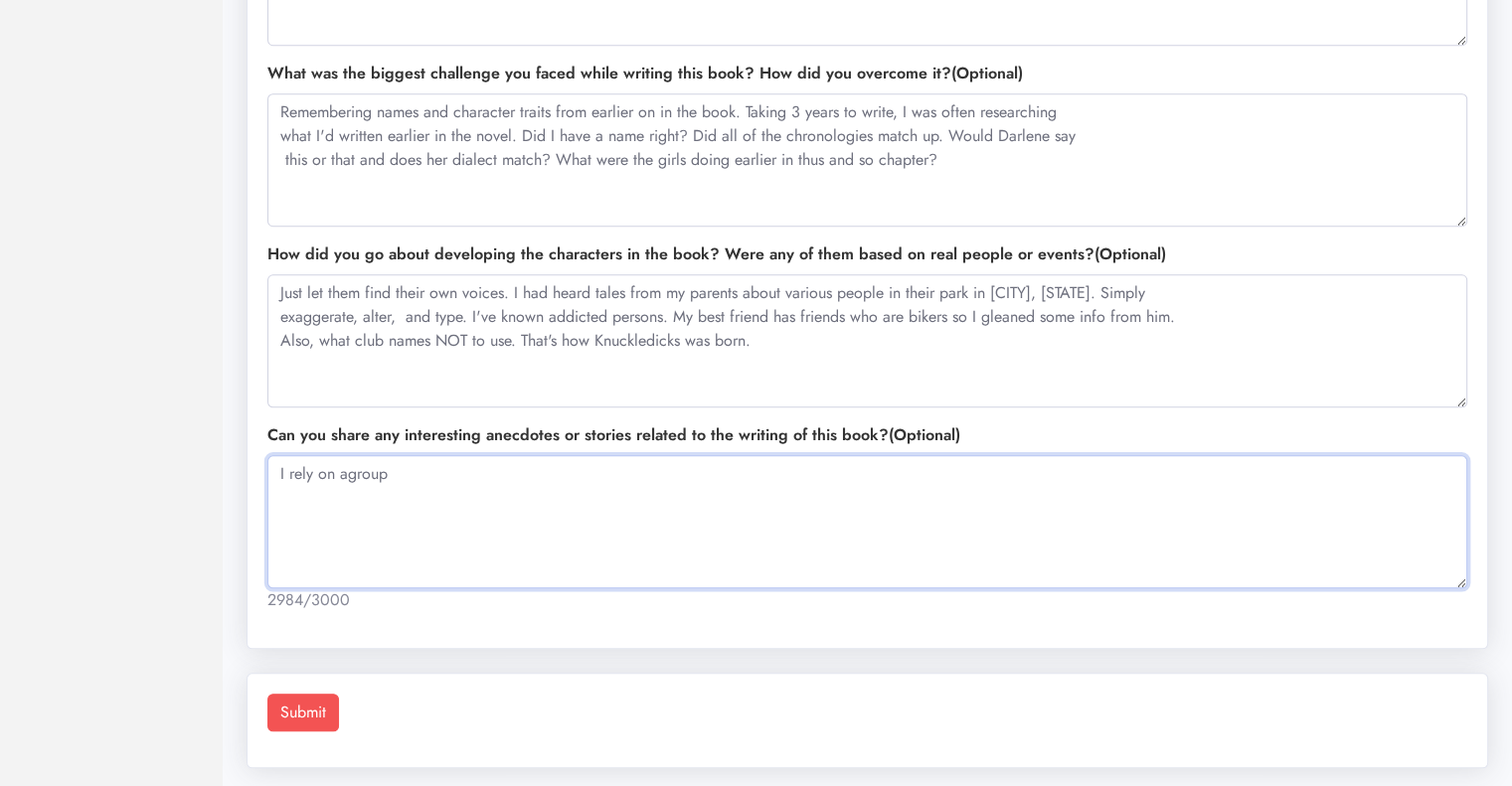 click on "I rely on agroup" at bounding box center [867, 522] 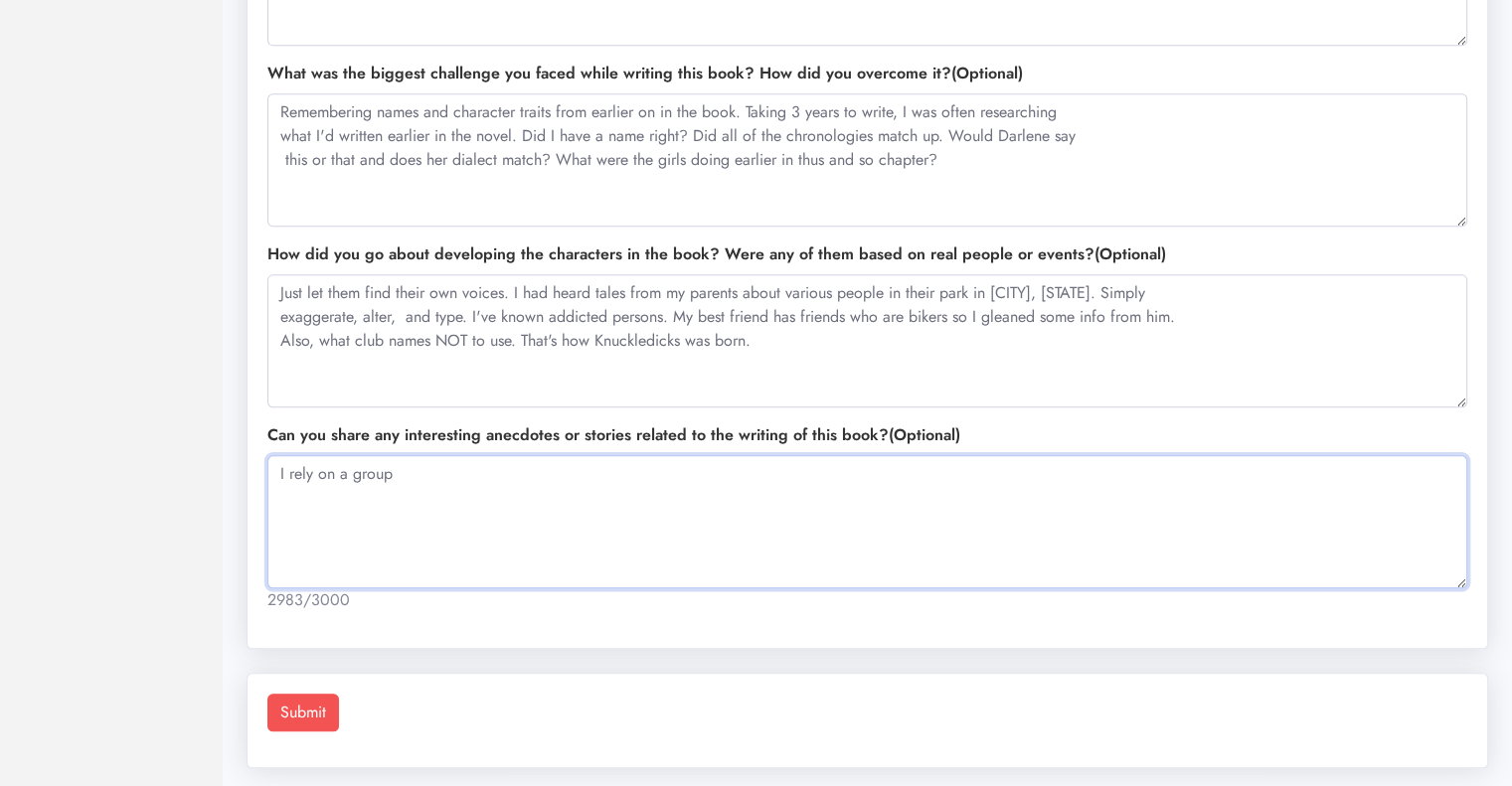 drag, startPoint x: 398, startPoint y: 471, endPoint x: 420, endPoint y: 470, distance: 22.022716 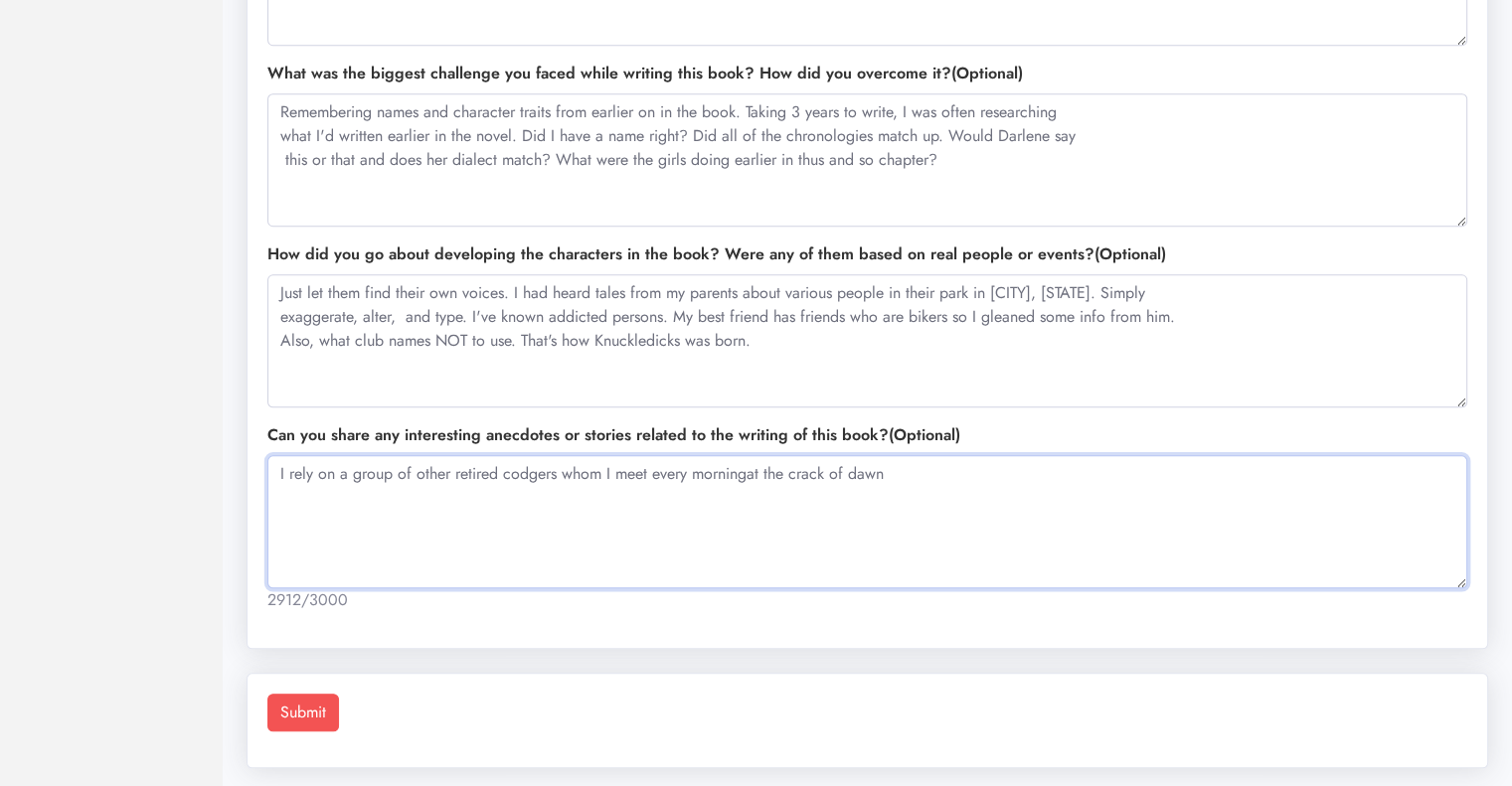 click on "I rely on a group of other retired codgers whom I meet every morningat the crack of dawn" at bounding box center [867, 522] 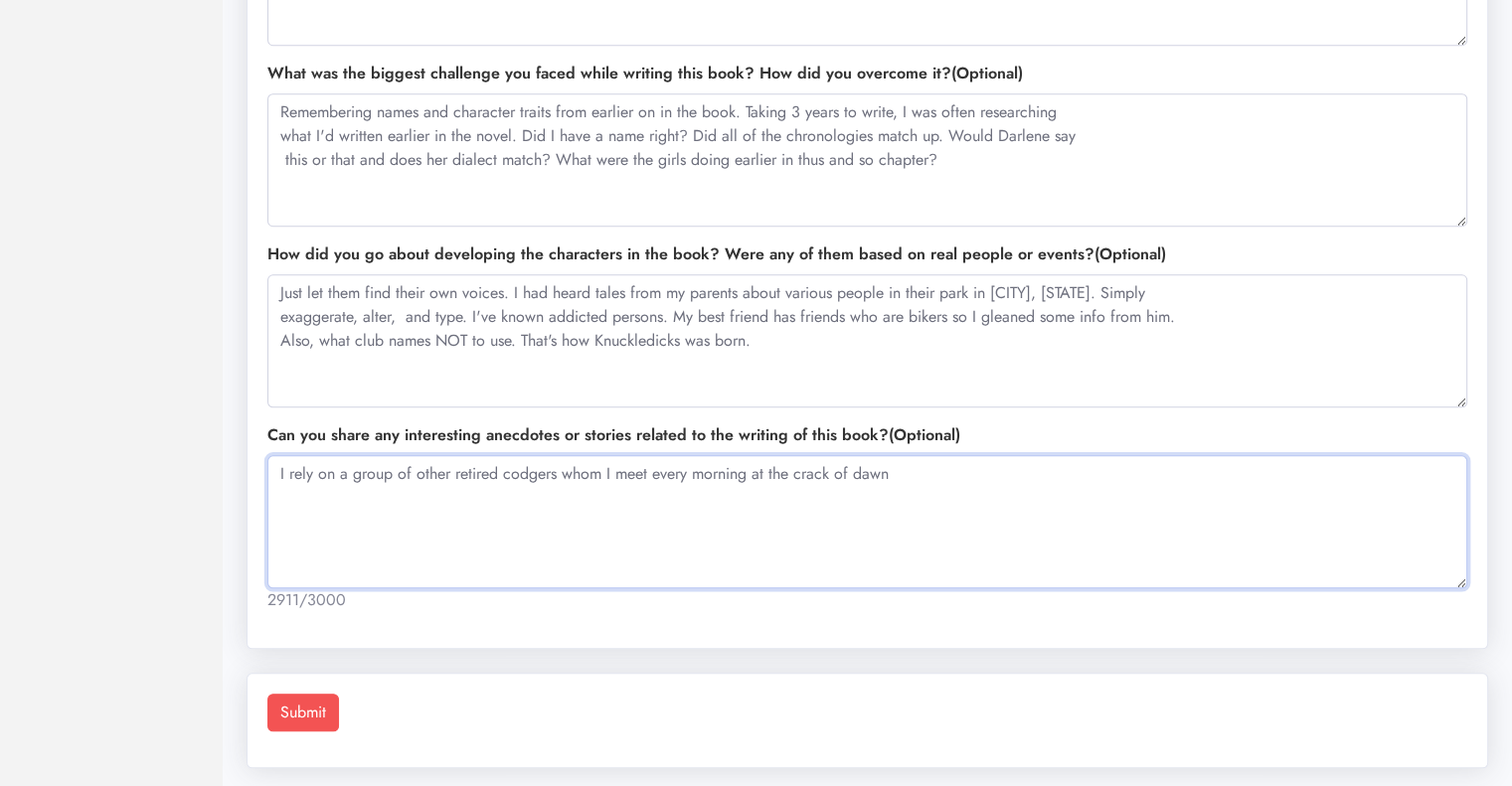 click on "I rely on a group of other retired codgers whom I meet every morning at the crack of dawn" at bounding box center [867, 522] 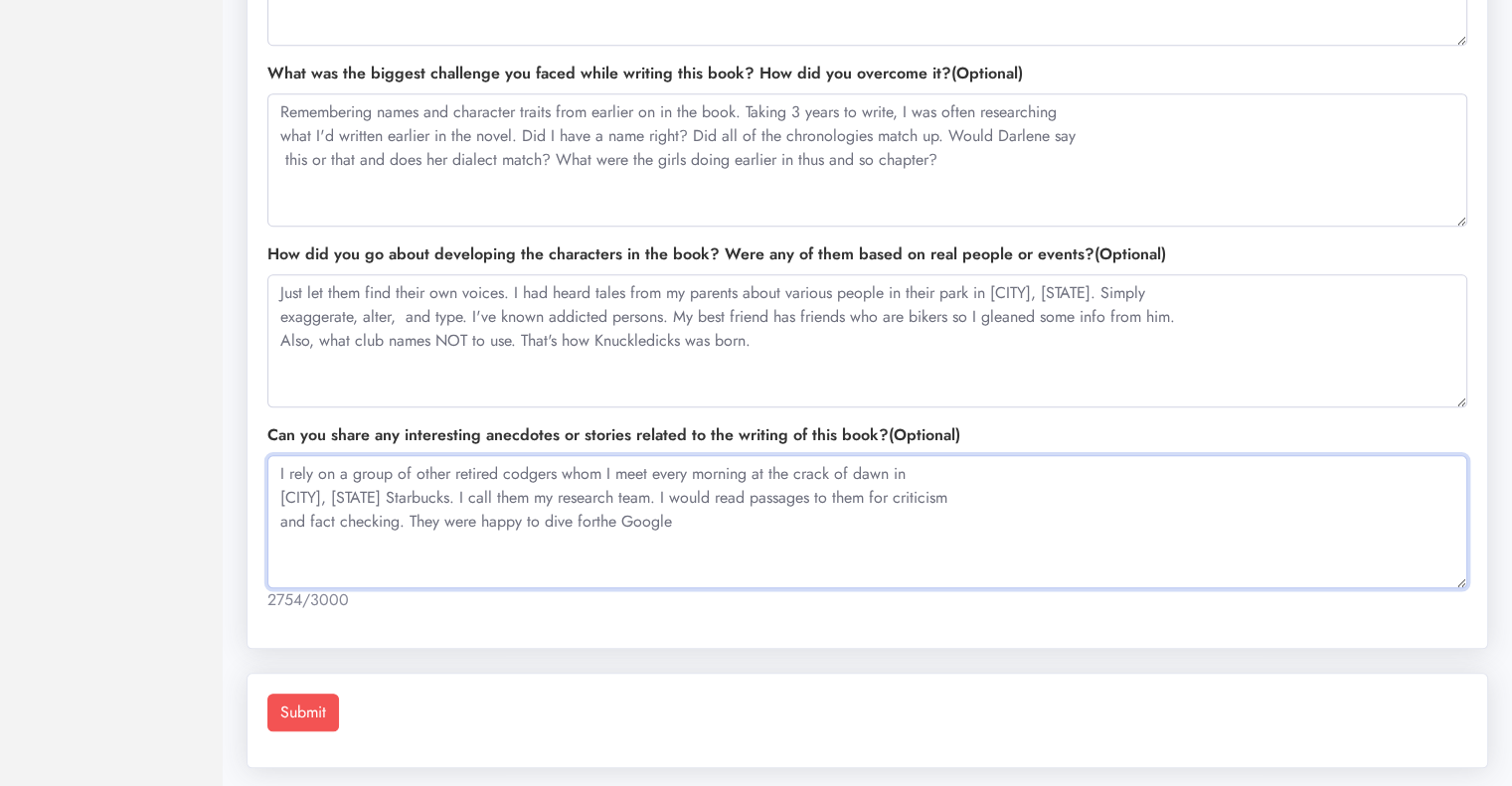 click on "I rely on a group of other retired codgers whom I meet every morning at the crack of dawn in
Lapeer, MI Starbucks. I call them my research team. I would read passages to them for criticism
and fact checking. They were happy to dive forthe Google" at bounding box center [867, 522] 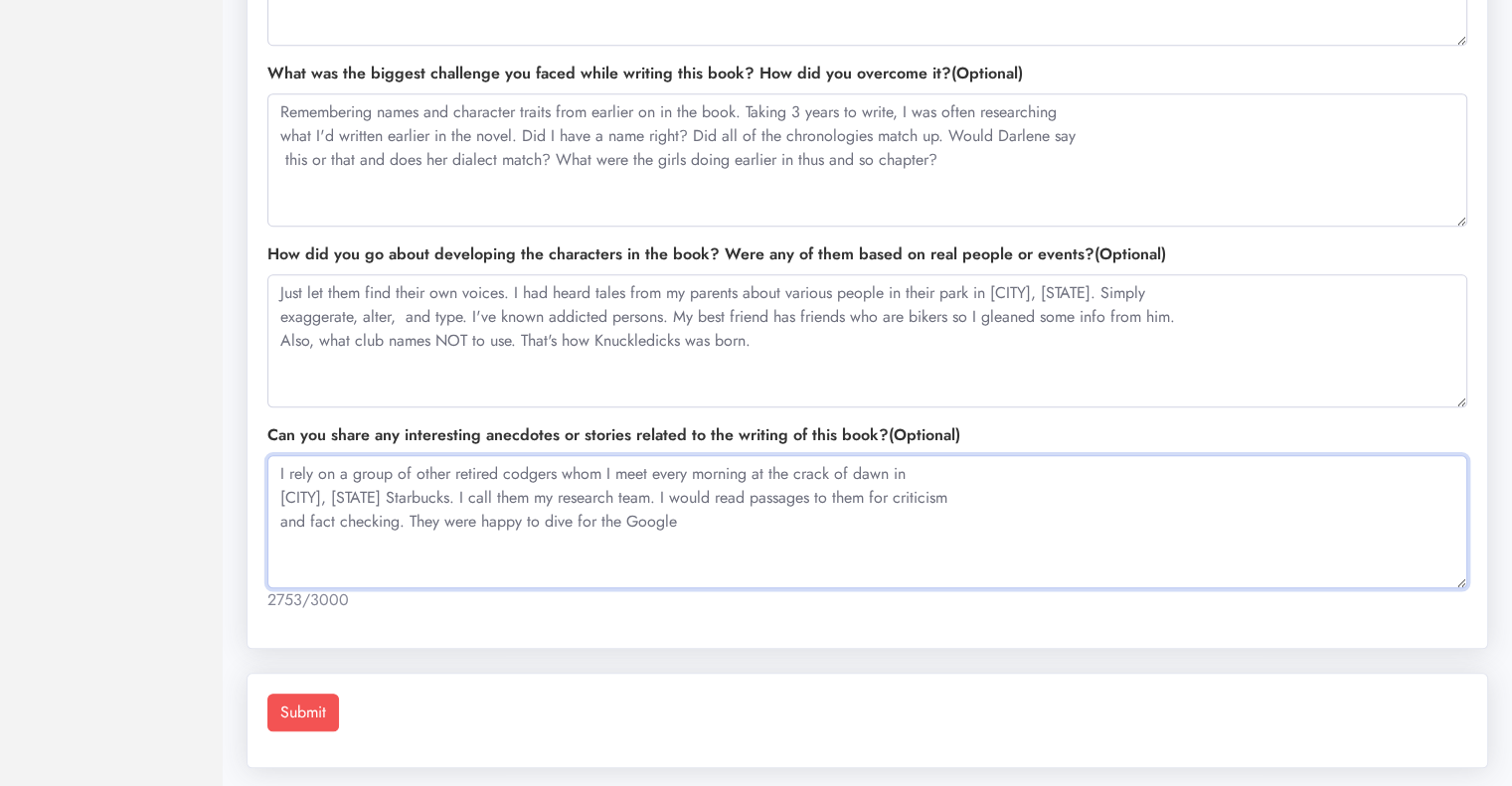 click on "I rely on a group of other retired codgers whom I meet every morning at the crack of dawn in
Lapeer, MI Starbucks. I call them my research team. I would read passages to them for criticism
and fact checking. They were happy to dive for the Google" at bounding box center [867, 522] 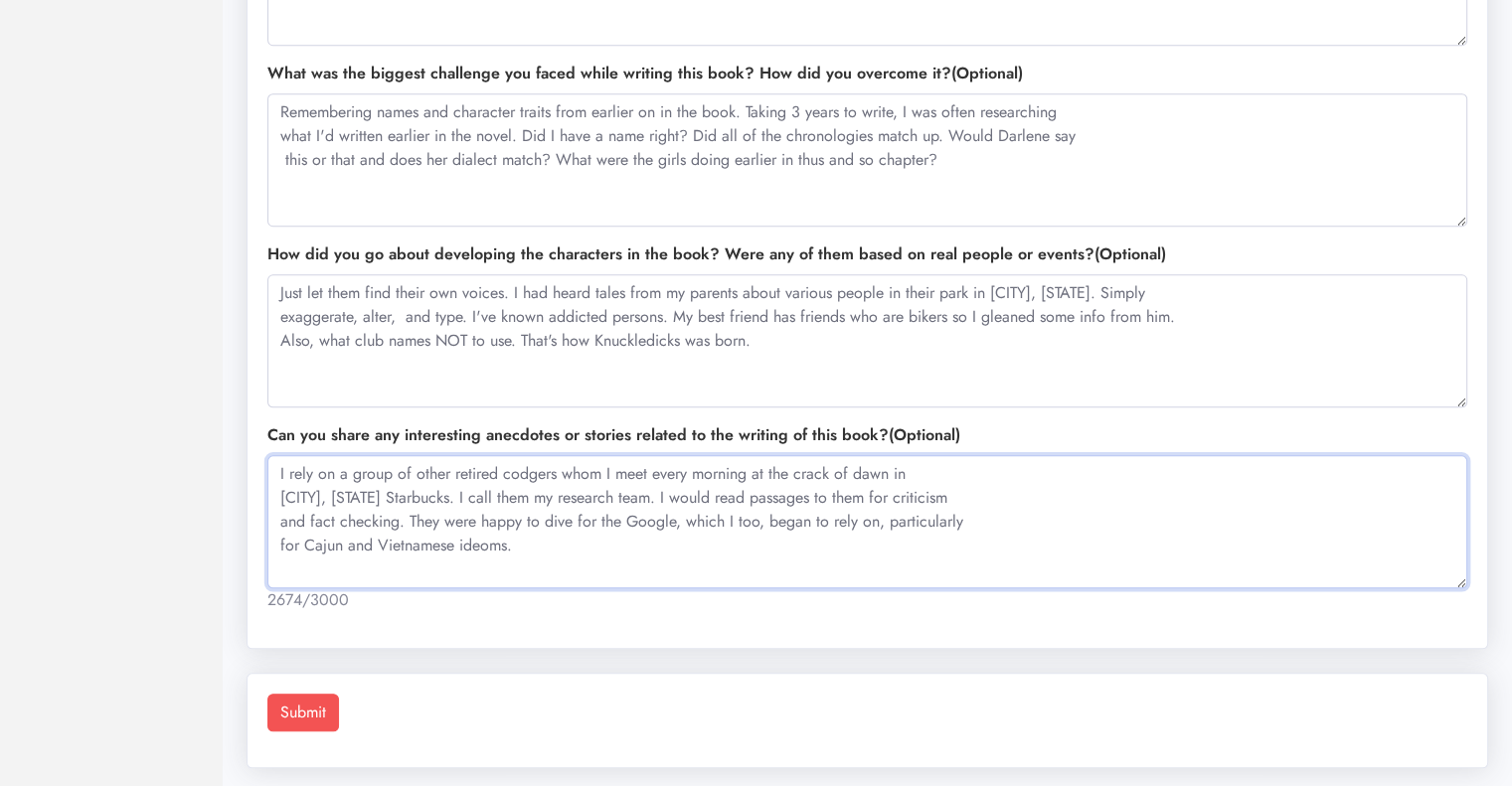 click on "I rely on a group of other retired codgers whom I meet every morning at the crack of dawn in
Lapeer, MI Starbucks. I call them my research team. I would read passages to them for criticism
and fact checking. They were happy to dive for the Google, which I too, began to rely on, particularly
for Cajun and Vietnamese ideoms." at bounding box center (867, 522) 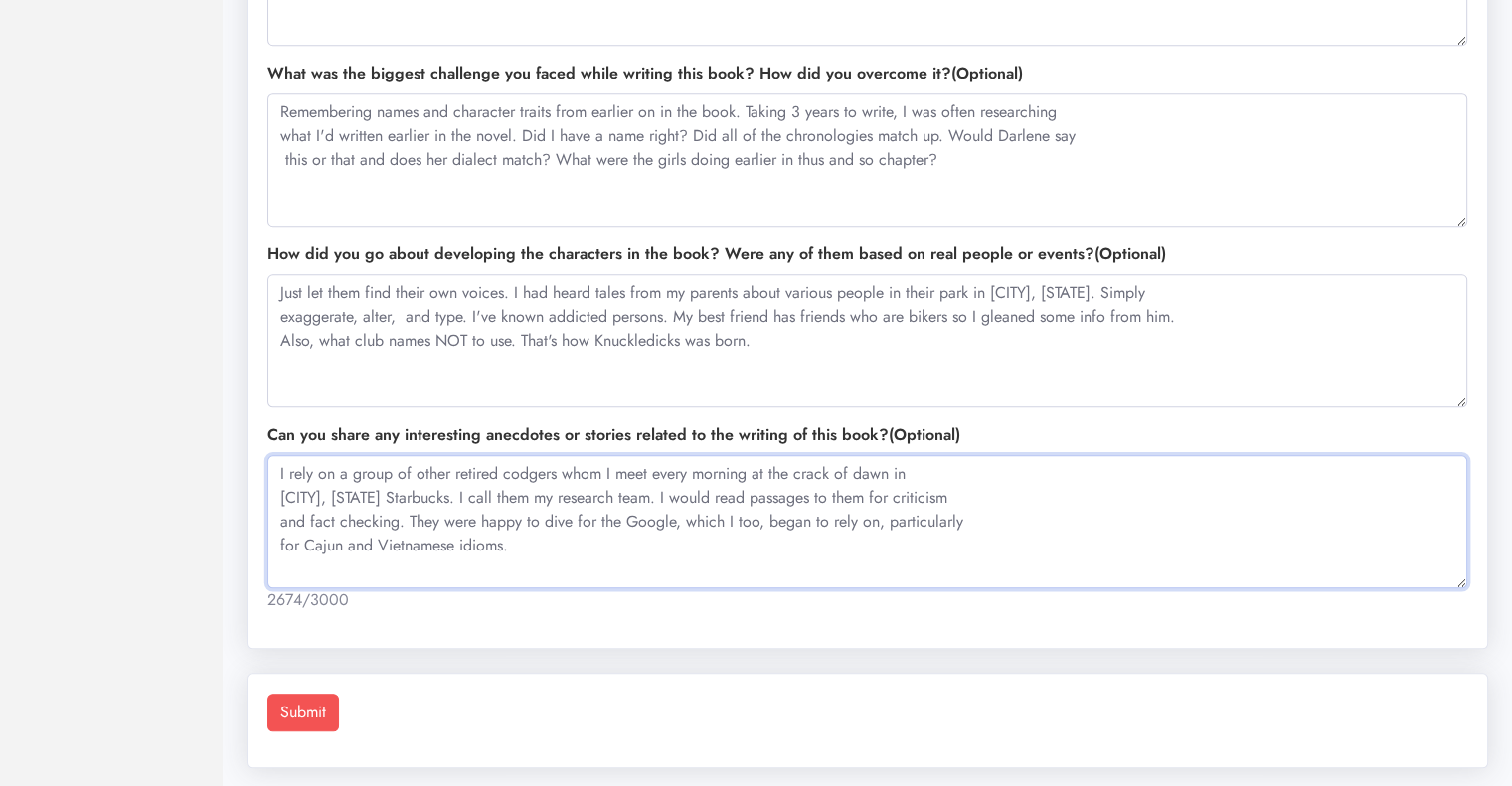 type on "I rely on a group of other retired codgers whom I meet every morning at the crack of dawn in
Lapeer, MI Starbucks. I call them my research team. I would read passages to them for criticism
and fact checking. They were happy to dive for the Google, which I too, began to rely on, particularly
for Cajun and Vietnamese idioms." 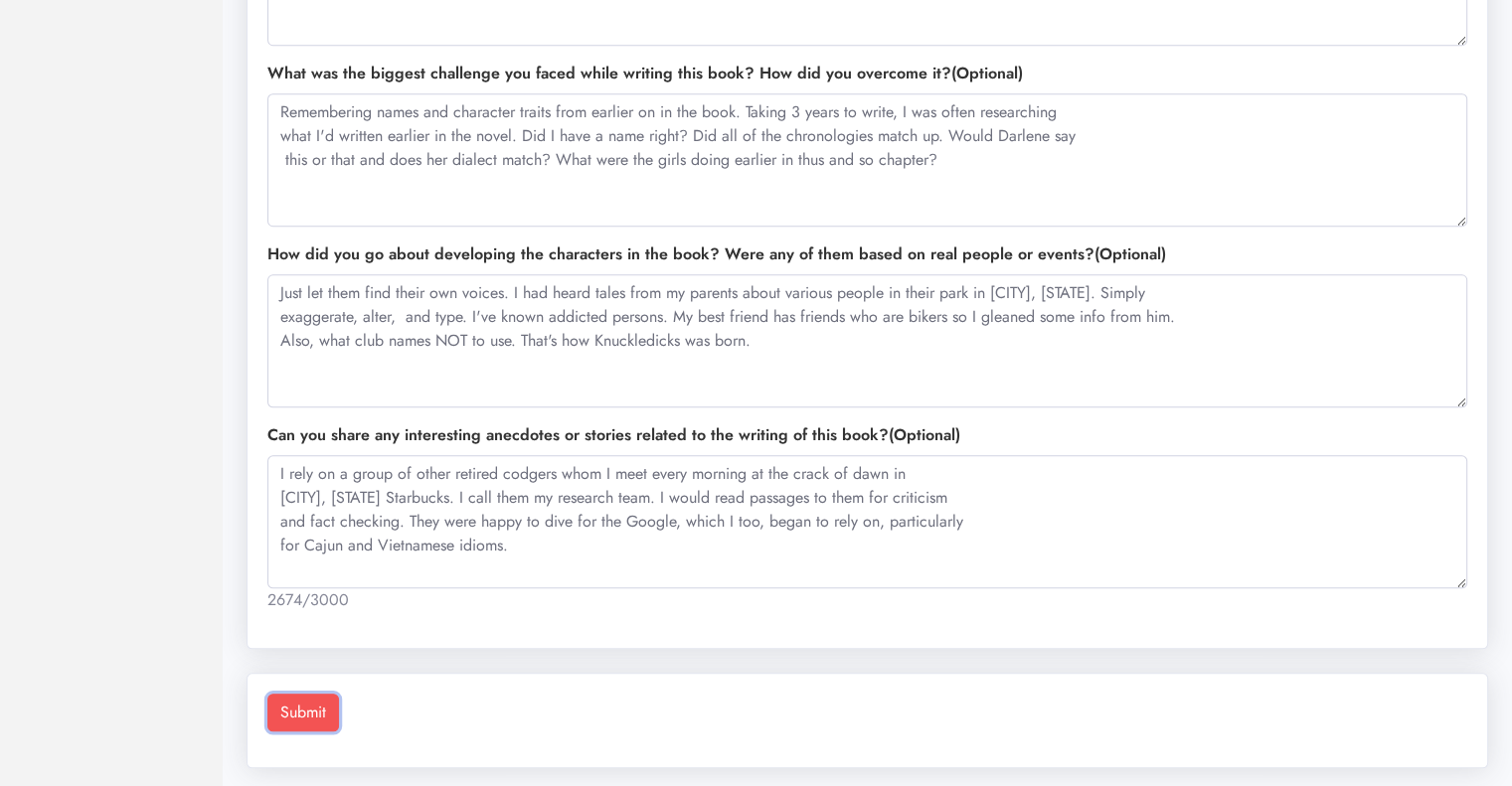 click on "Submit" at bounding box center (303, 712) 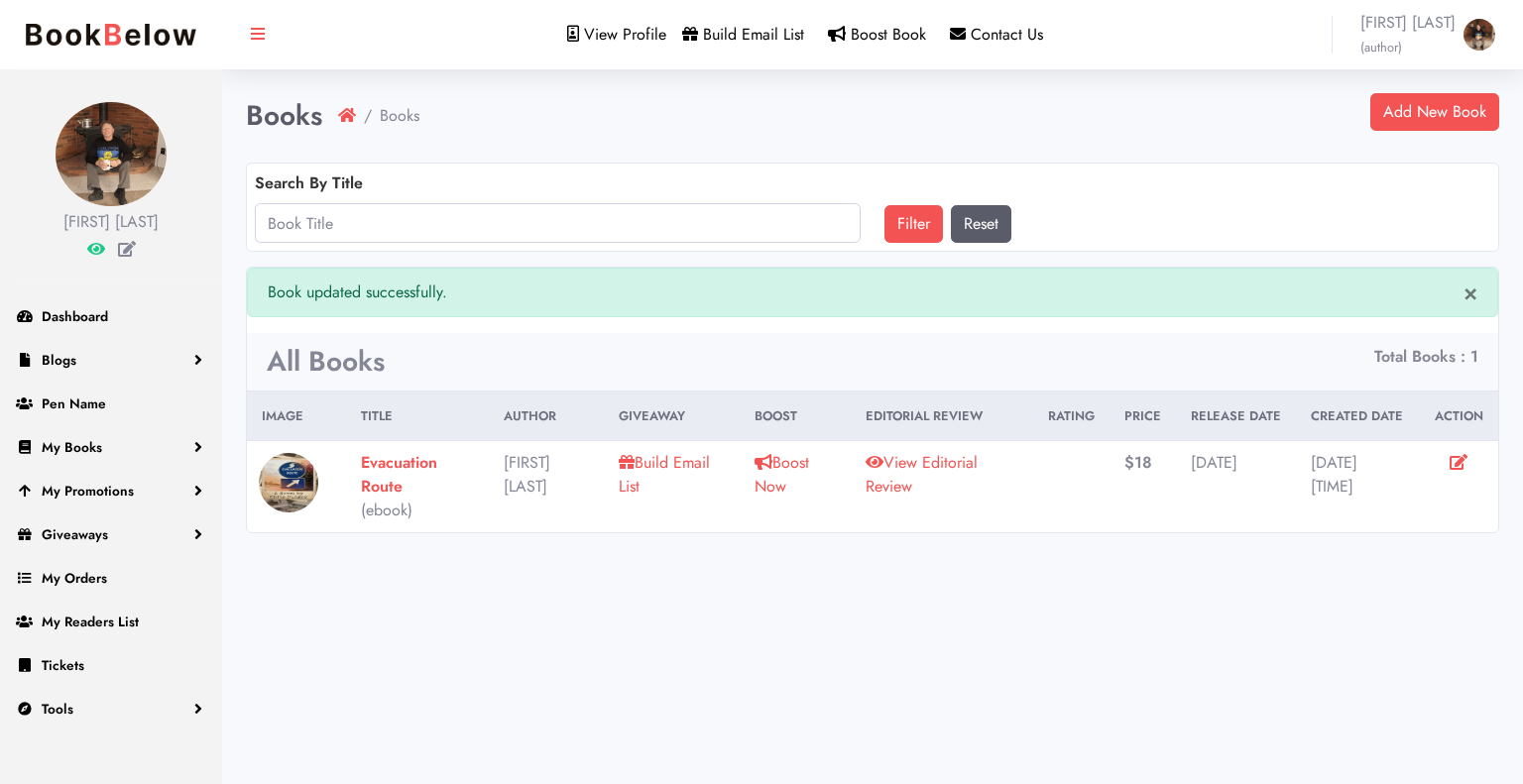 scroll, scrollTop: 0, scrollLeft: 0, axis: both 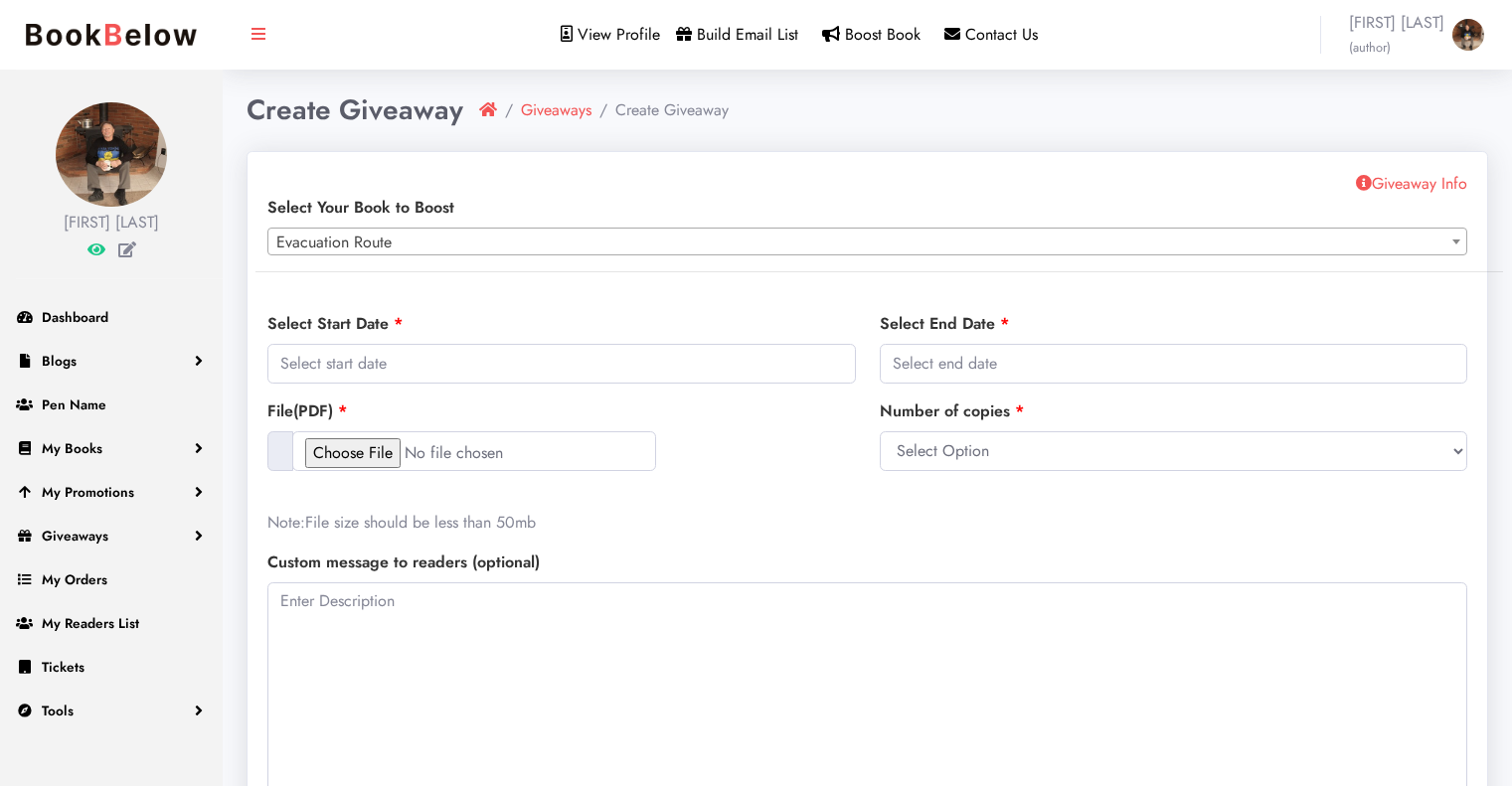 select on "150095" 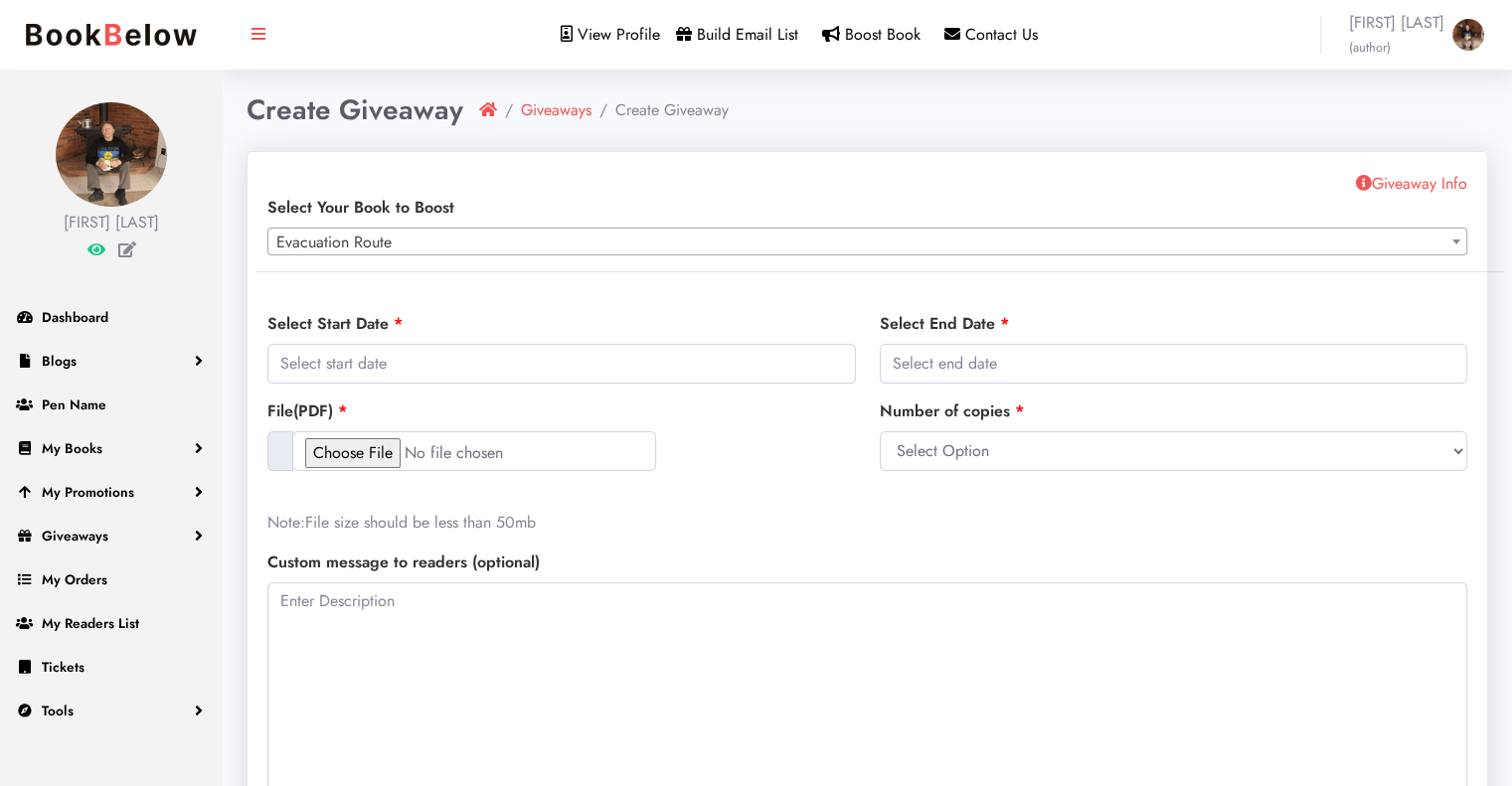 click at bounding box center (1456, 241) 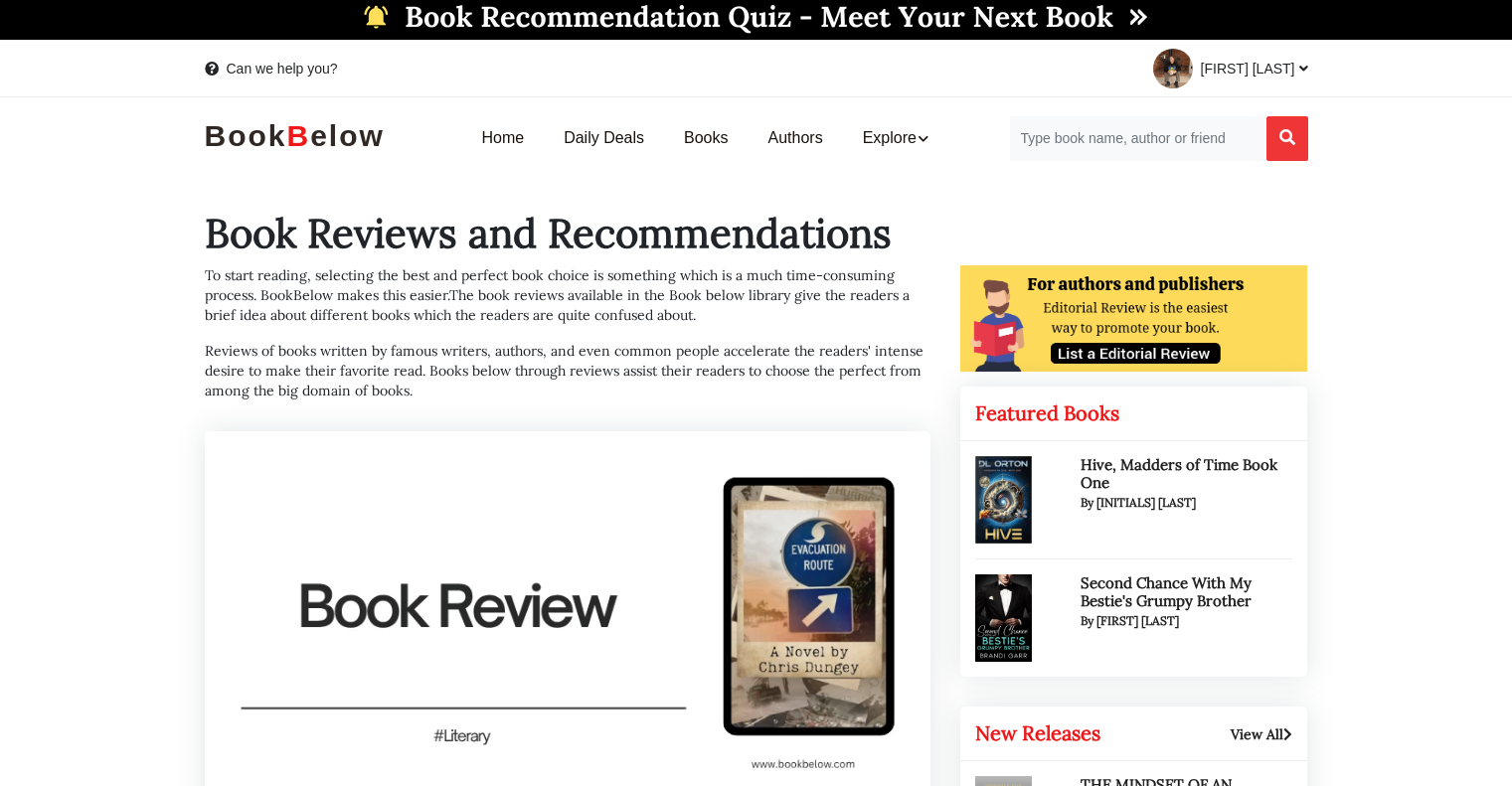 scroll, scrollTop: 0, scrollLeft: 0, axis: both 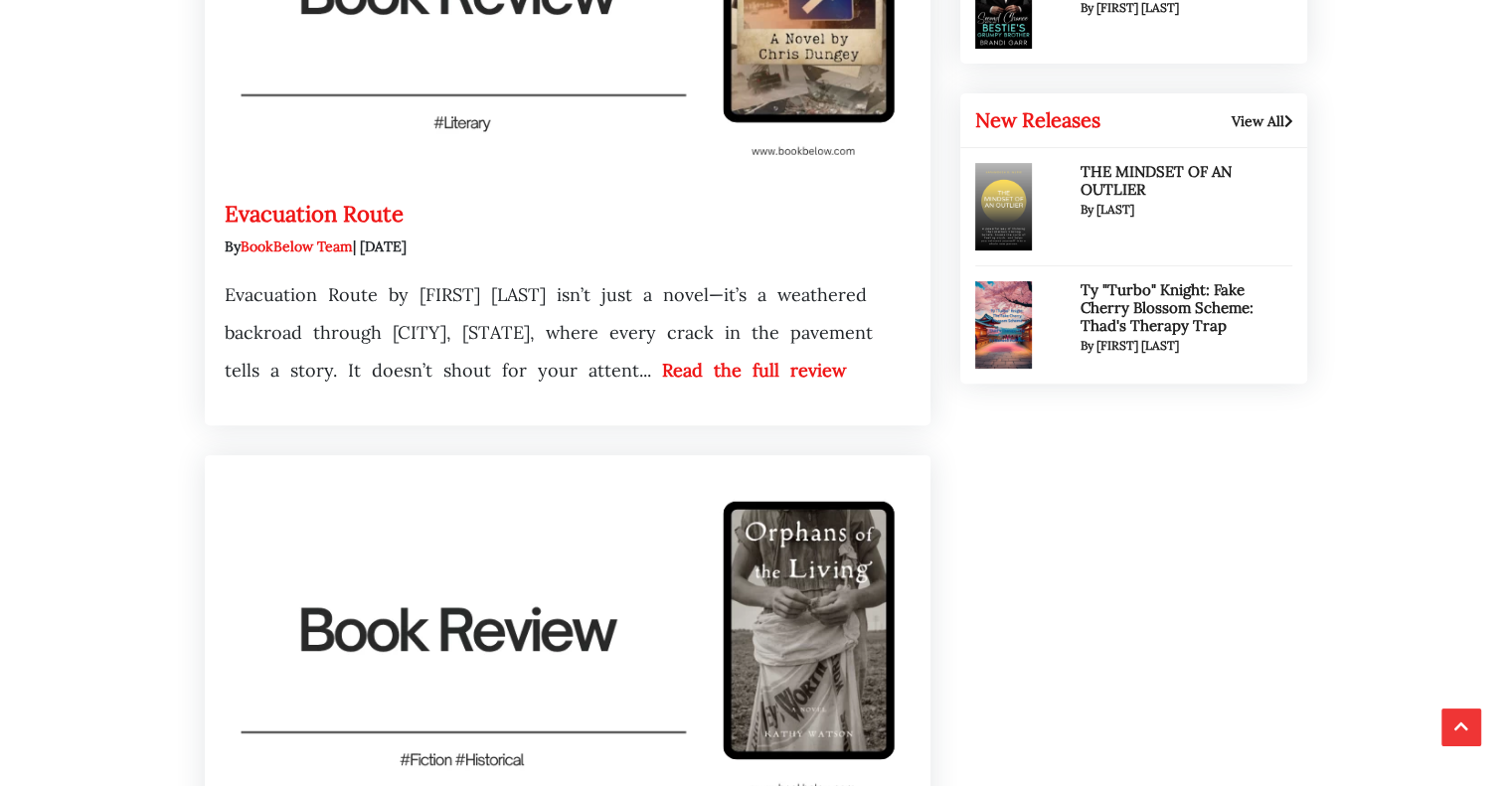 click on "Read the full review" at bounding box center (754, 370) 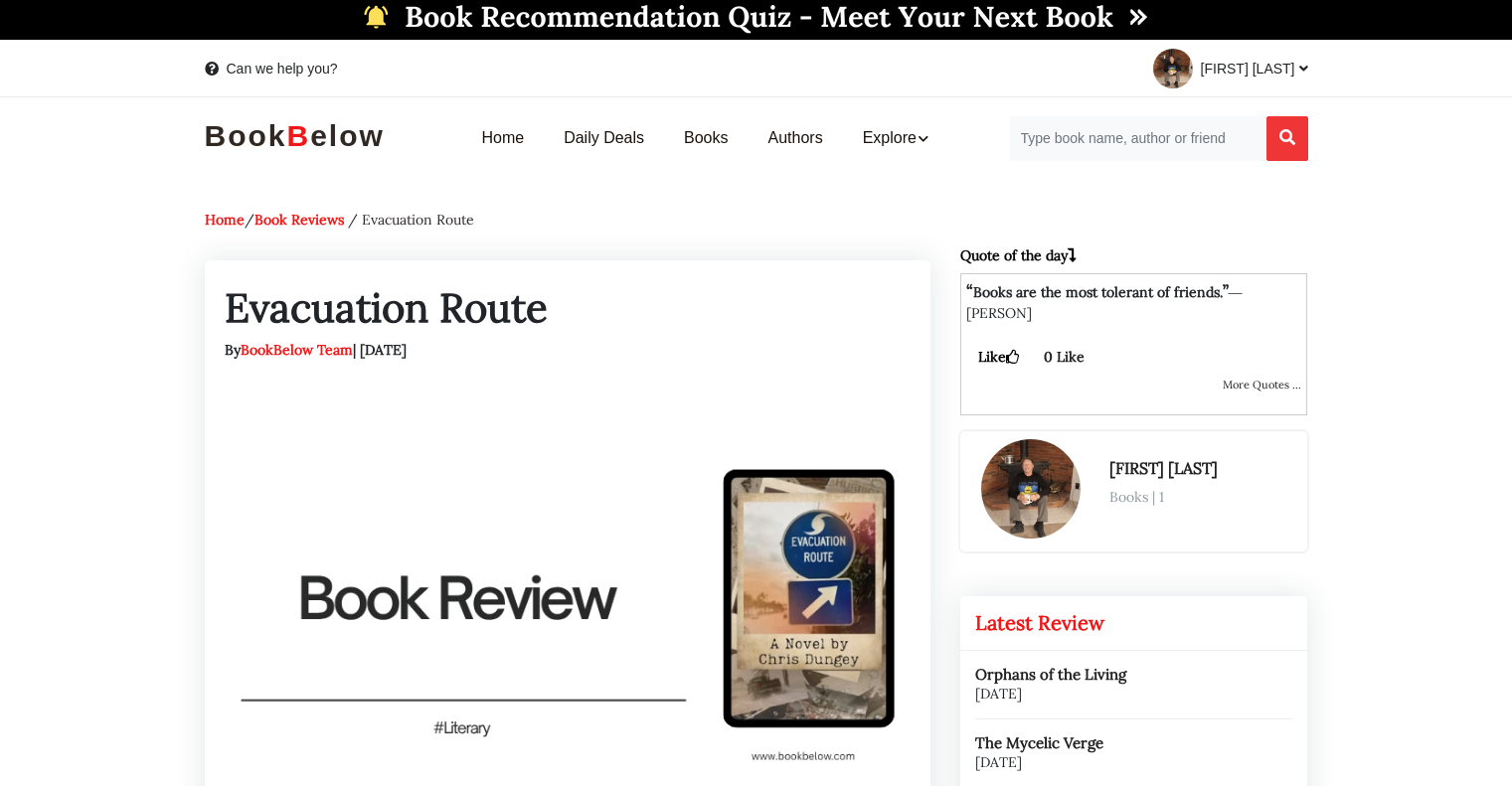 scroll, scrollTop: 0, scrollLeft: 0, axis: both 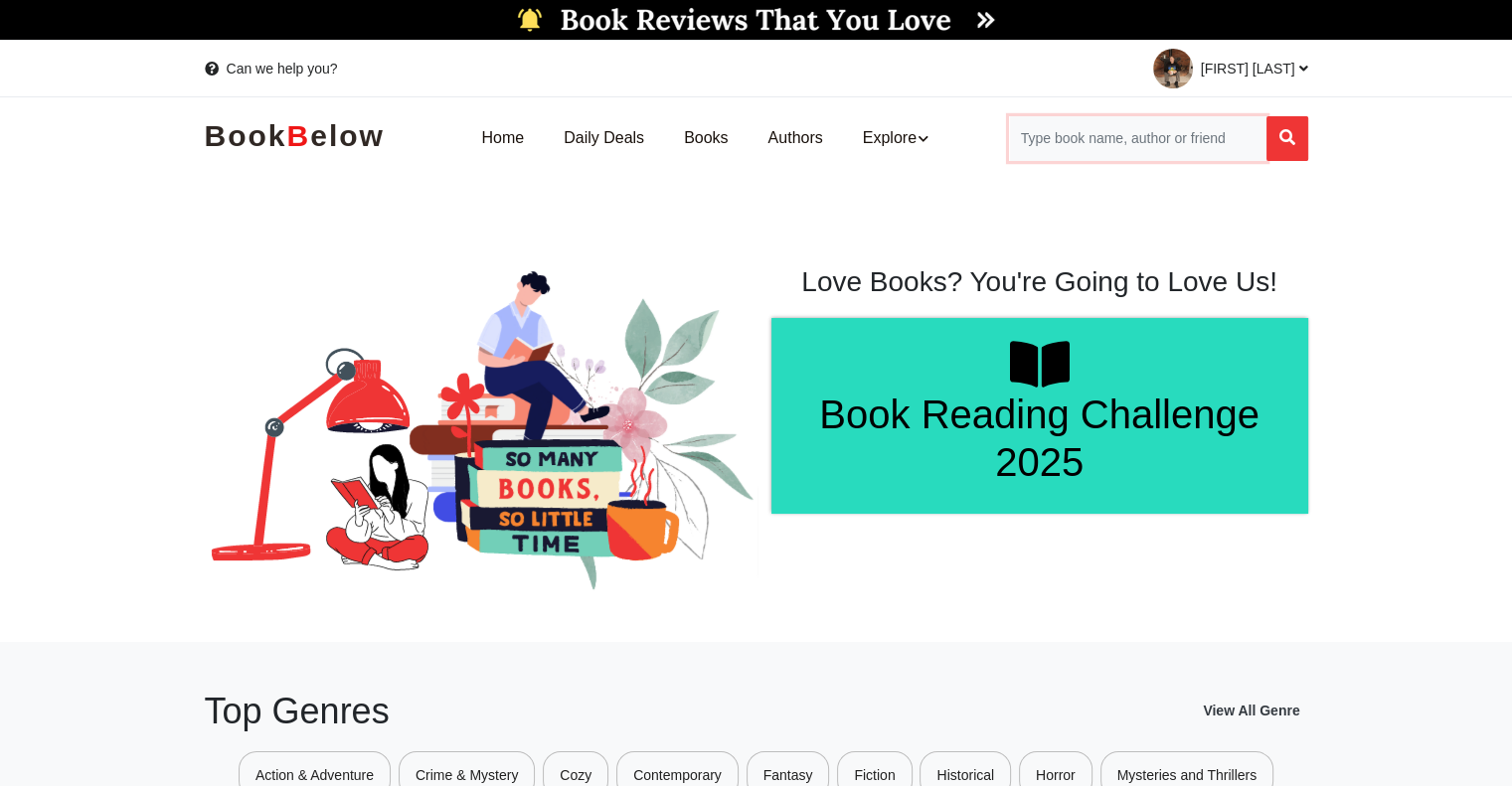 click at bounding box center (1137, 138) 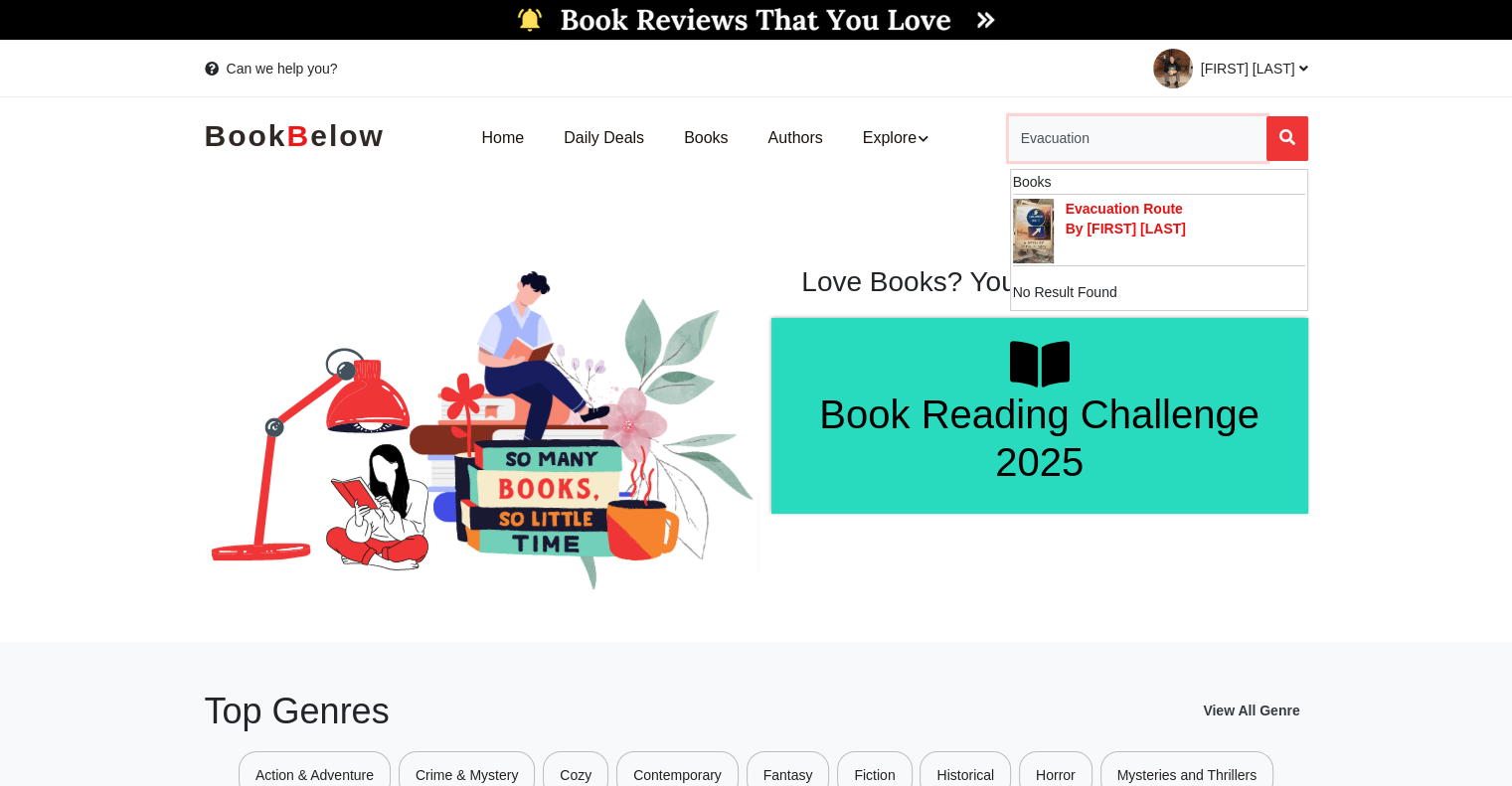 type on "Evacuation" 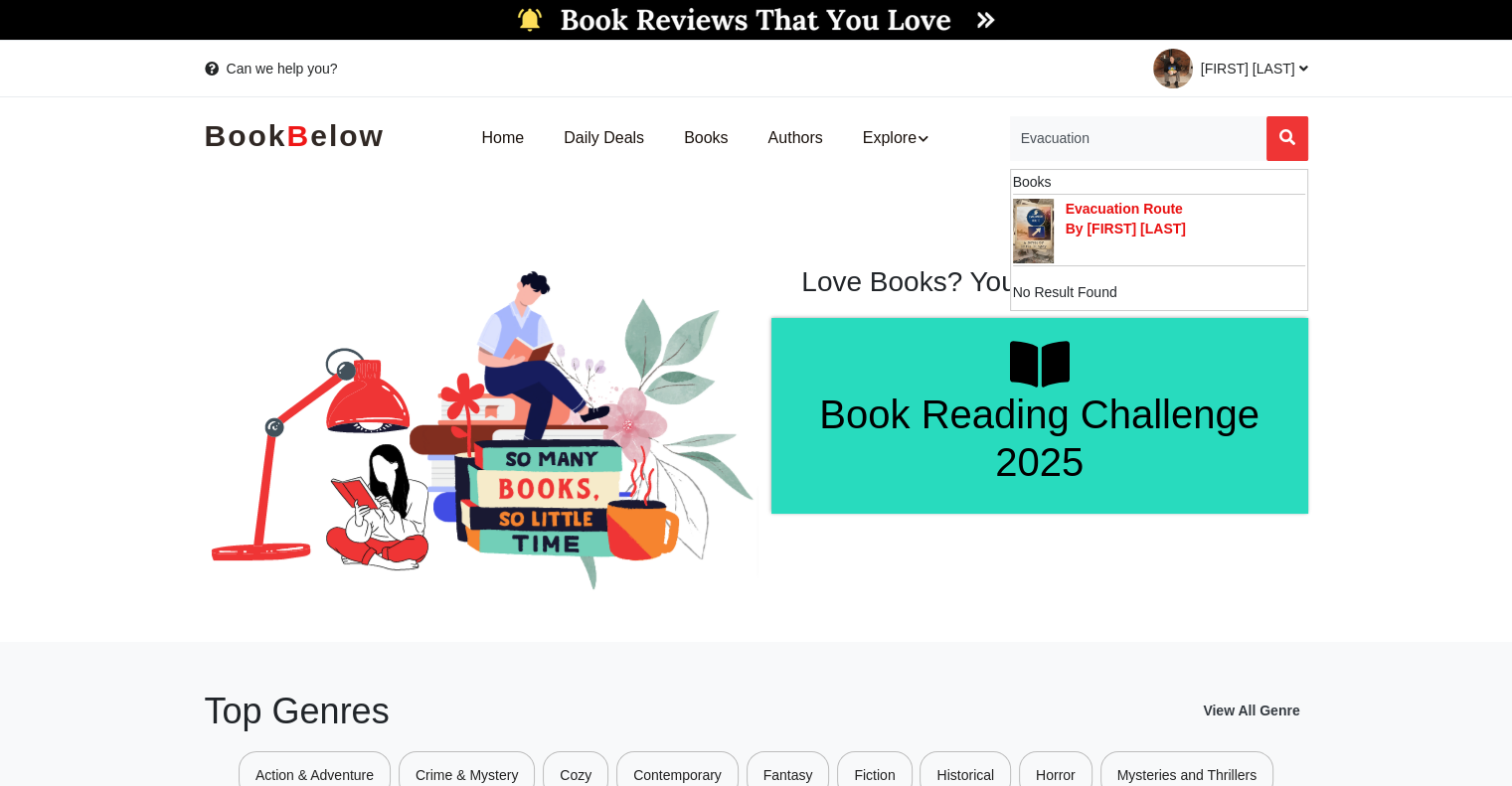 click on "By [FIRST] [LAST]" at bounding box center (1125, 229) 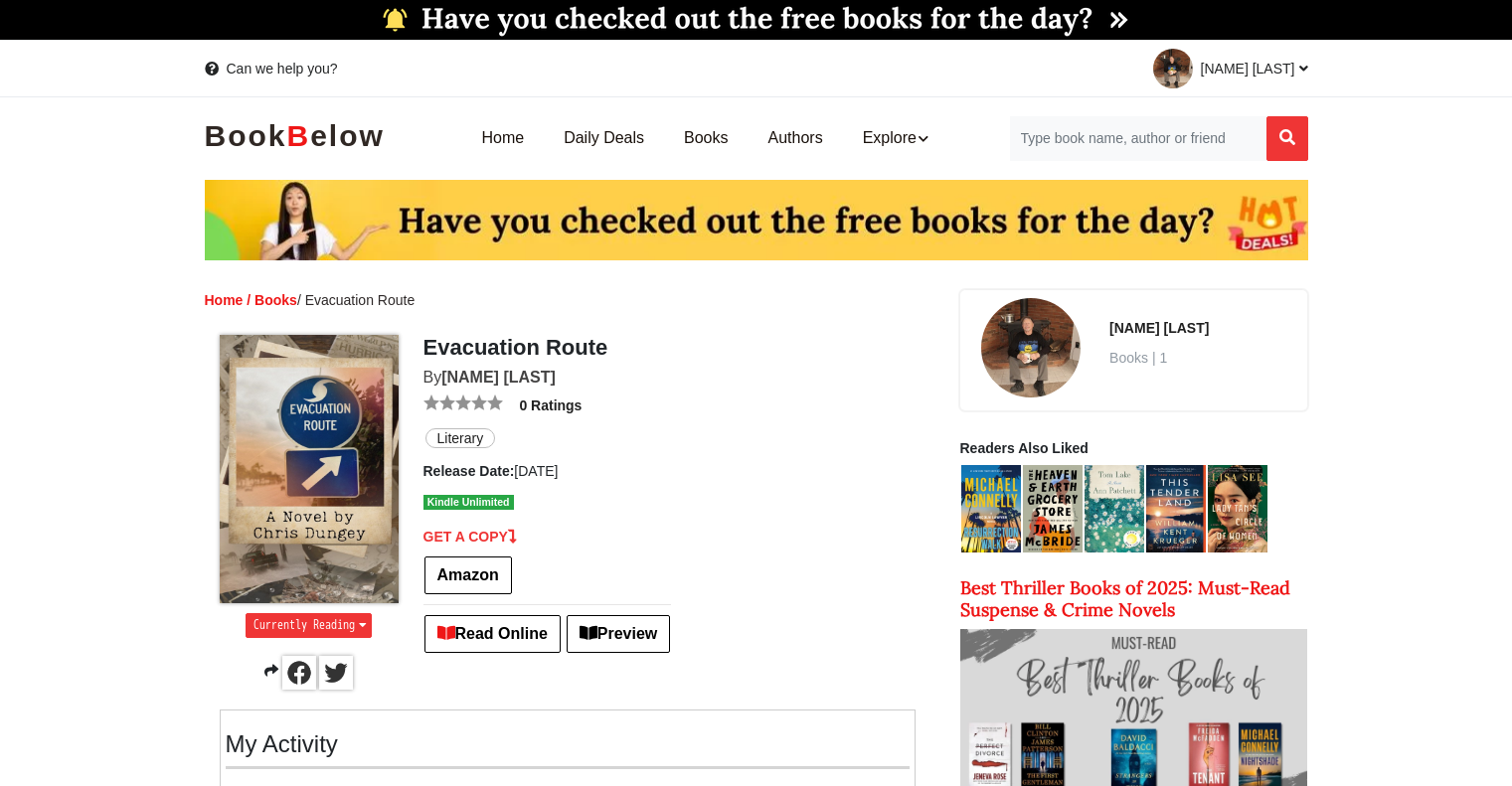 scroll, scrollTop: 0, scrollLeft: 0, axis: both 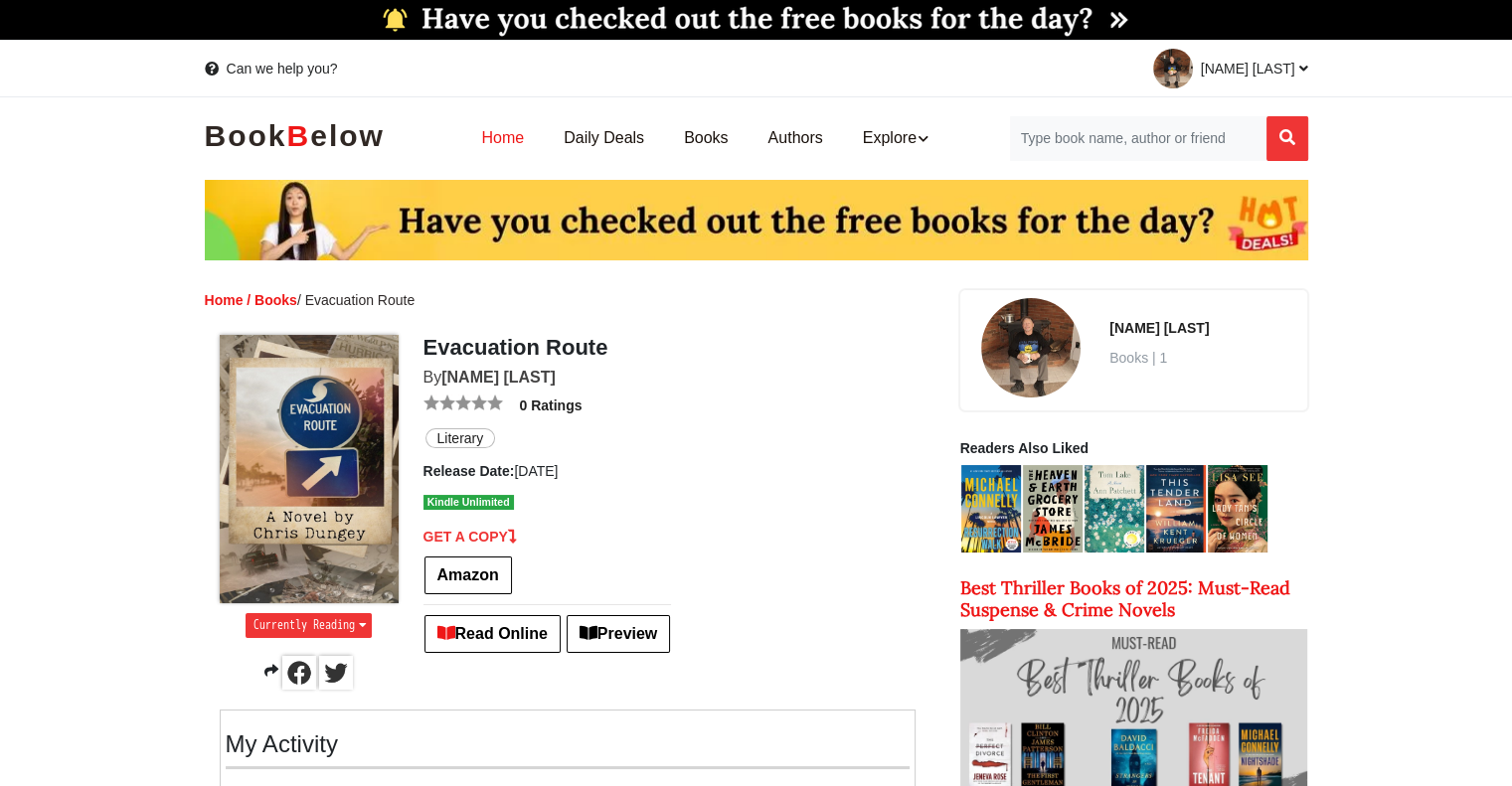 click on "Home" at bounding box center (502, 138) 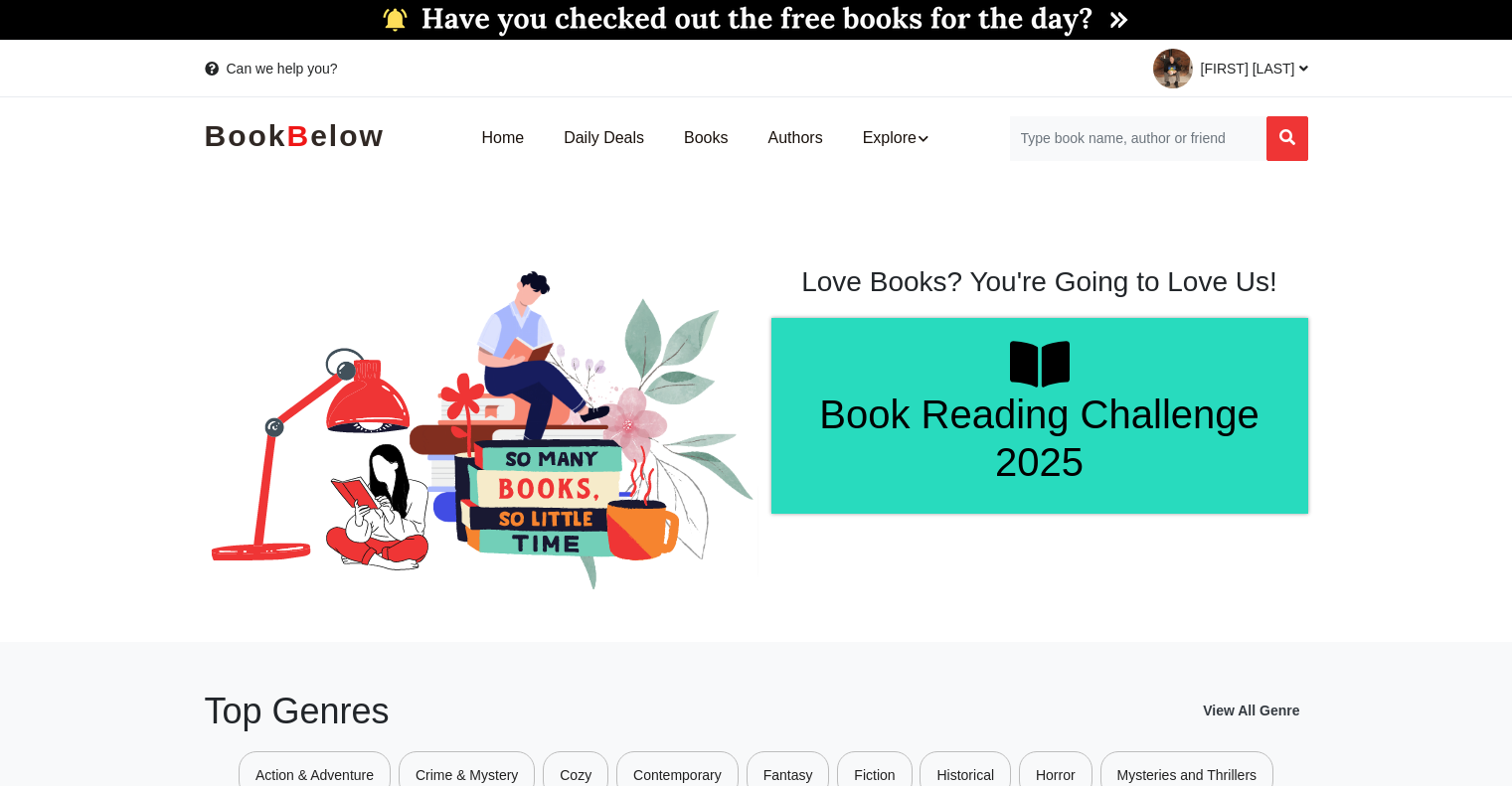 scroll, scrollTop: 0, scrollLeft: 0, axis: both 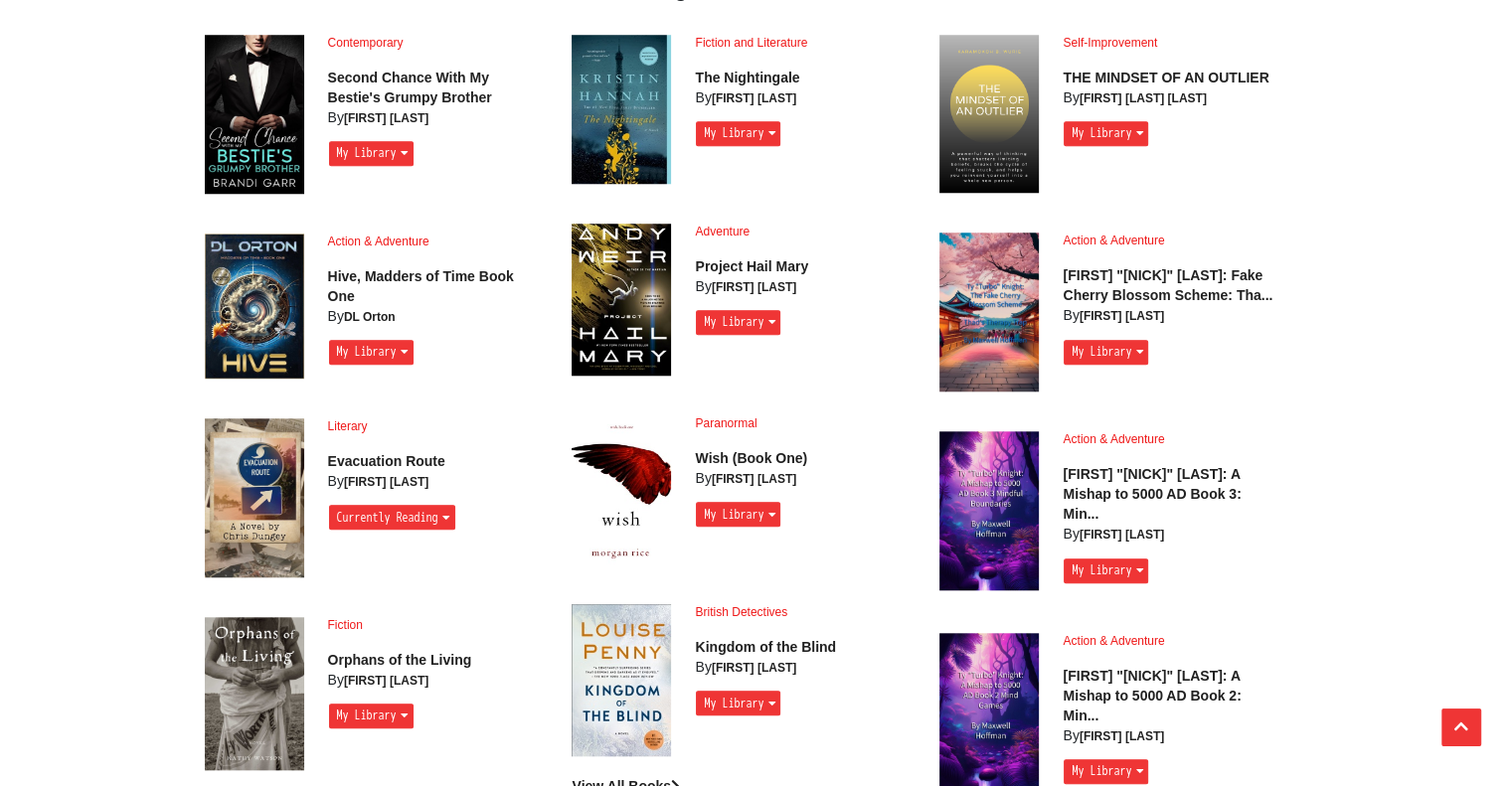 click at bounding box center [254, 498] 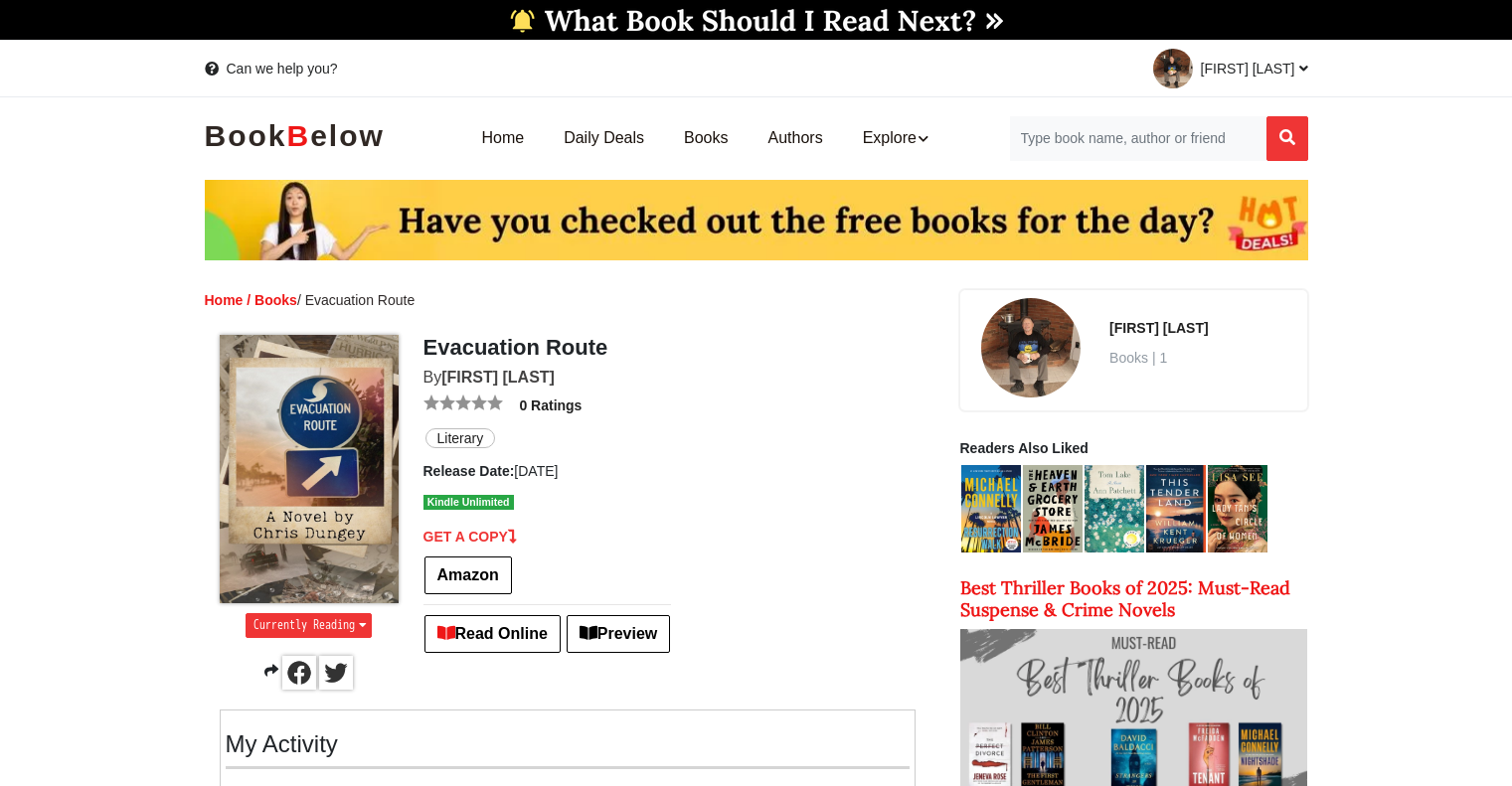 scroll, scrollTop: 0, scrollLeft: 0, axis: both 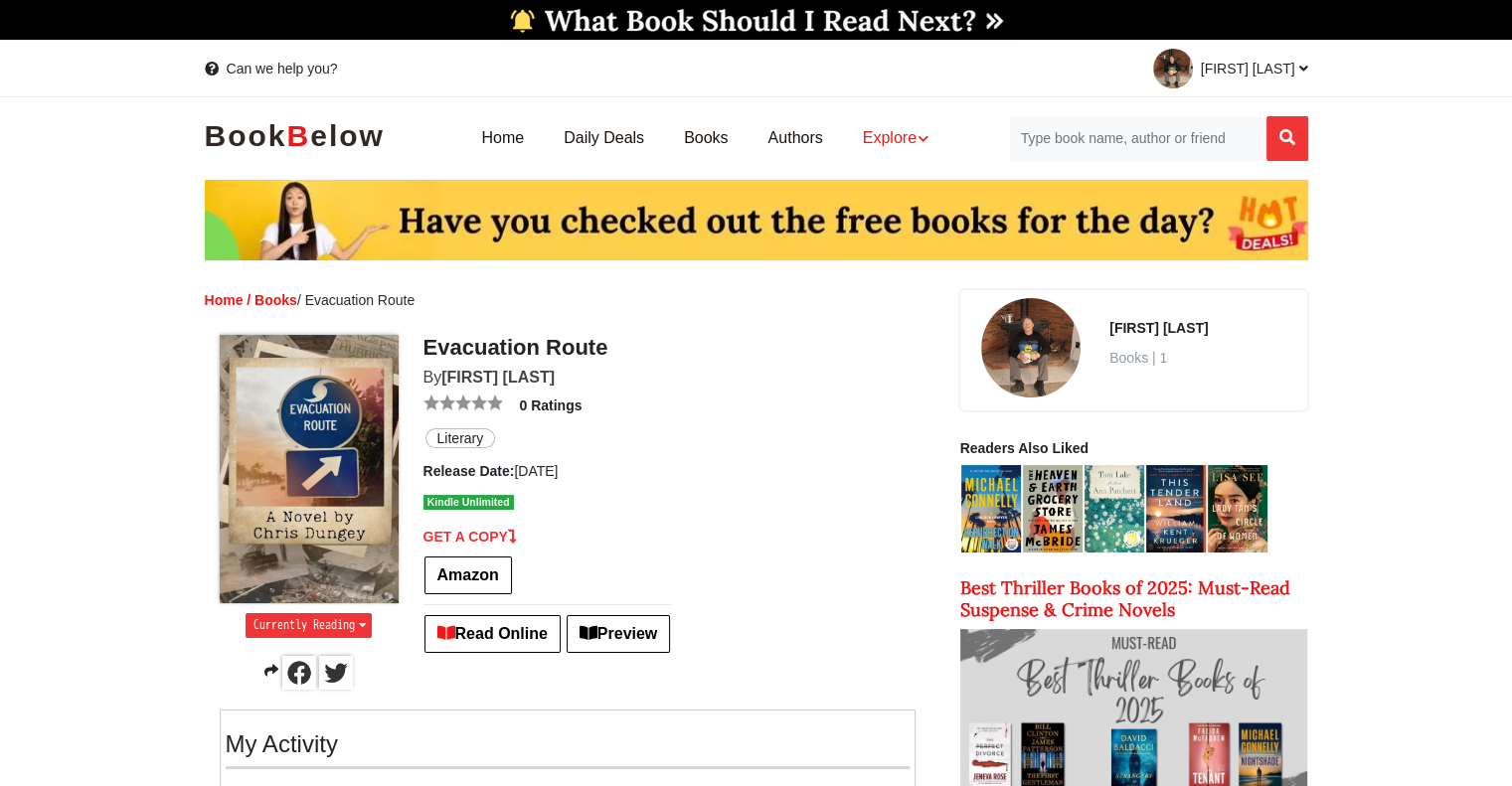 click on "Explore" at bounding box center (896, 138) 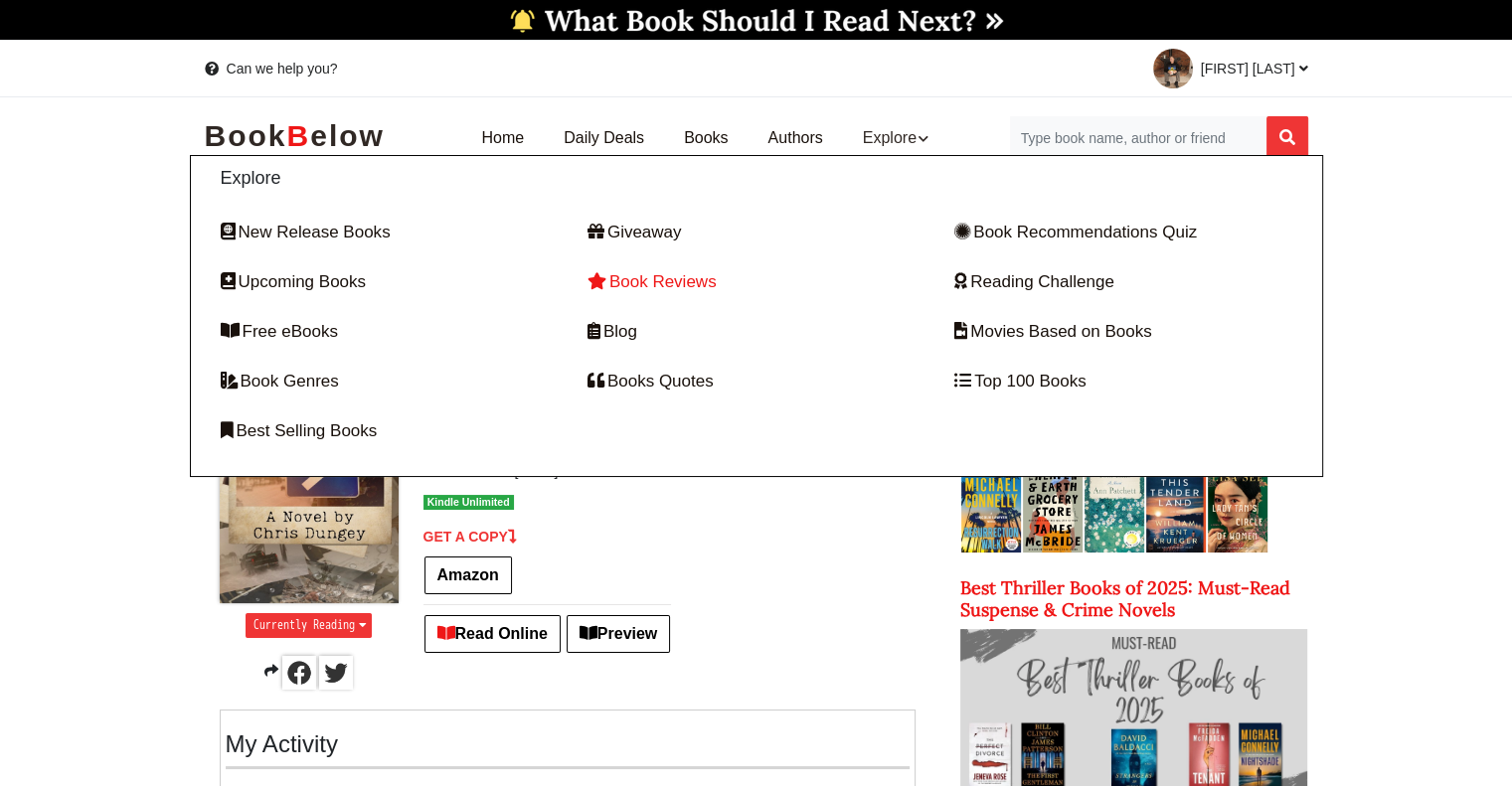 click on "Book Reviews" at bounding box center (756, 282) 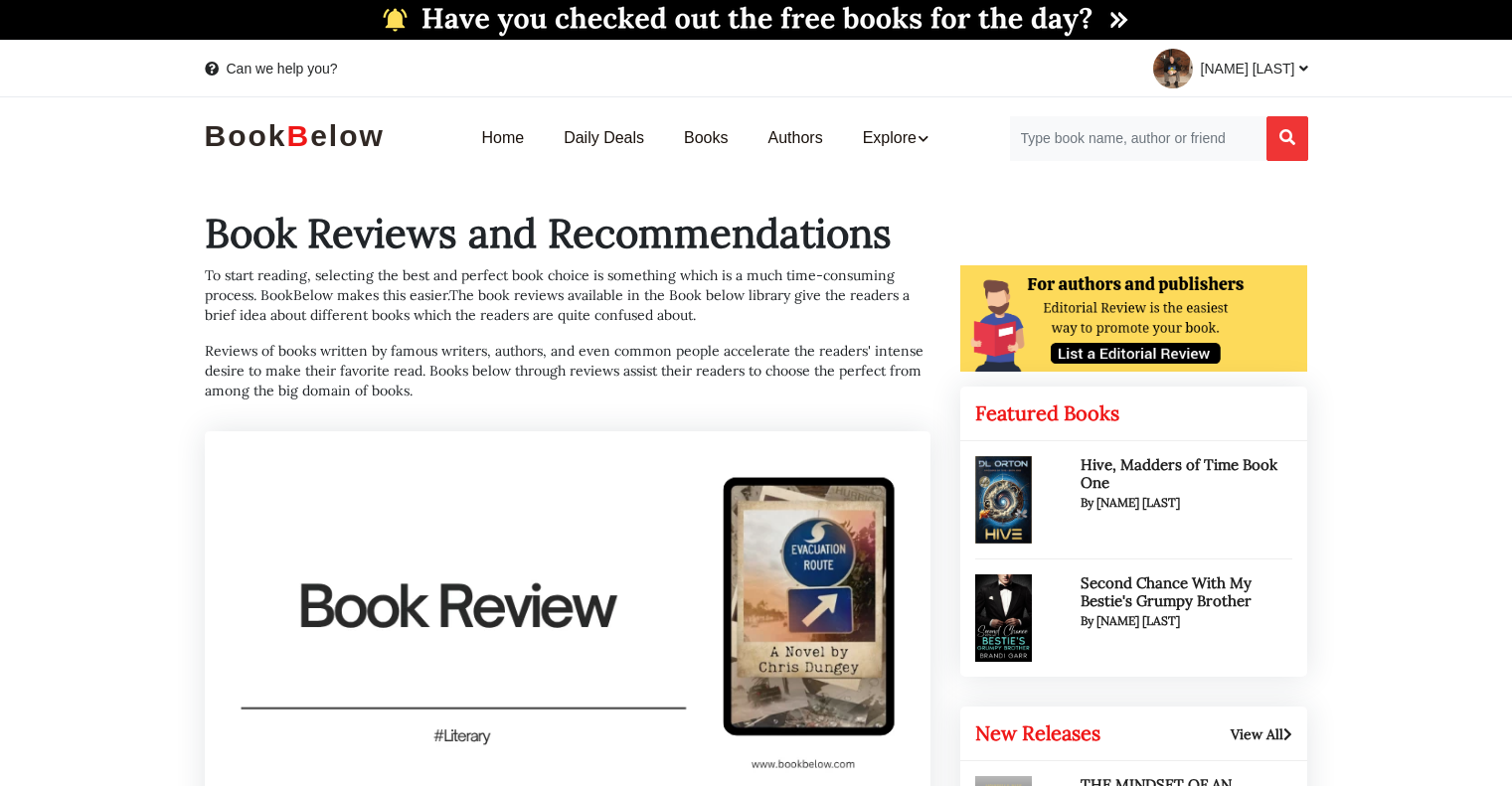 scroll, scrollTop: 0, scrollLeft: 0, axis: both 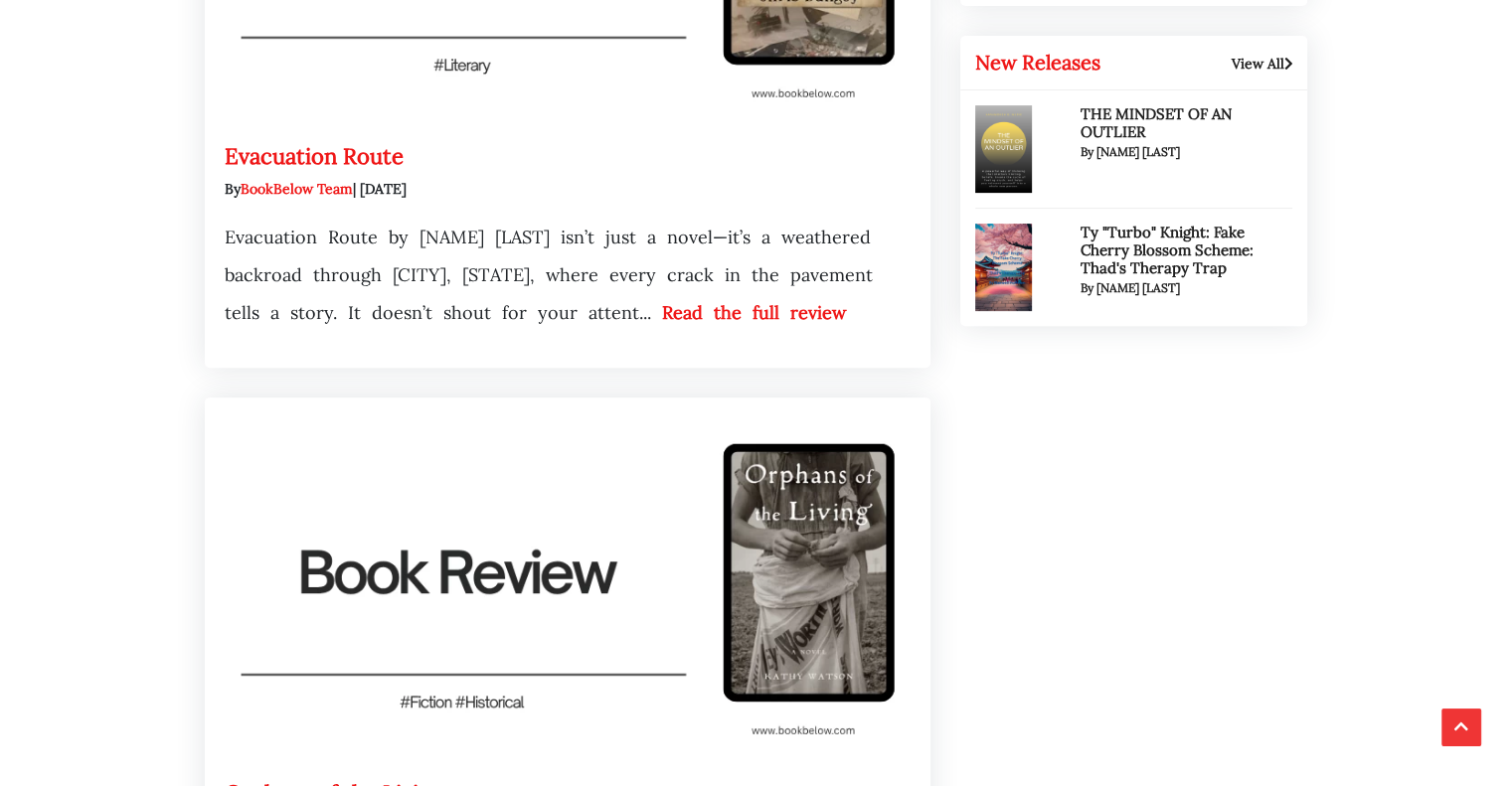 click on "Read the full review" at bounding box center (754, 312) 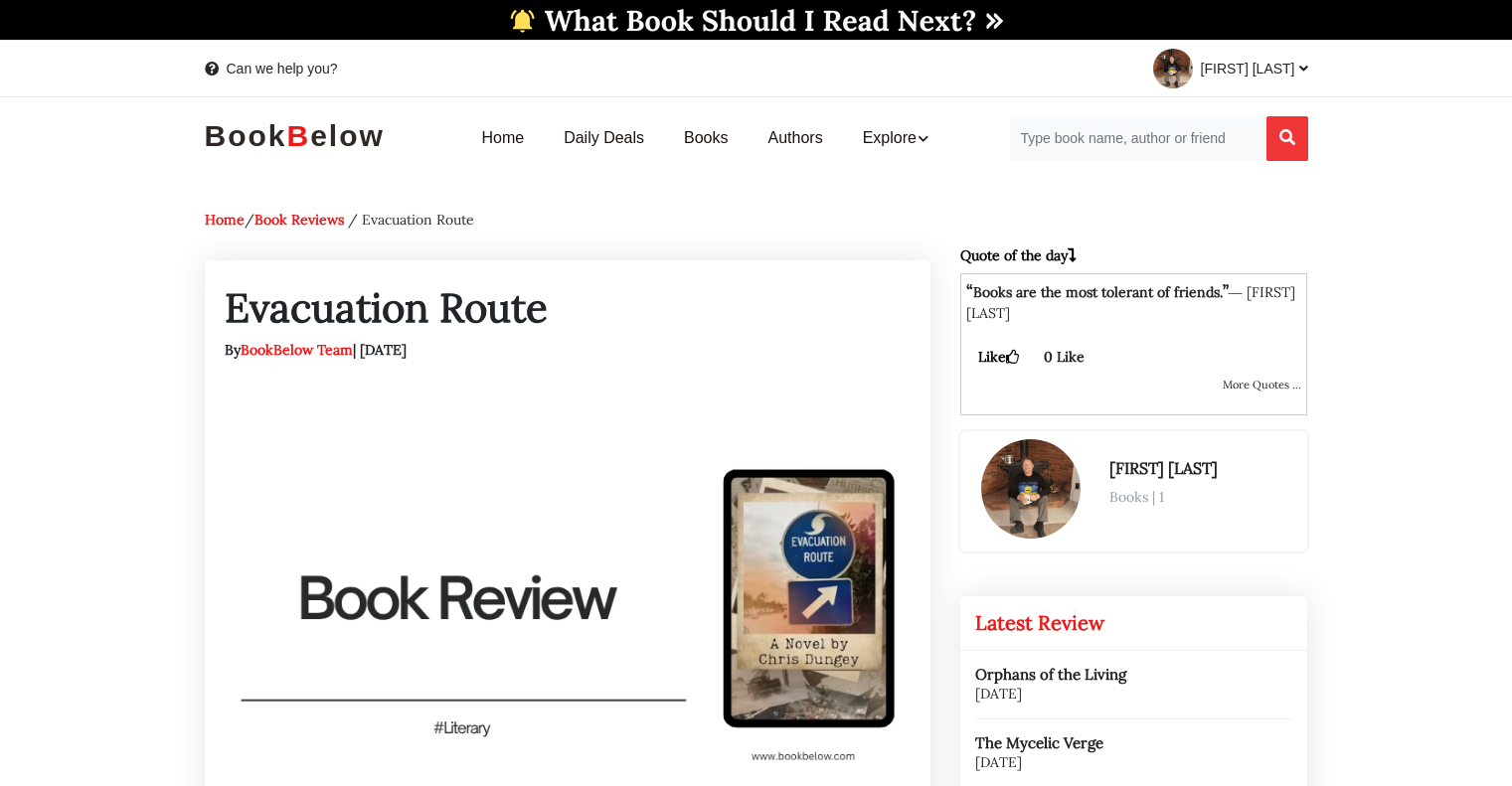 scroll, scrollTop: 0, scrollLeft: 0, axis: both 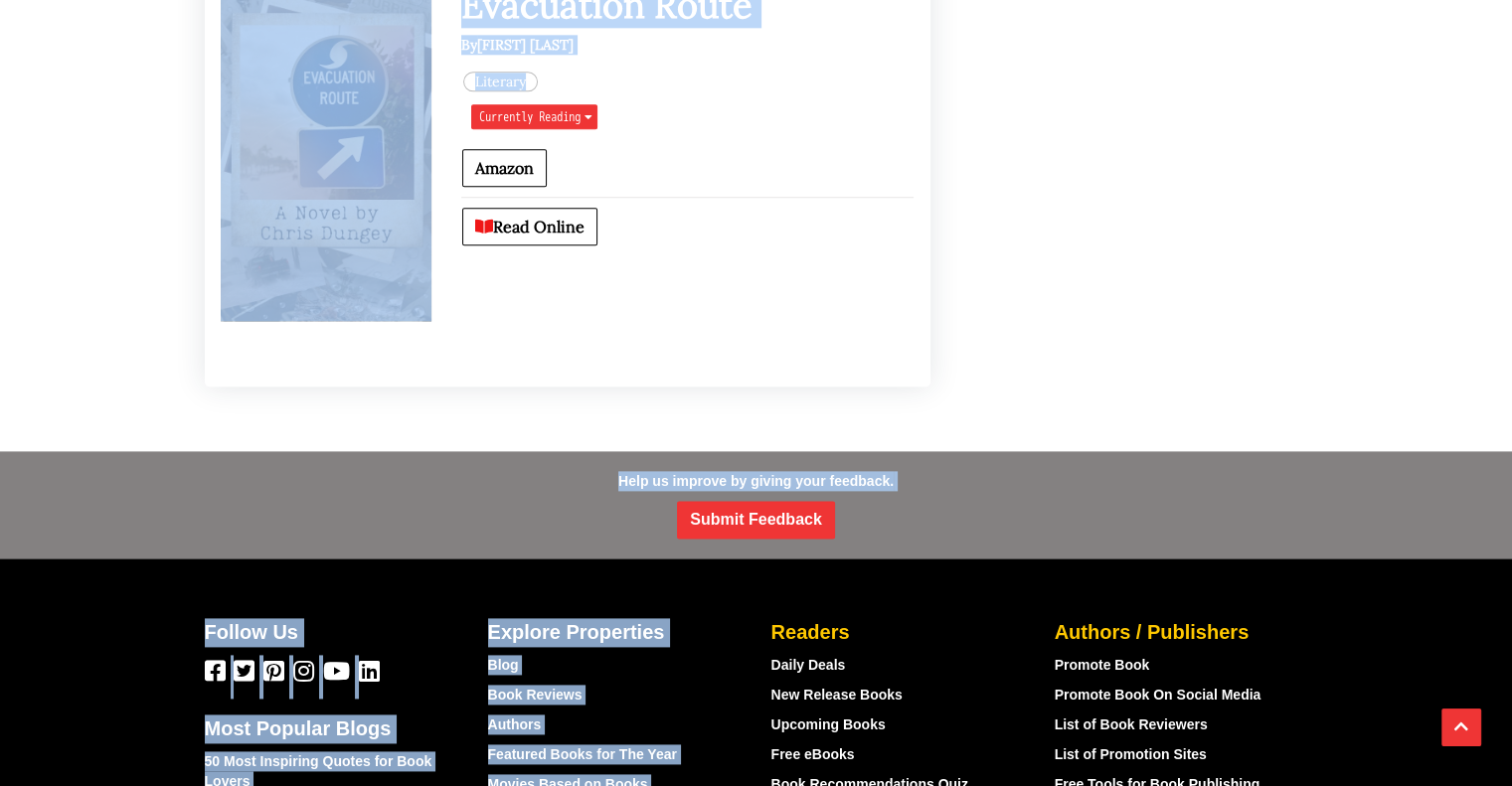 drag, startPoint x: 219, startPoint y: 75, endPoint x: 704, endPoint y: 773, distance: 849.95823 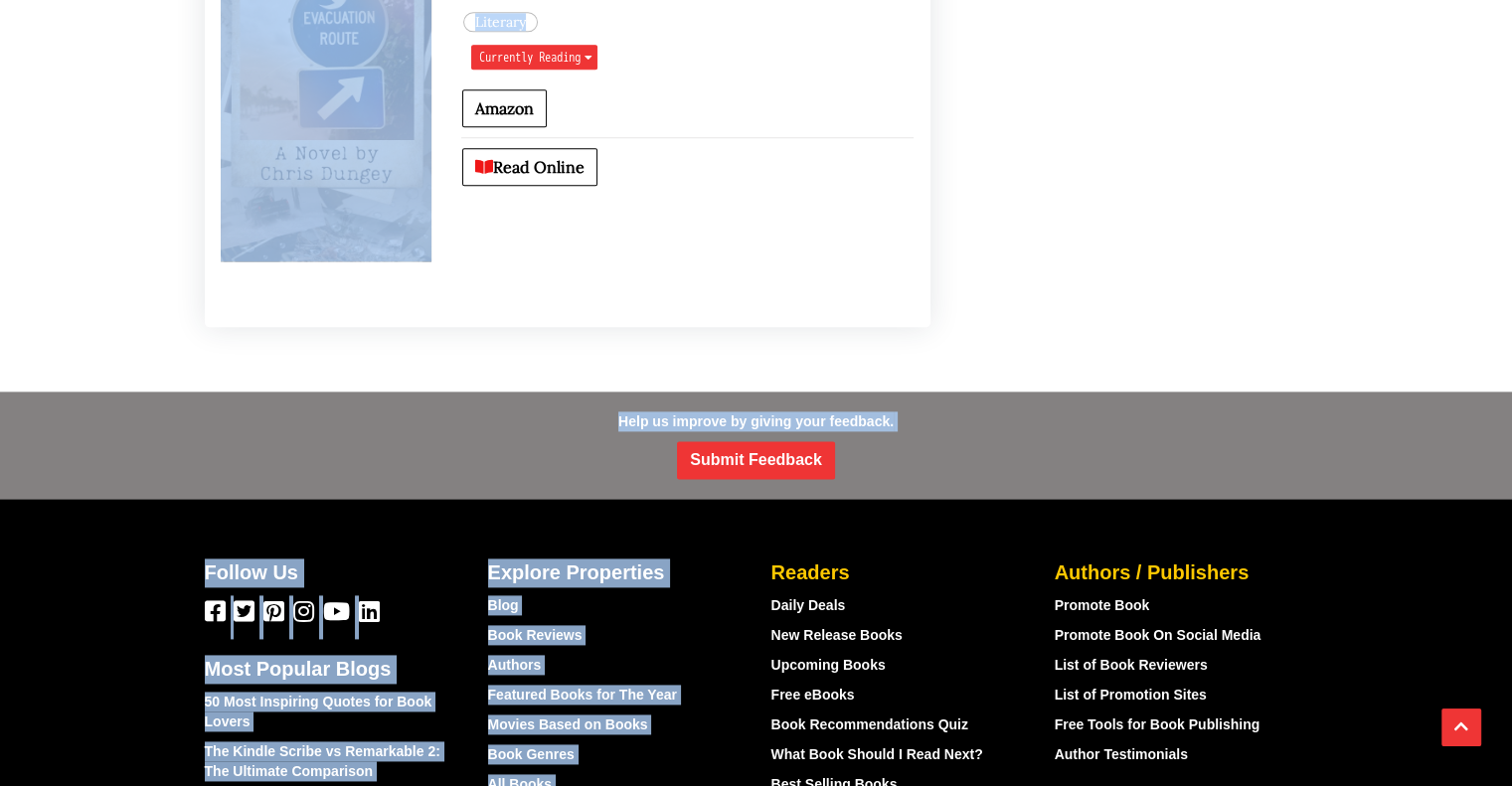 click on "Home  /  Book Reviews   / Evacuation Route
Evacuation Route
By  BookBelow Team  | 2025-Aug-04
Evacuation Route  by Chris Dungey isn’t just a novel—it’s a weathered backroad through Jacksonville, Florida, where every crack in the pavement tells a story. It doesn’t shout for your attention; it leans in close and whispers truths you weren’t ready to hear. Dungey’s debut reads like a midnight conversation over a chipped coffee mug, steeped in sorrow, survival, and surprising grace. Evacuation Route Evacuation Route" at bounding box center [756, -971] 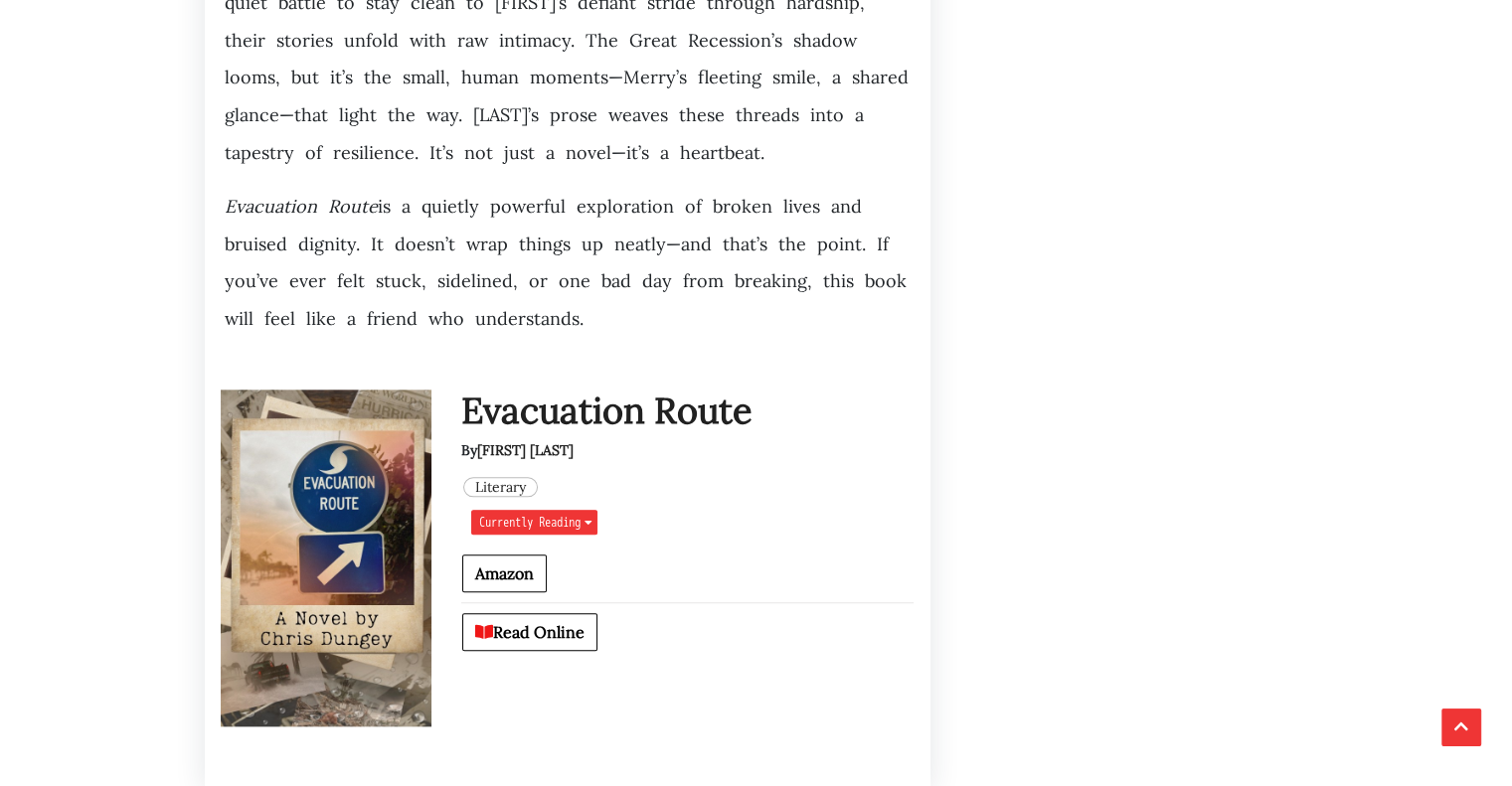 scroll, scrollTop: 2073, scrollLeft: 0, axis: vertical 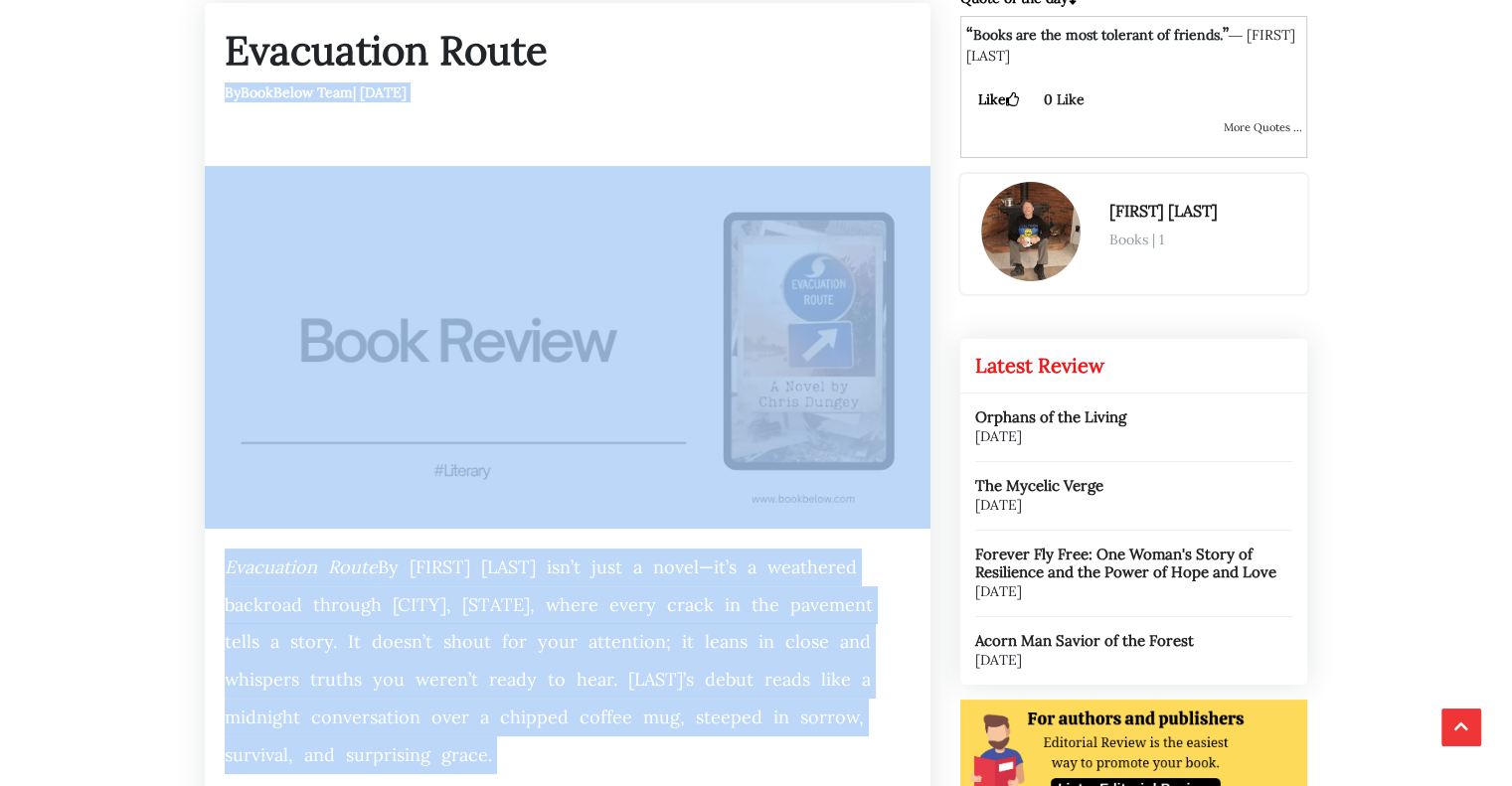 drag, startPoint x: 217, startPoint y: 687, endPoint x: 616, endPoint y: 1, distance: 793.5975 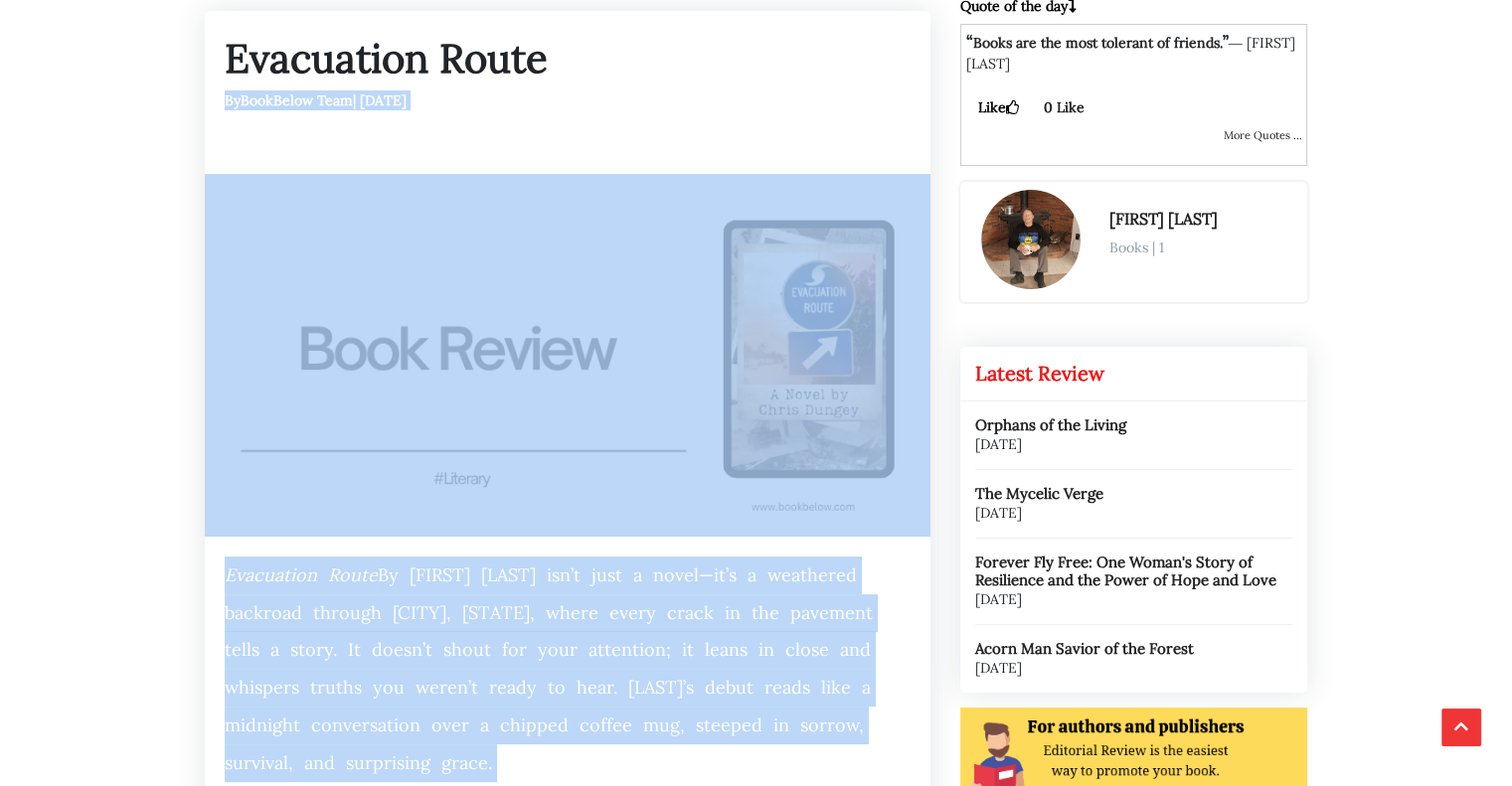 click on "Evacuation Route
By  BookBelow Team  | 2025-Aug-04" at bounding box center [568, 92] 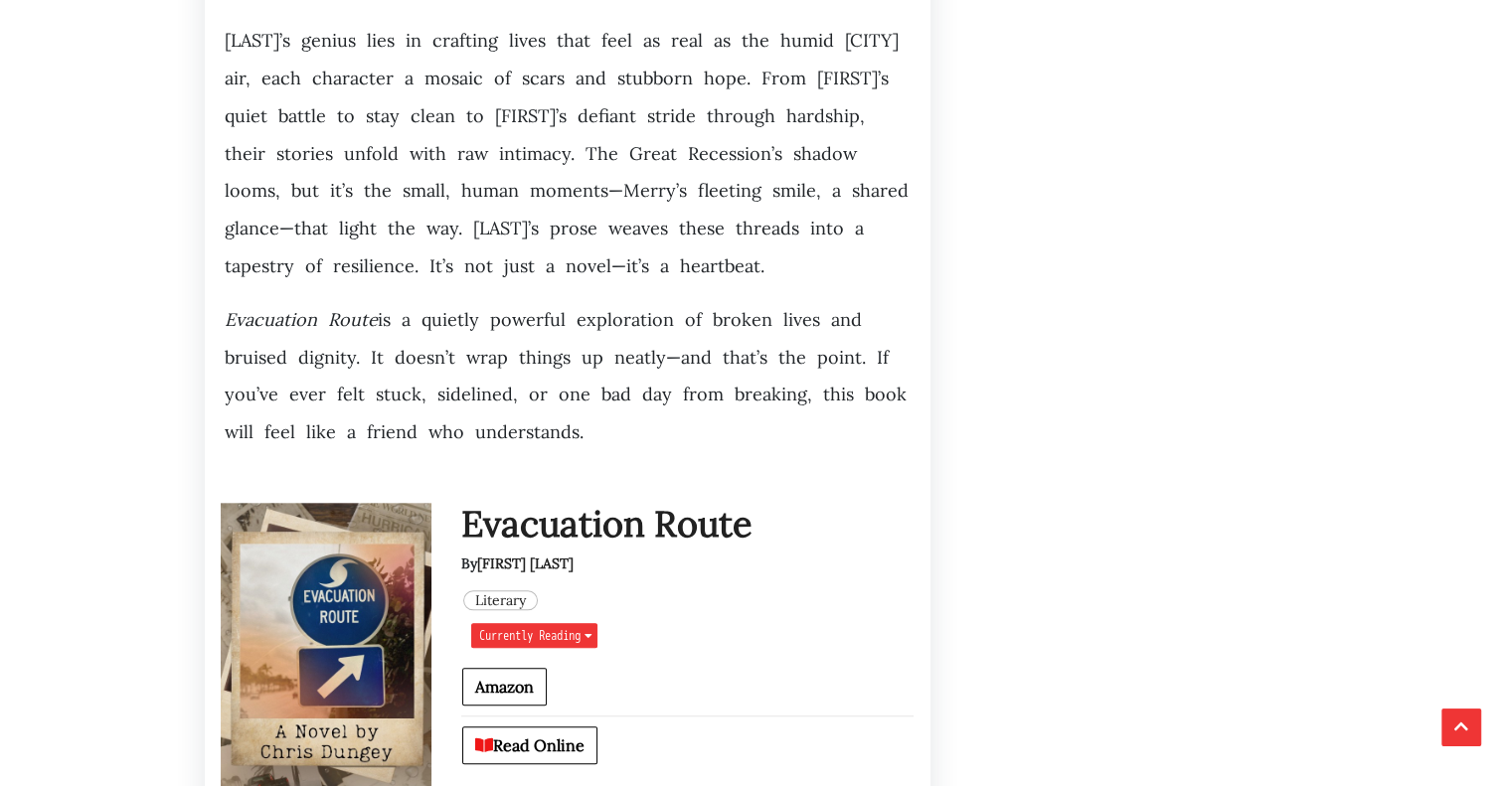 scroll, scrollTop: 1949, scrollLeft: 0, axis: vertical 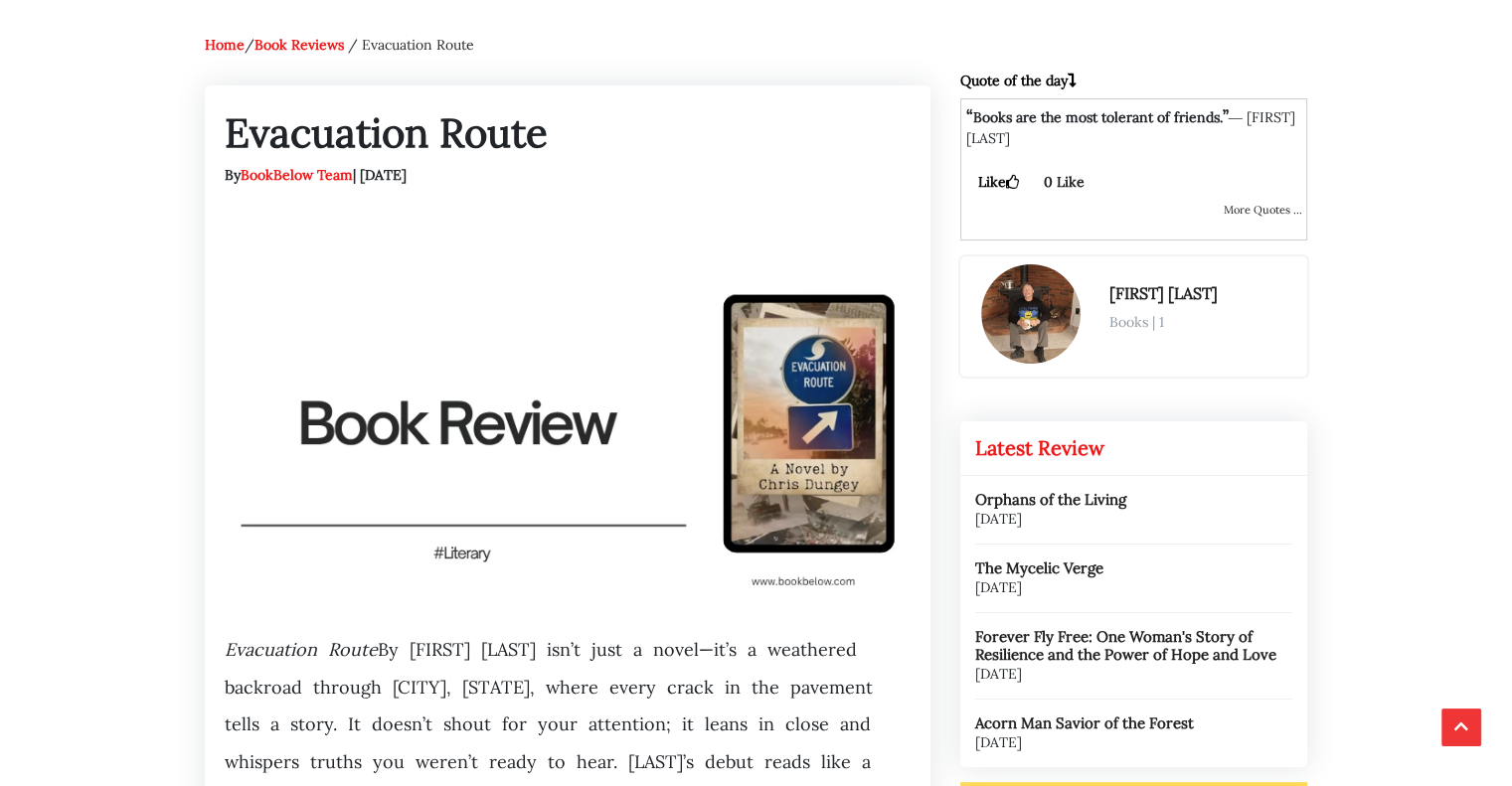 drag, startPoint x: 578, startPoint y: 372, endPoint x: 422, endPoint y: 1, distance: 402.46366 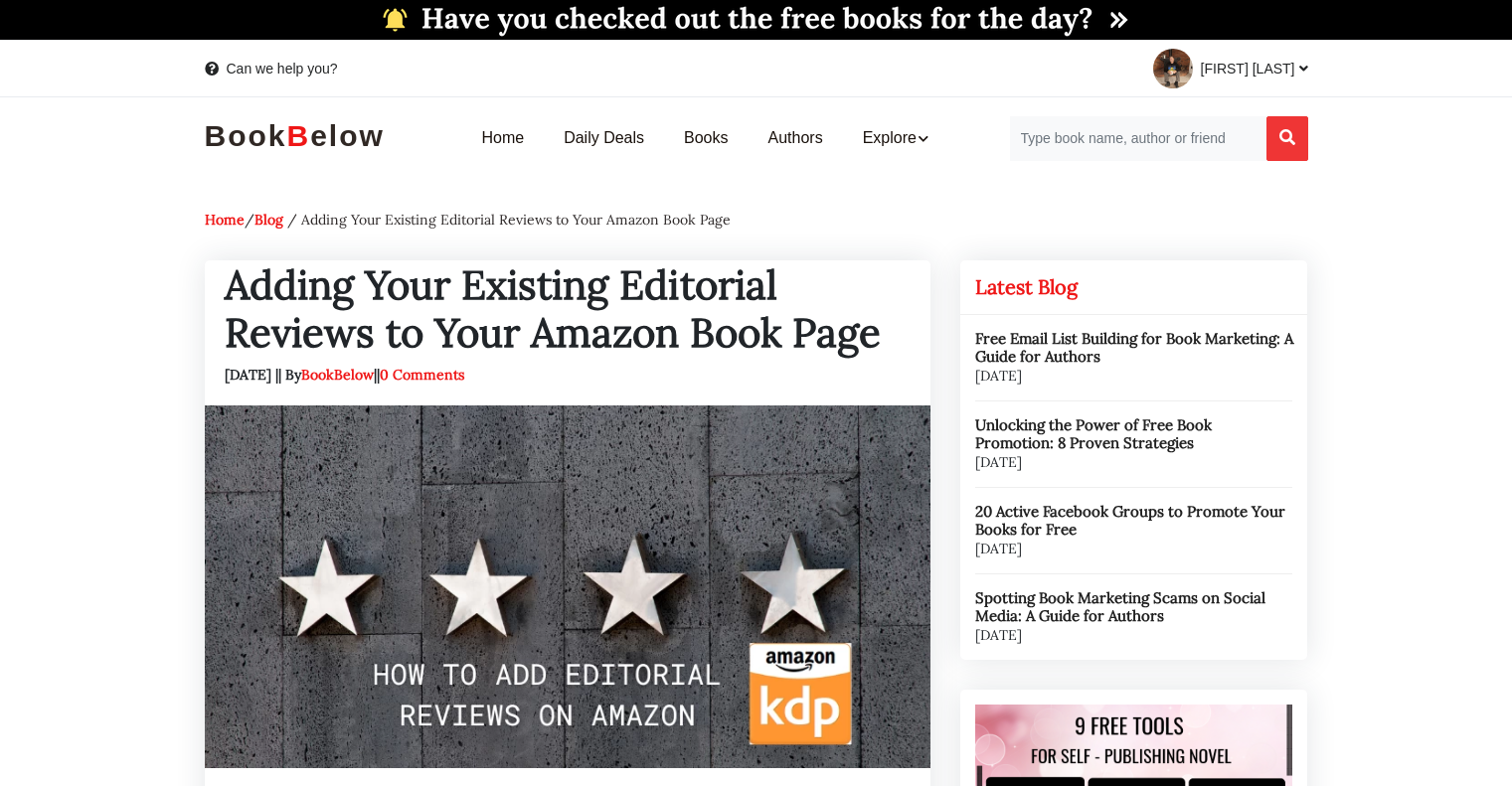 scroll, scrollTop: 0, scrollLeft: 0, axis: both 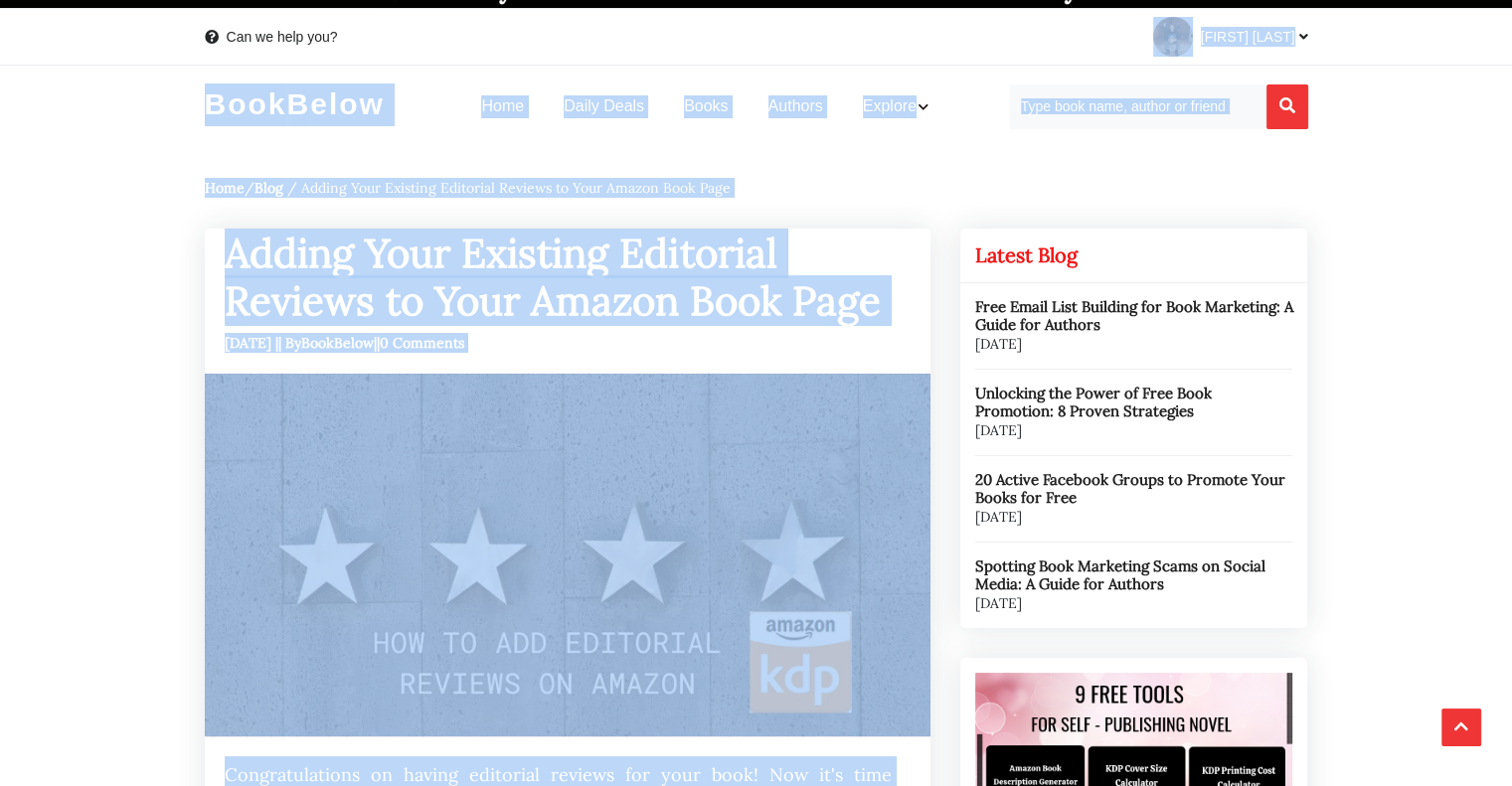 drag, startPoint x: 239, startPoint y: 551, endPoint x: 676, endPoint y: -8, distance: 709.54211 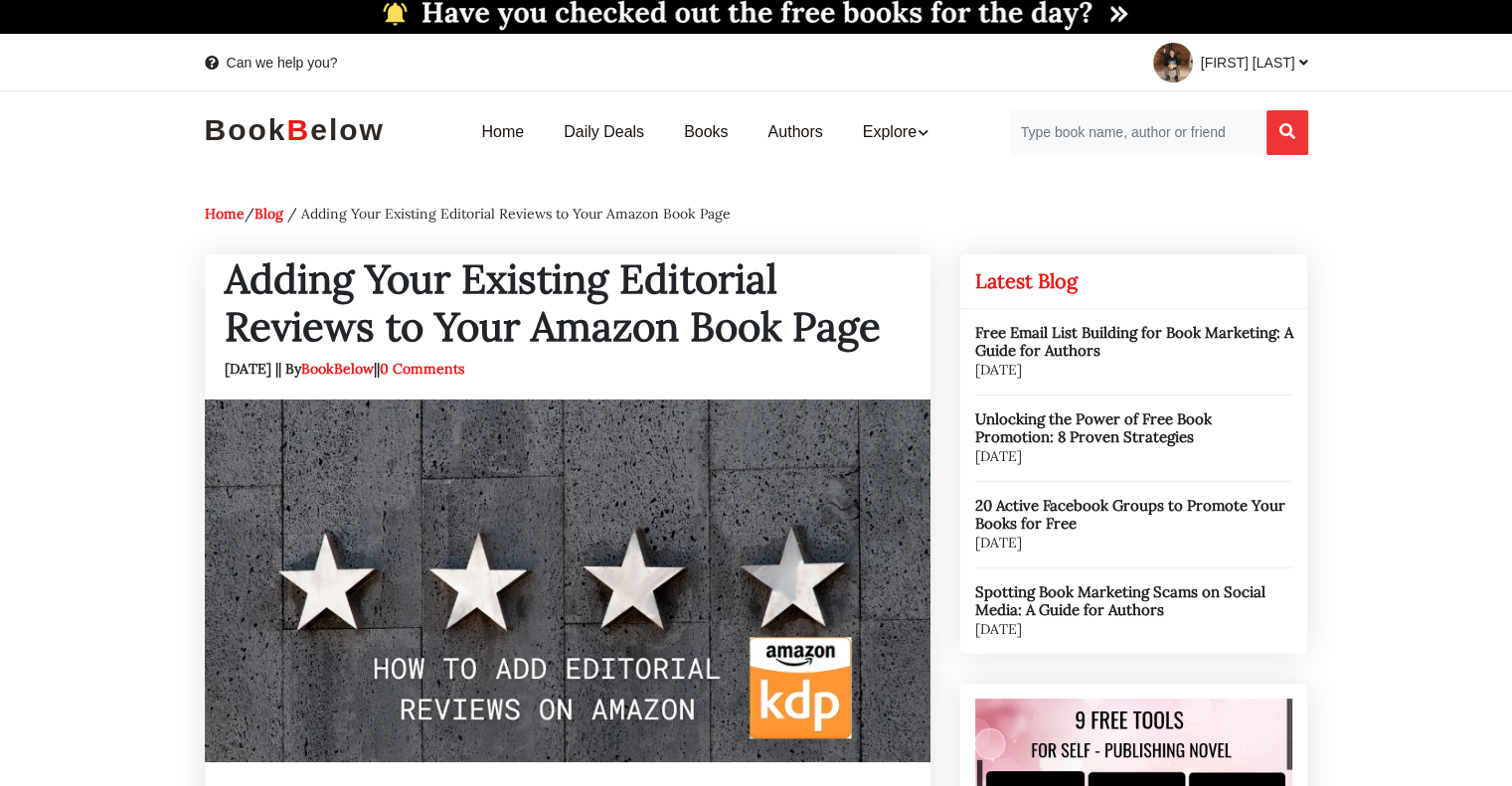 drag, startPoint x: 537, startPoint y: 528, endPoint x: 1410, endPoint y: 329, distance: 895.39377 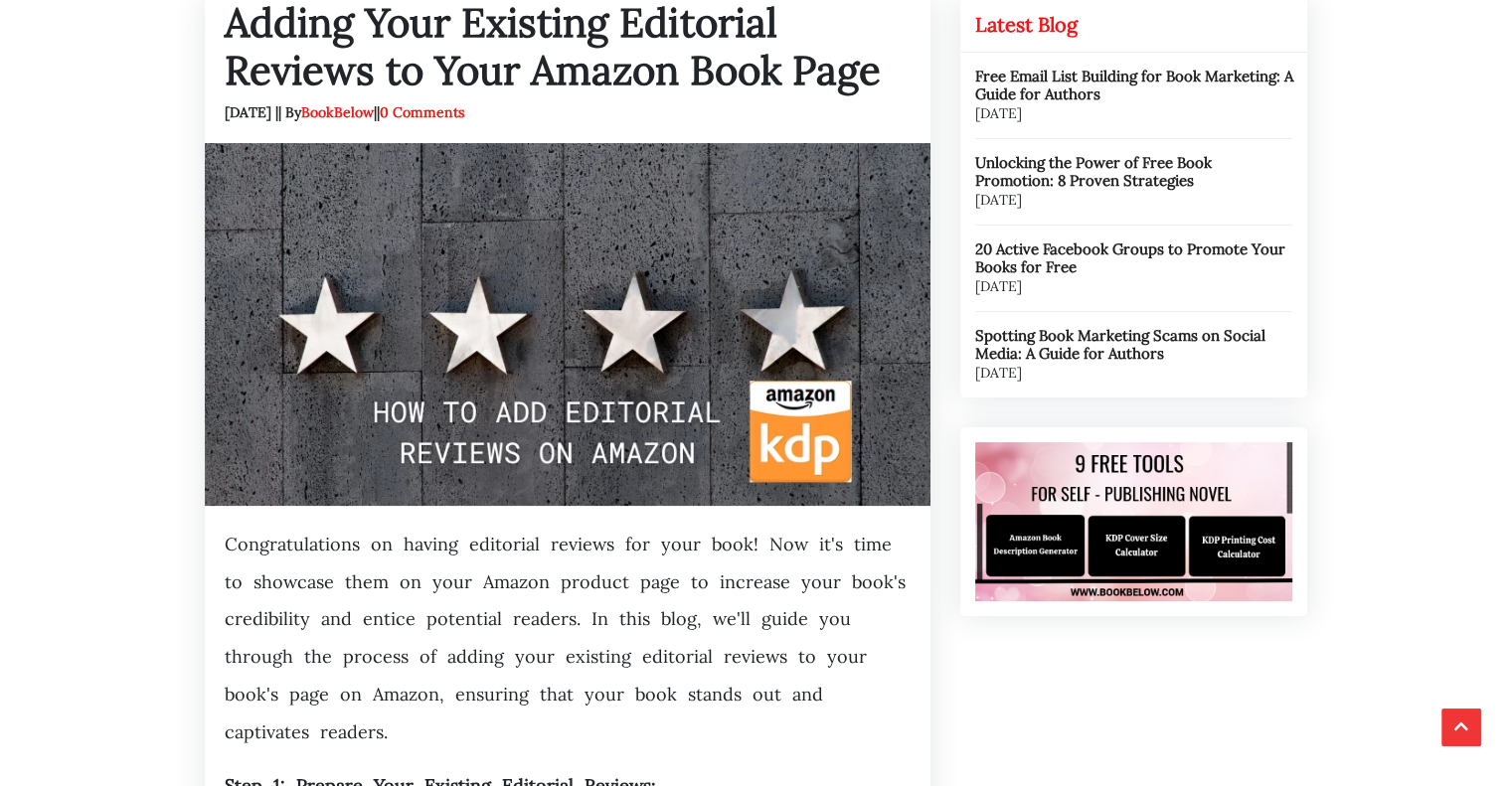scroll, scrollTop: 127, scrollLeft: 0, axis: vertical 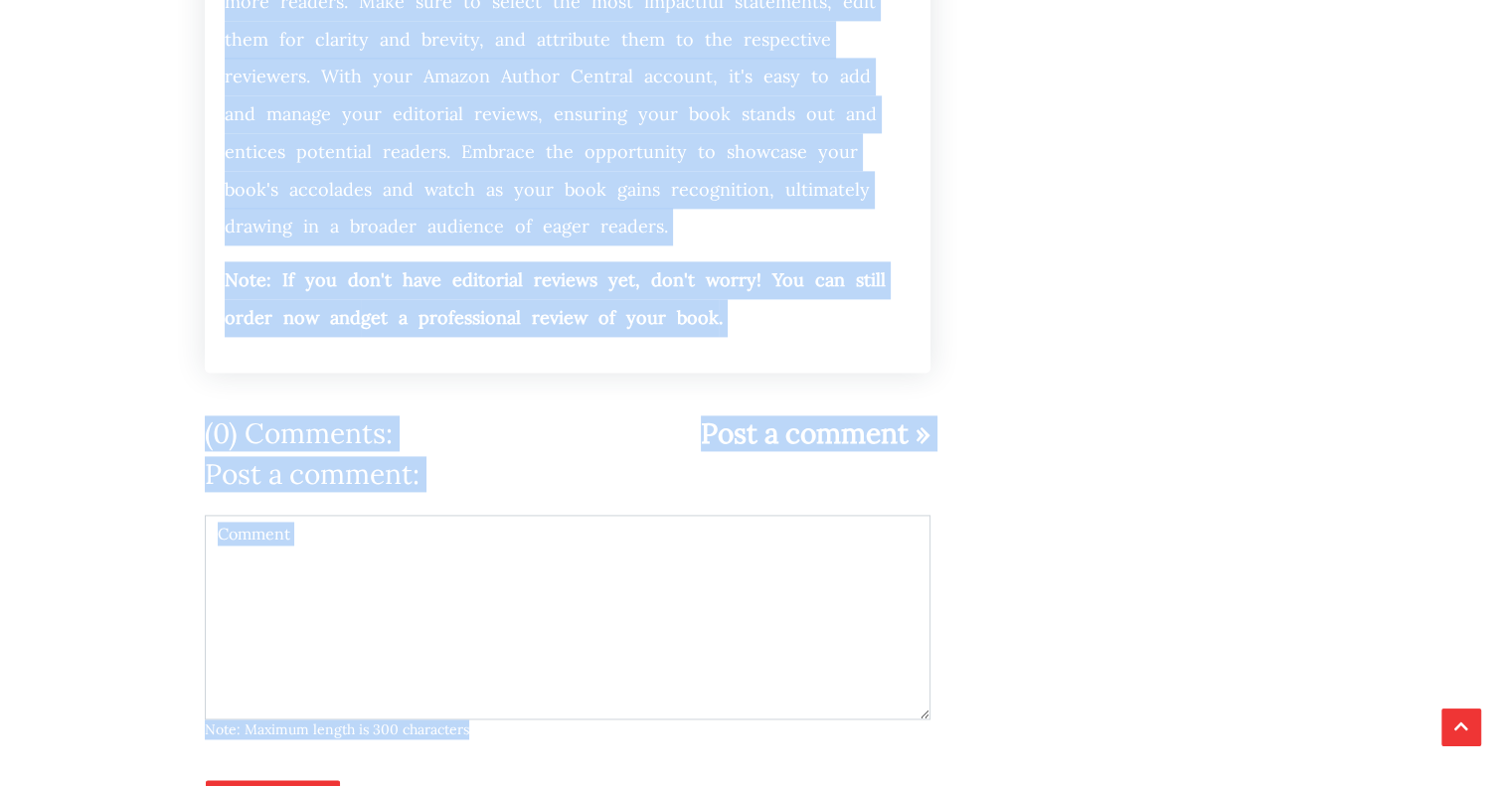 drag, startPoint x: 211, startPoint y: 141, endPoint x: 666, endPoint y: 790, distance: 792.60709 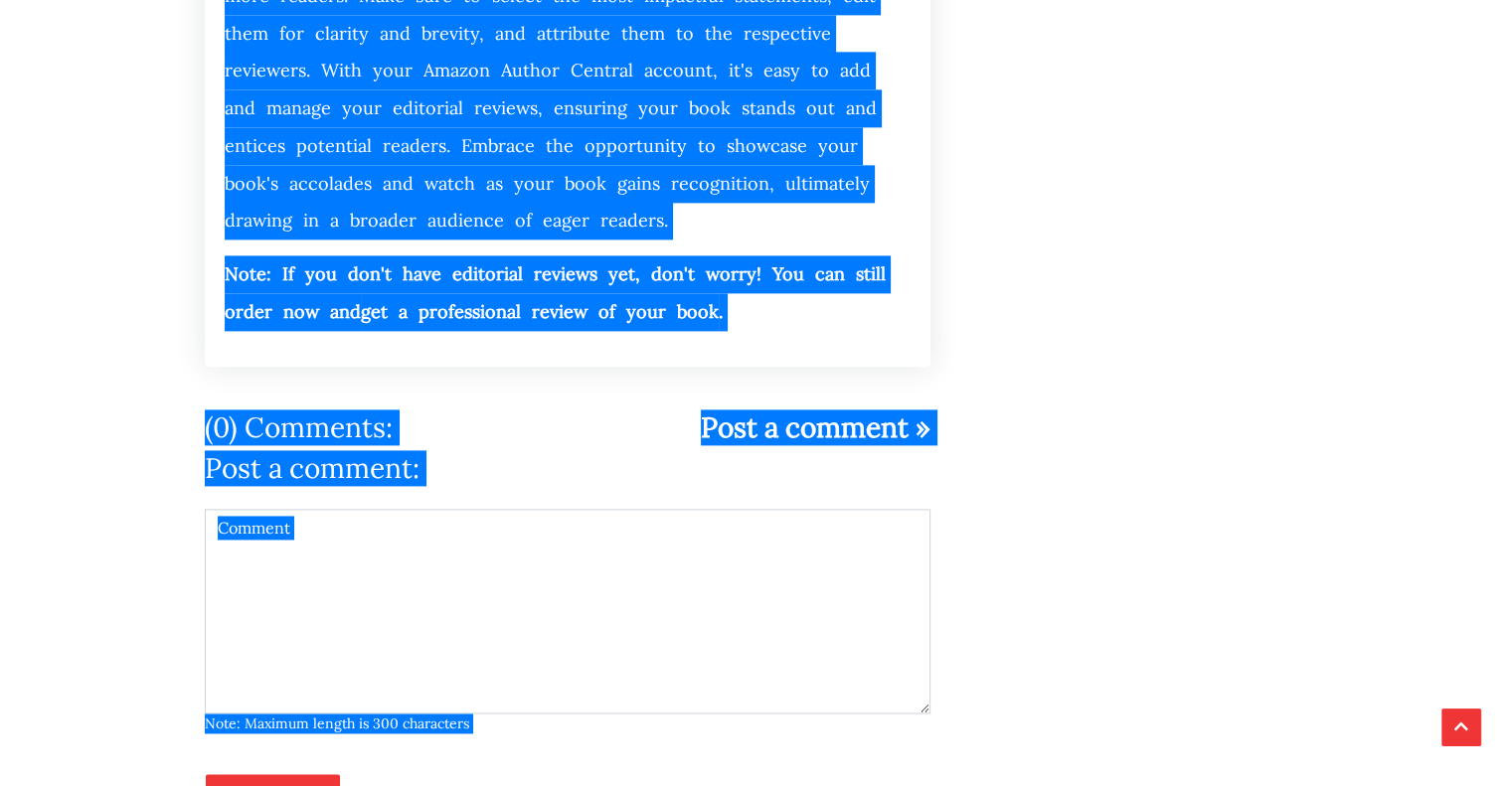 scroll, scrollTop: 2693, scrollLeft: 0, axis: vertical 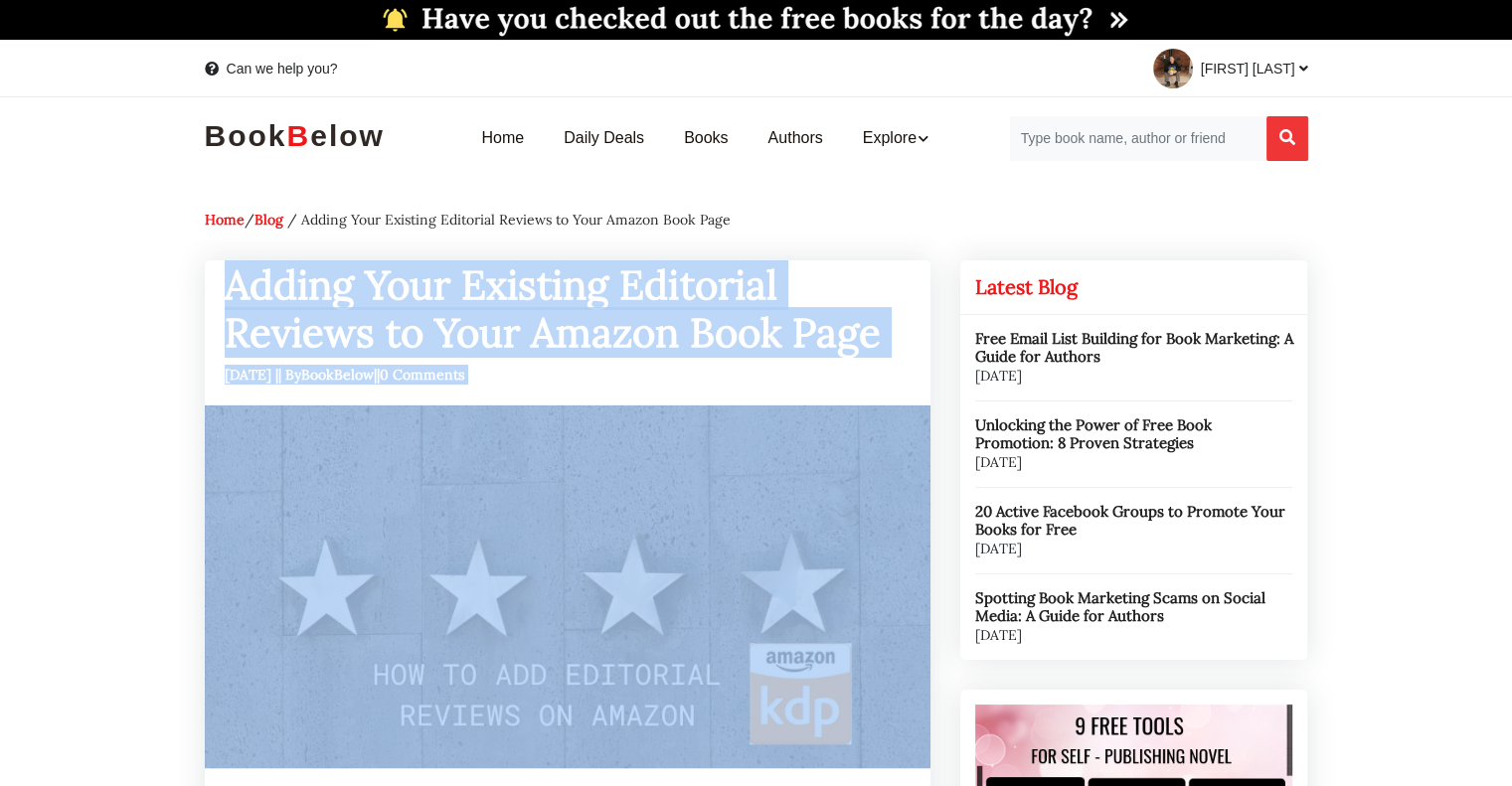 click on "2023-Jul-02 || By
BookBelow
||  0 Comments" at bounding box center (568, 385) 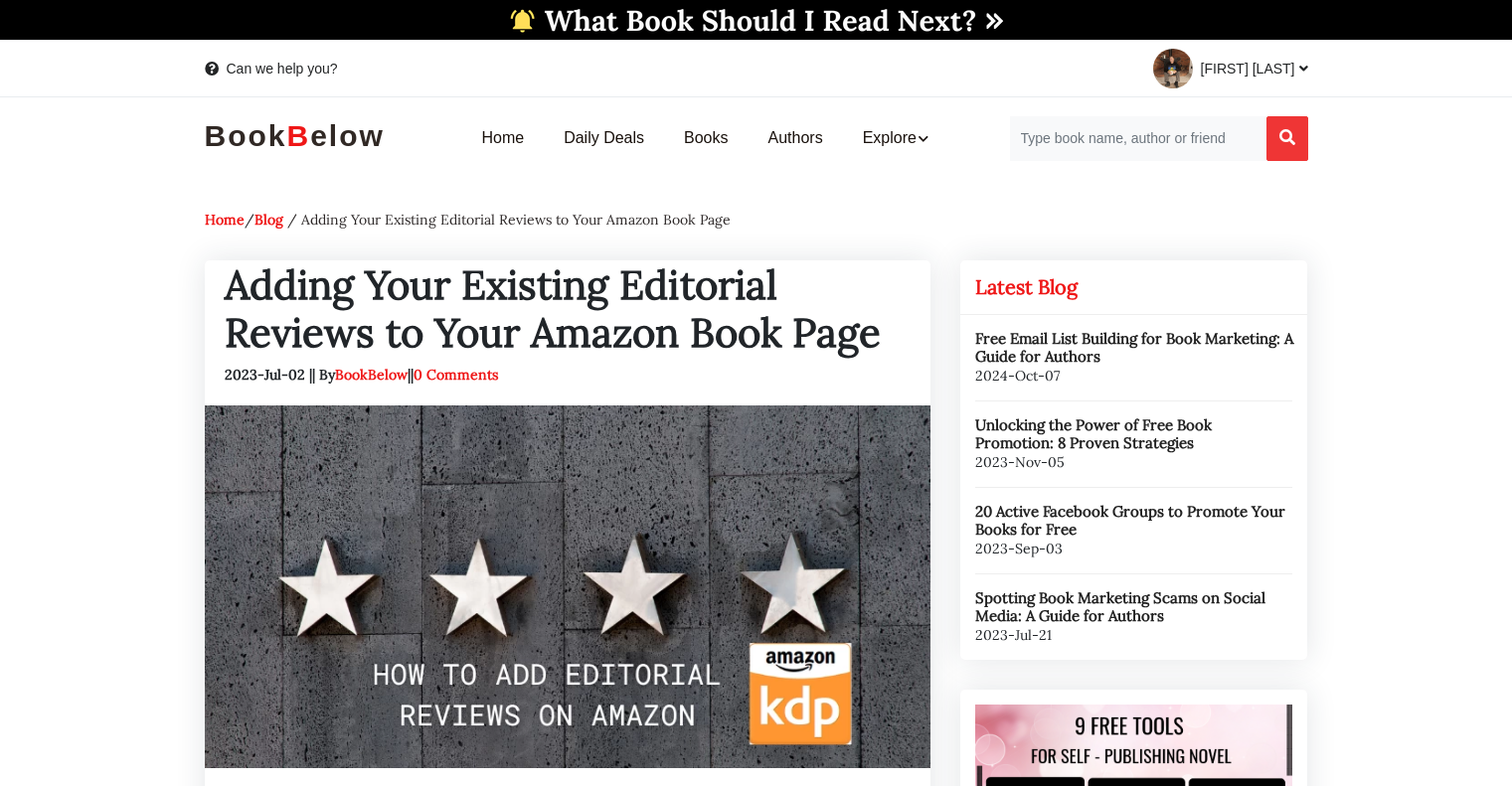 scroll, scrollTop: 0, scrollLeft: 0, axis: both 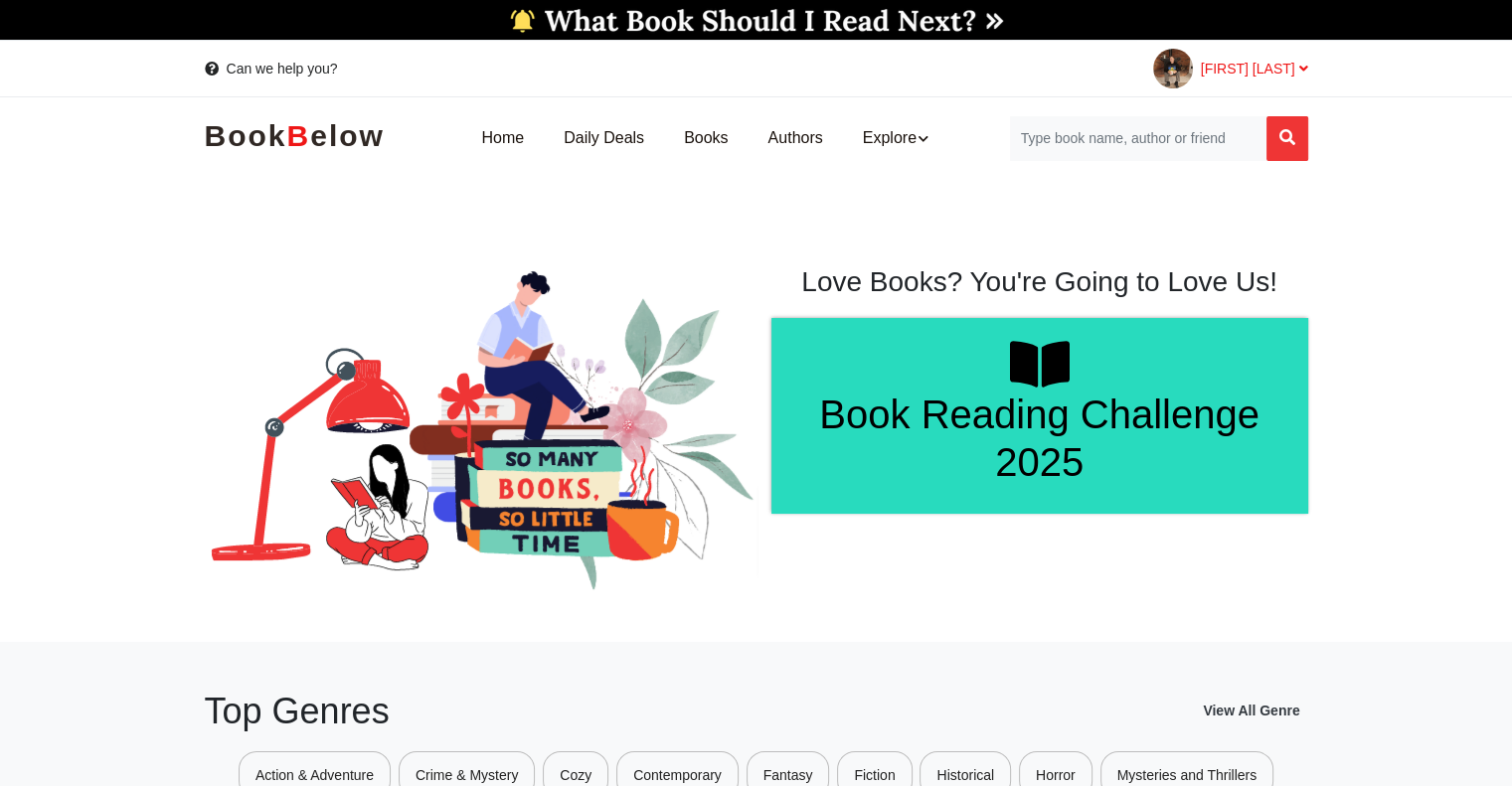 click at bounding box center (1303, 69) 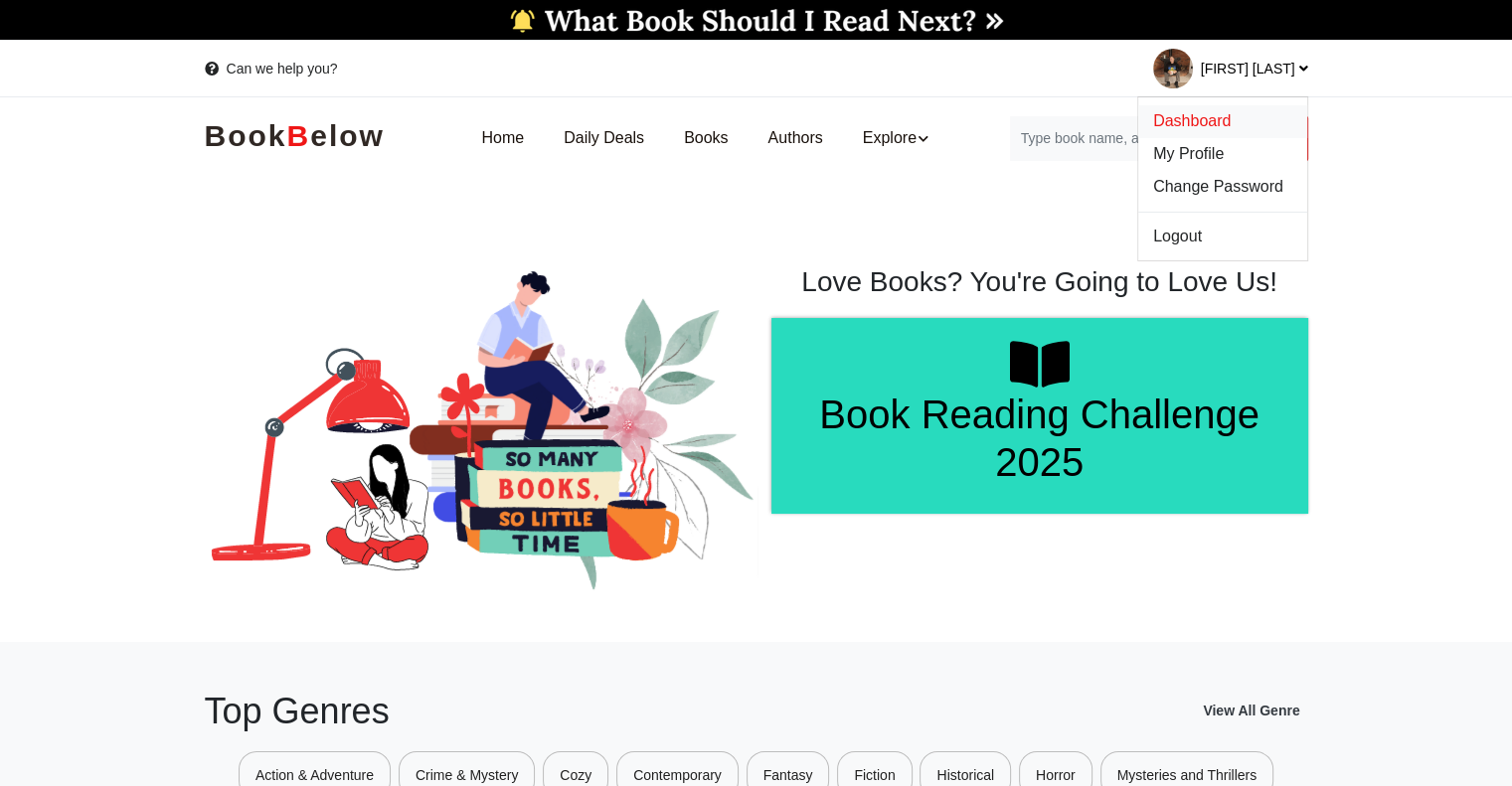 click on "Dashboard" at bounding box center (1192, 120) 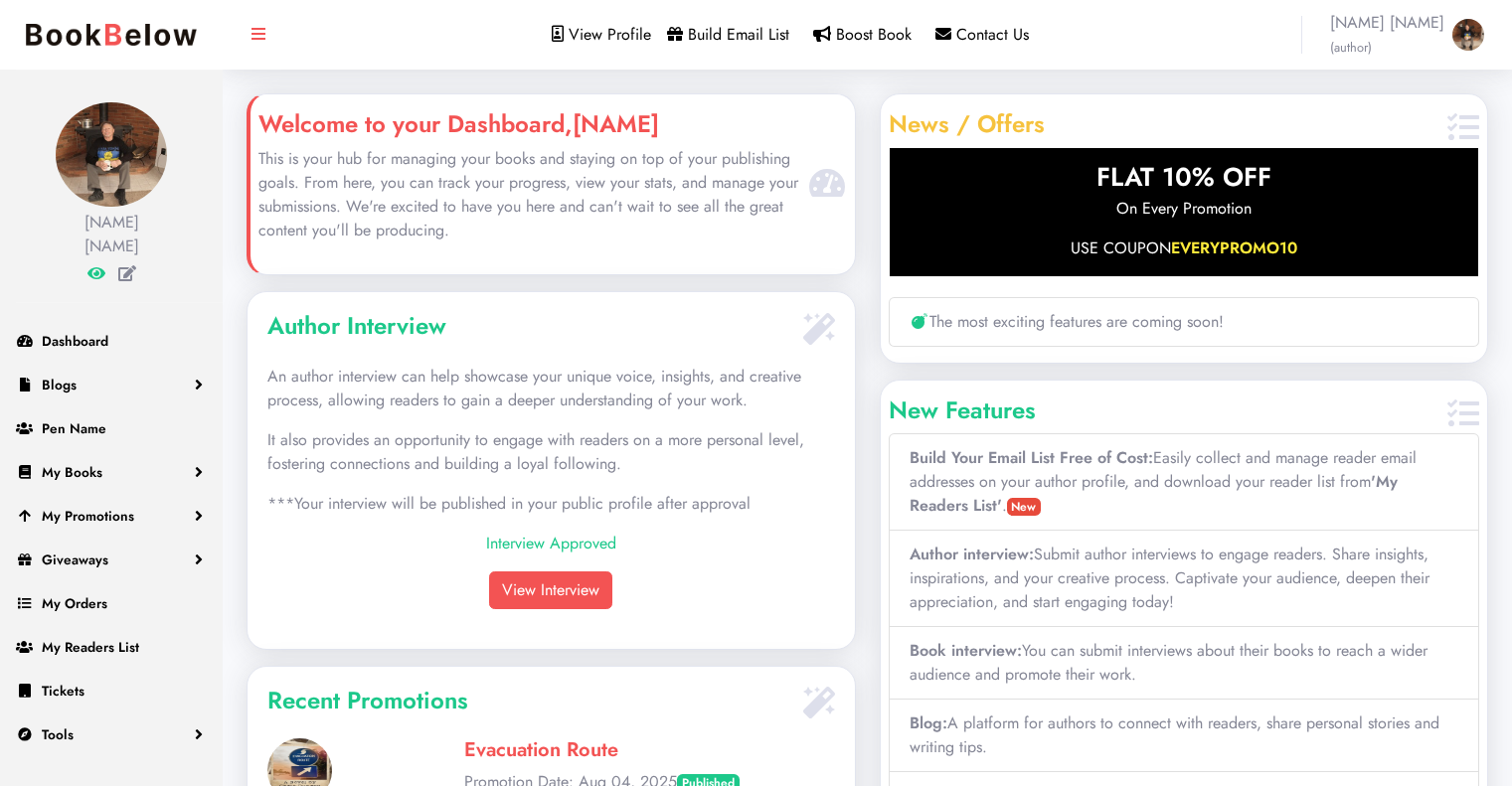 scroll, scrollTop: 0, scrollLeft: 0, axis: both 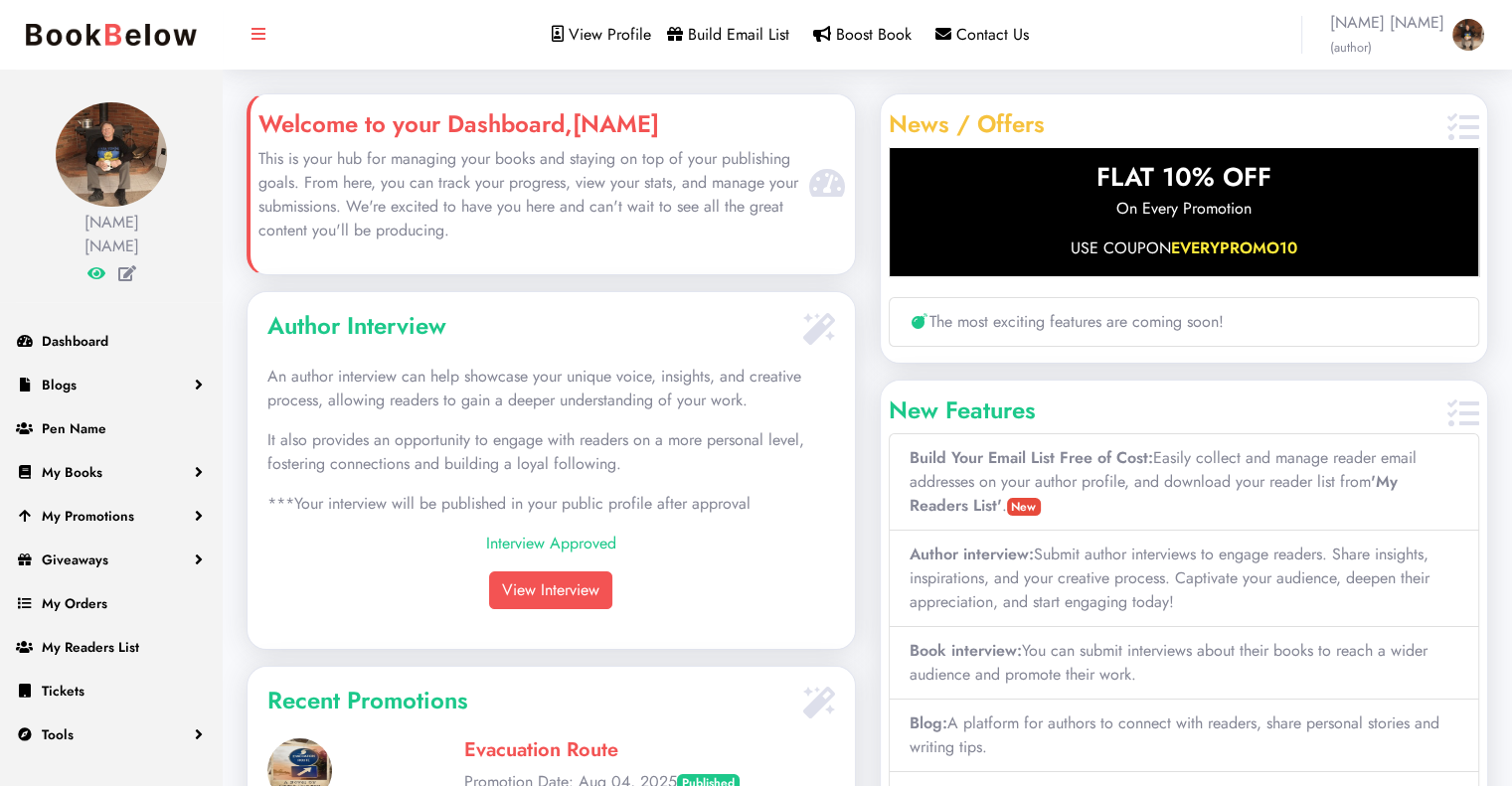click on "(author)" at bounding box center [1351, 47] 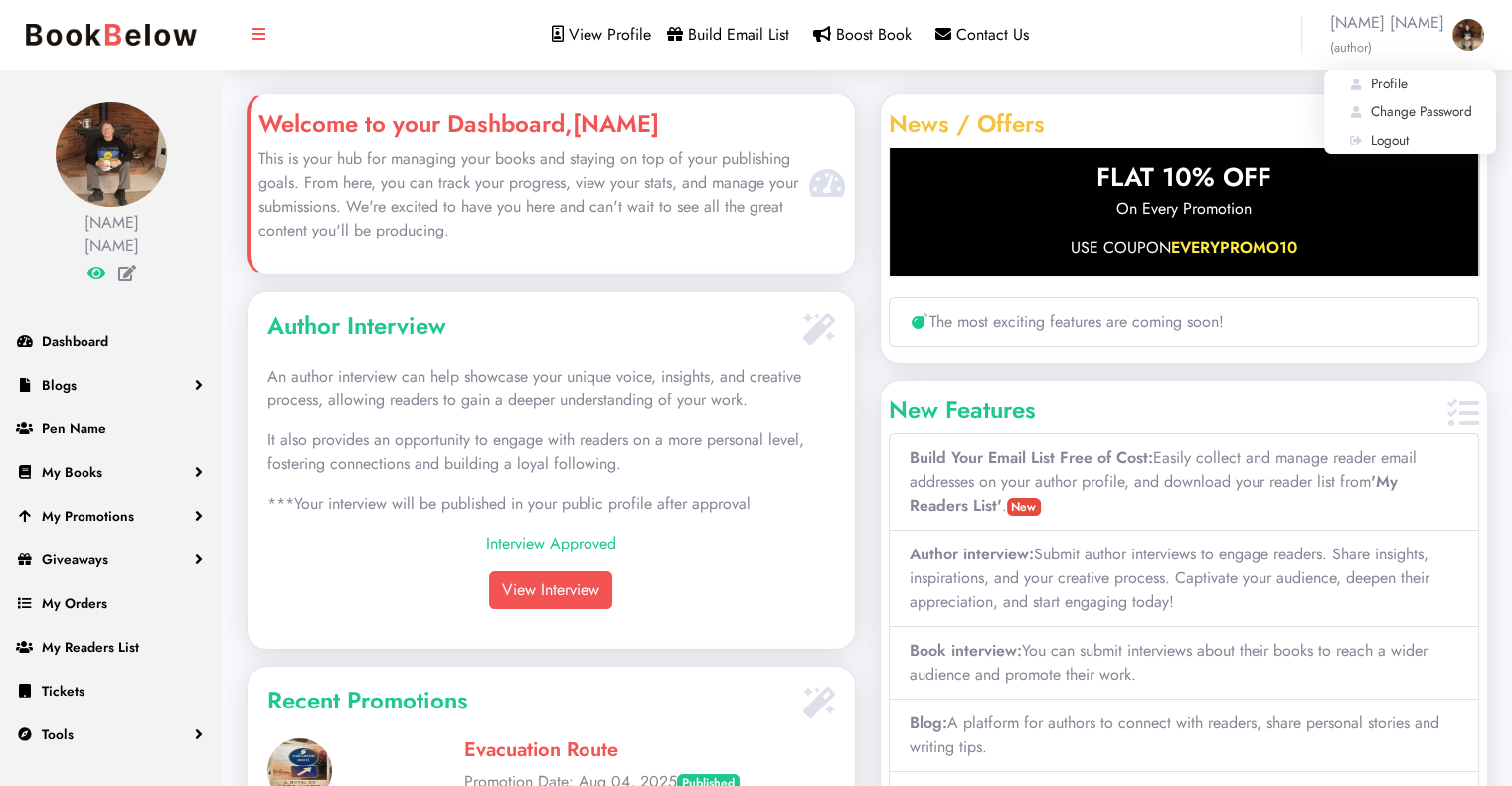 click on "View Profile
Build Email List
Boost Book
Contact Us
Chris Dungey
(author)
Profile
Change Password
Logout" at bounding box center (867, 35) 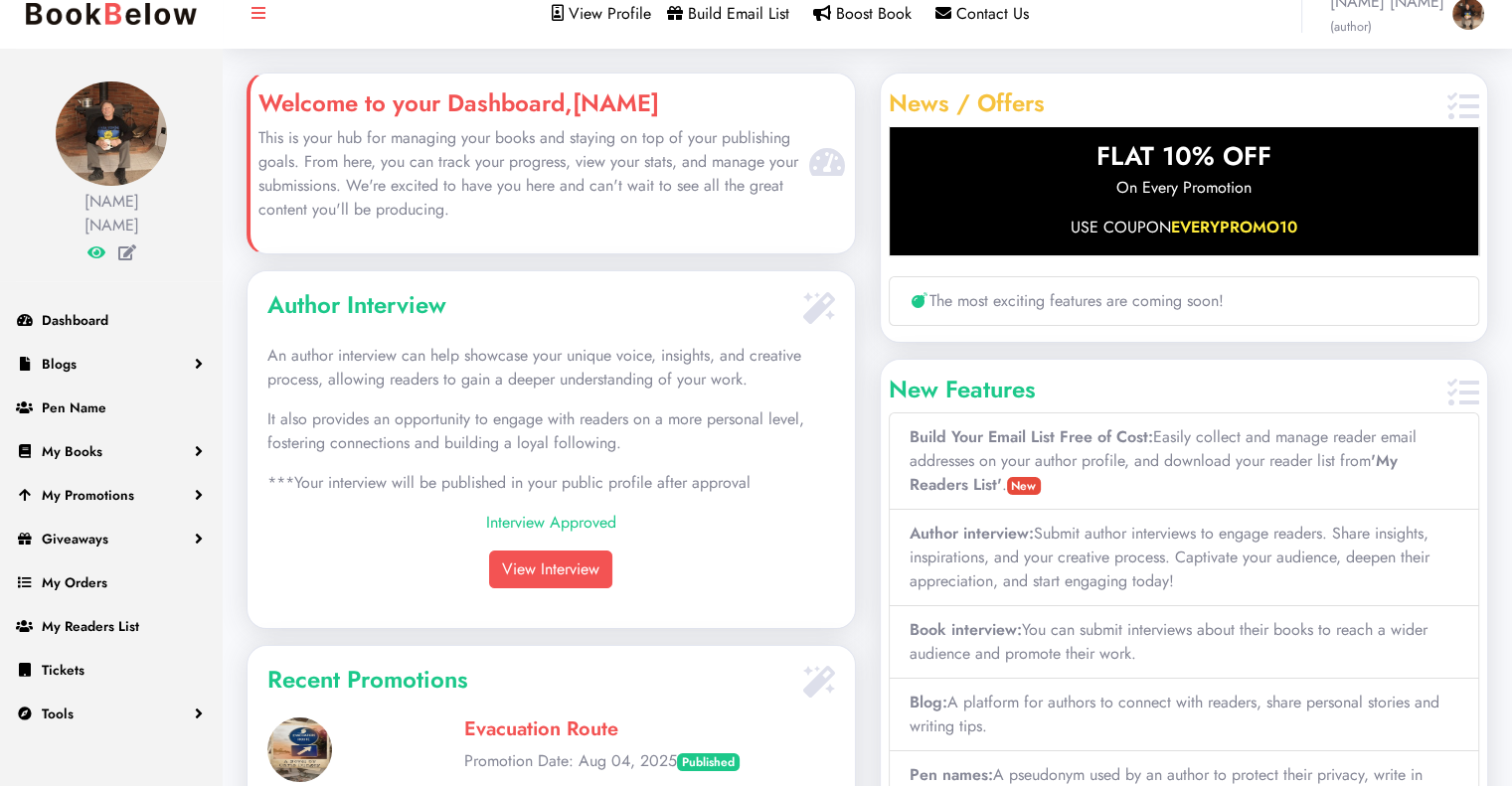 scroll, scrollTop: 0, scrollLeft: 0, axis: both 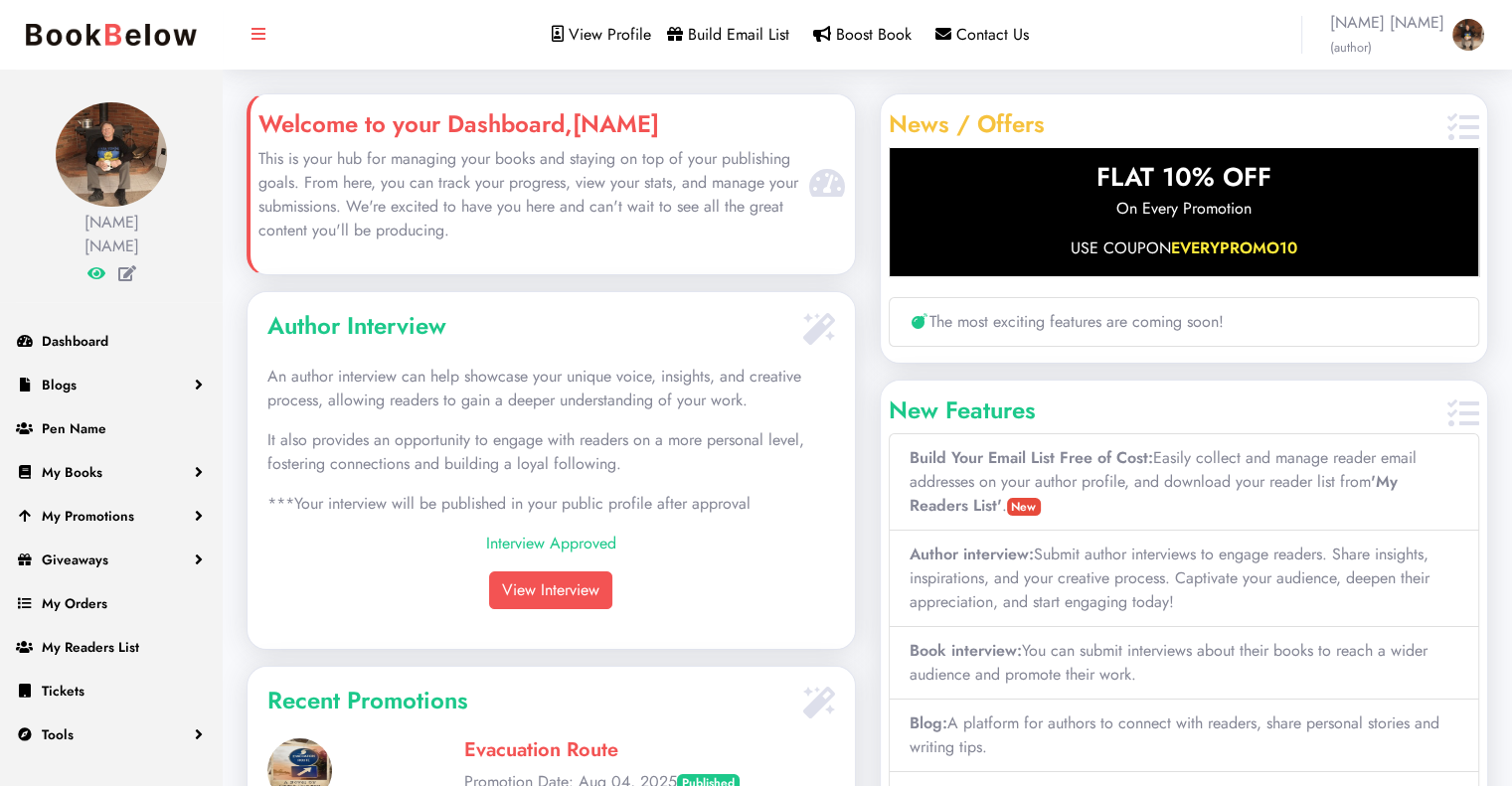 click on "Boost Book" at bounding box center [874, 34] 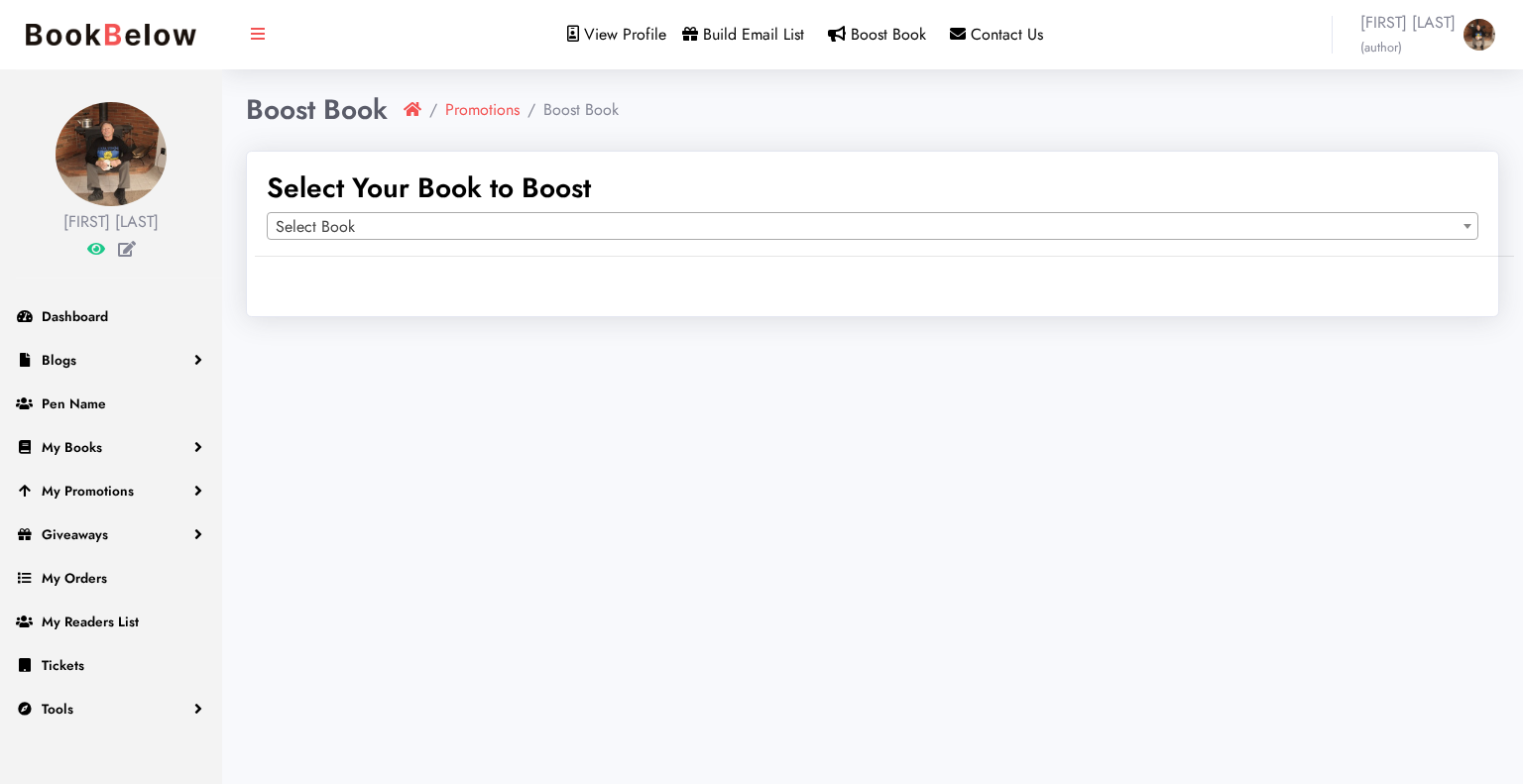 scroll, scrollTop: 0, scrollLeft: 0, axis: both 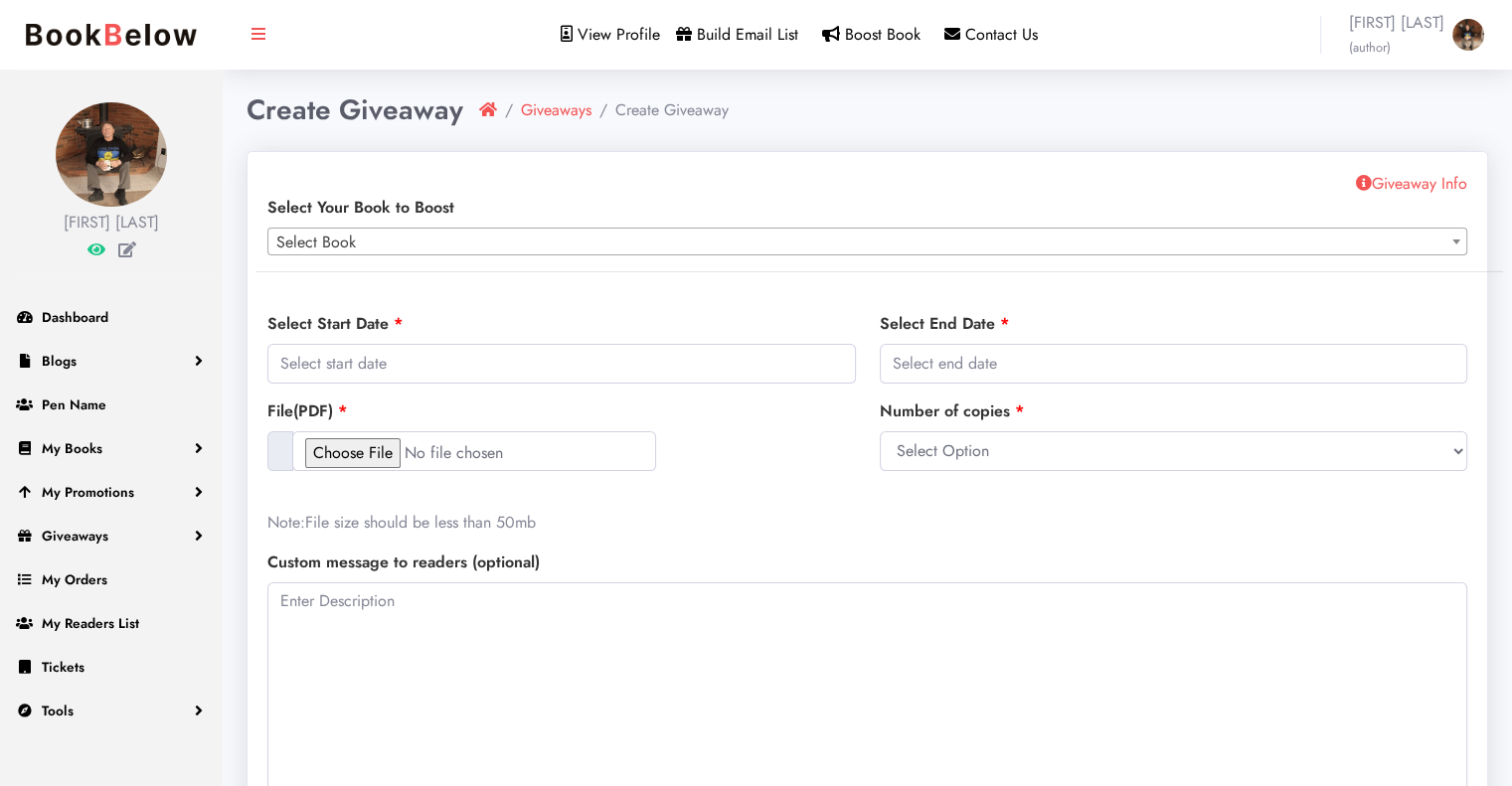 click on "View Profile" at bounding box center (618, 34) 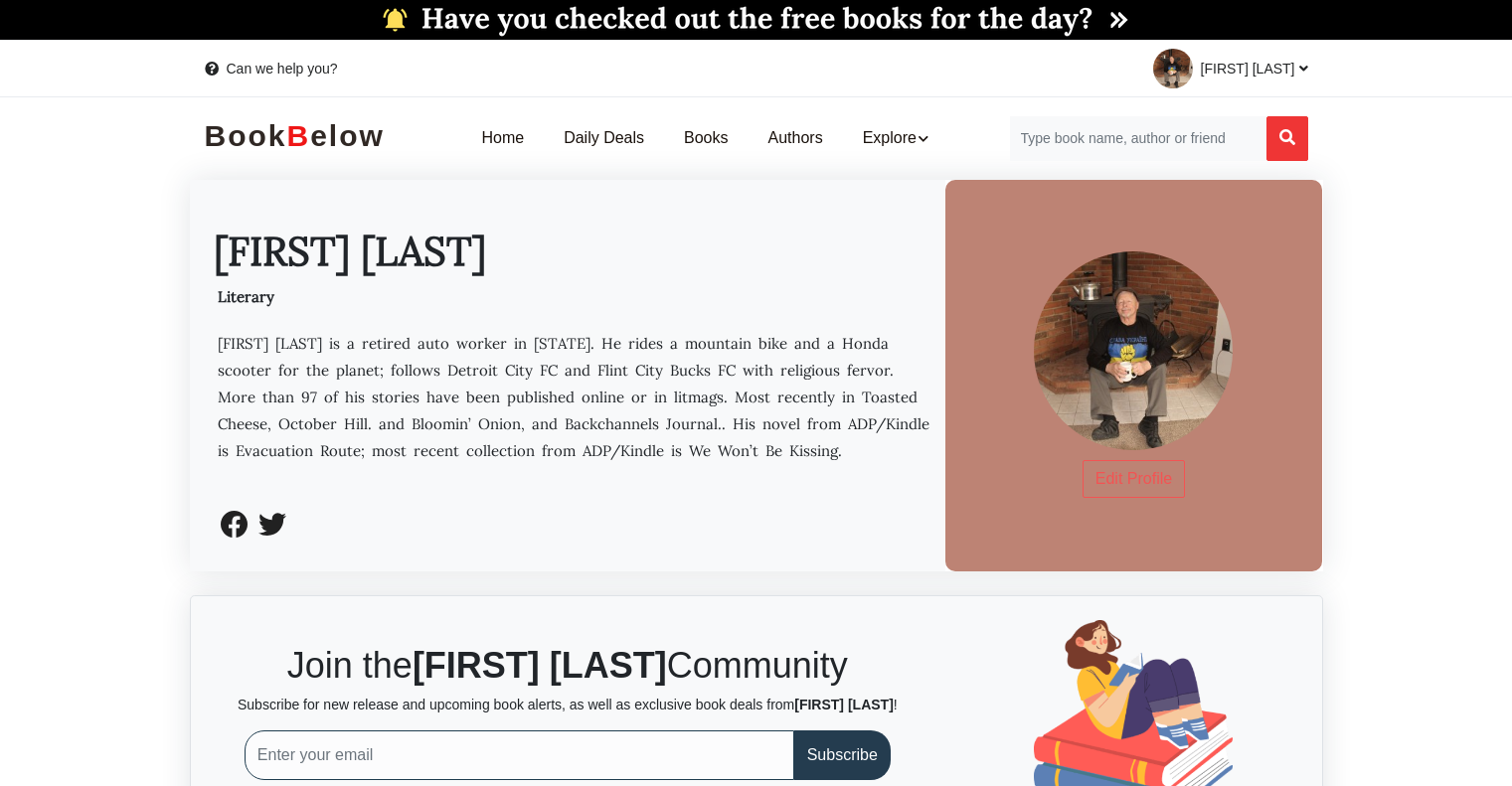 scroll, scrollTop: 0, scrollLeft: 0, axis: both 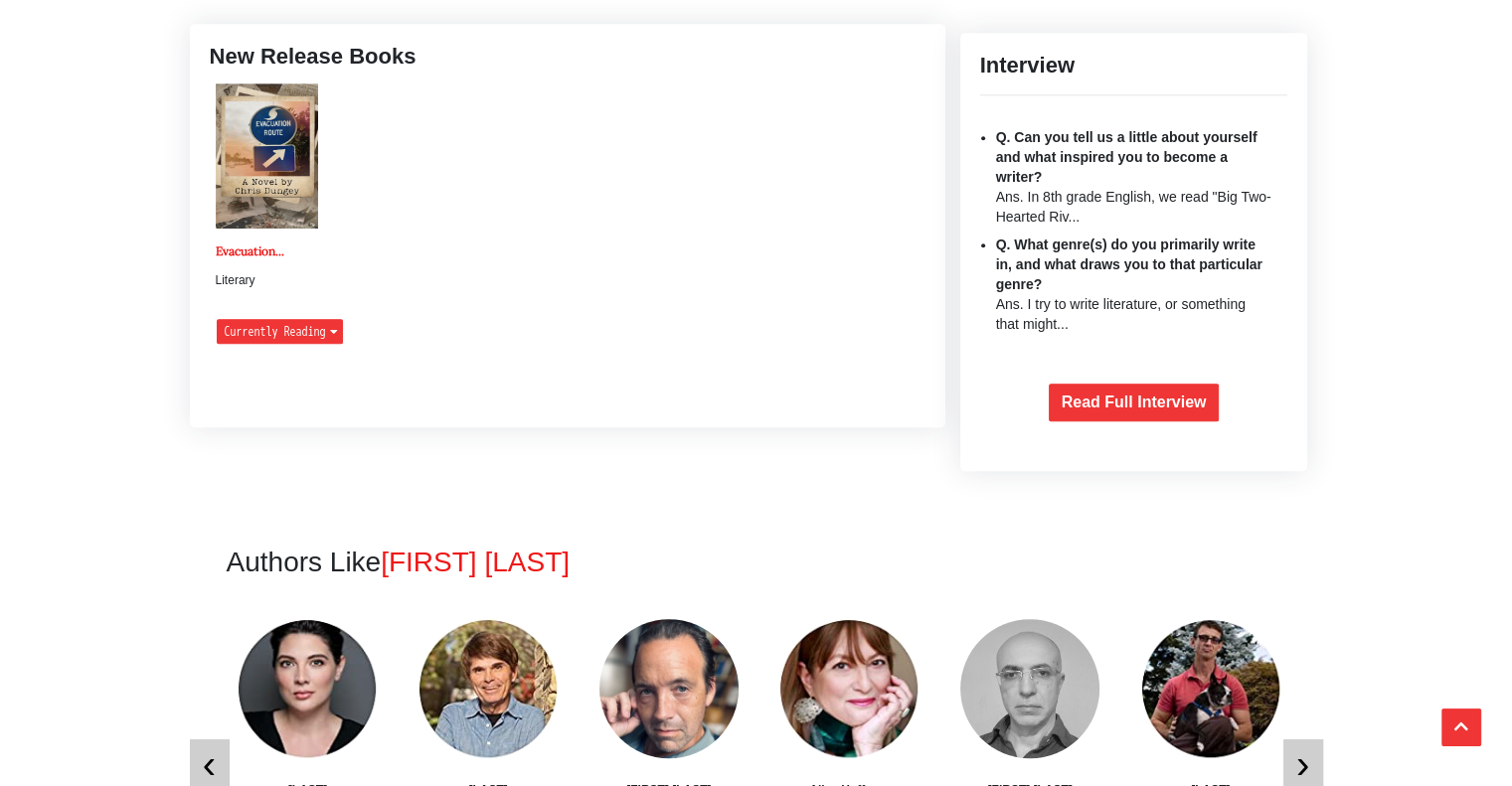 click at bounding box center (266, 155) 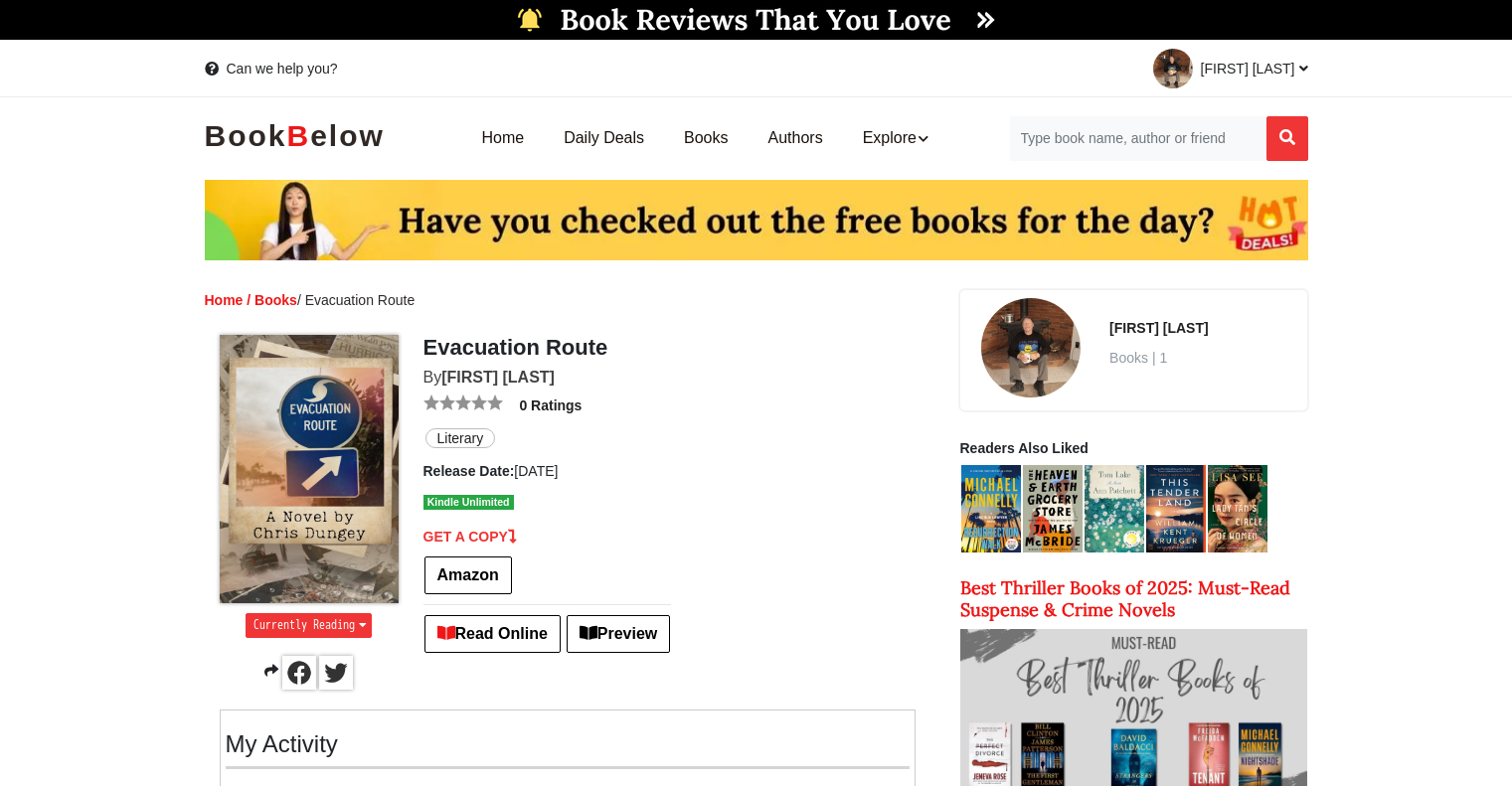 scroll, scrollTop: 0, scrollLeft: 0, axis: both 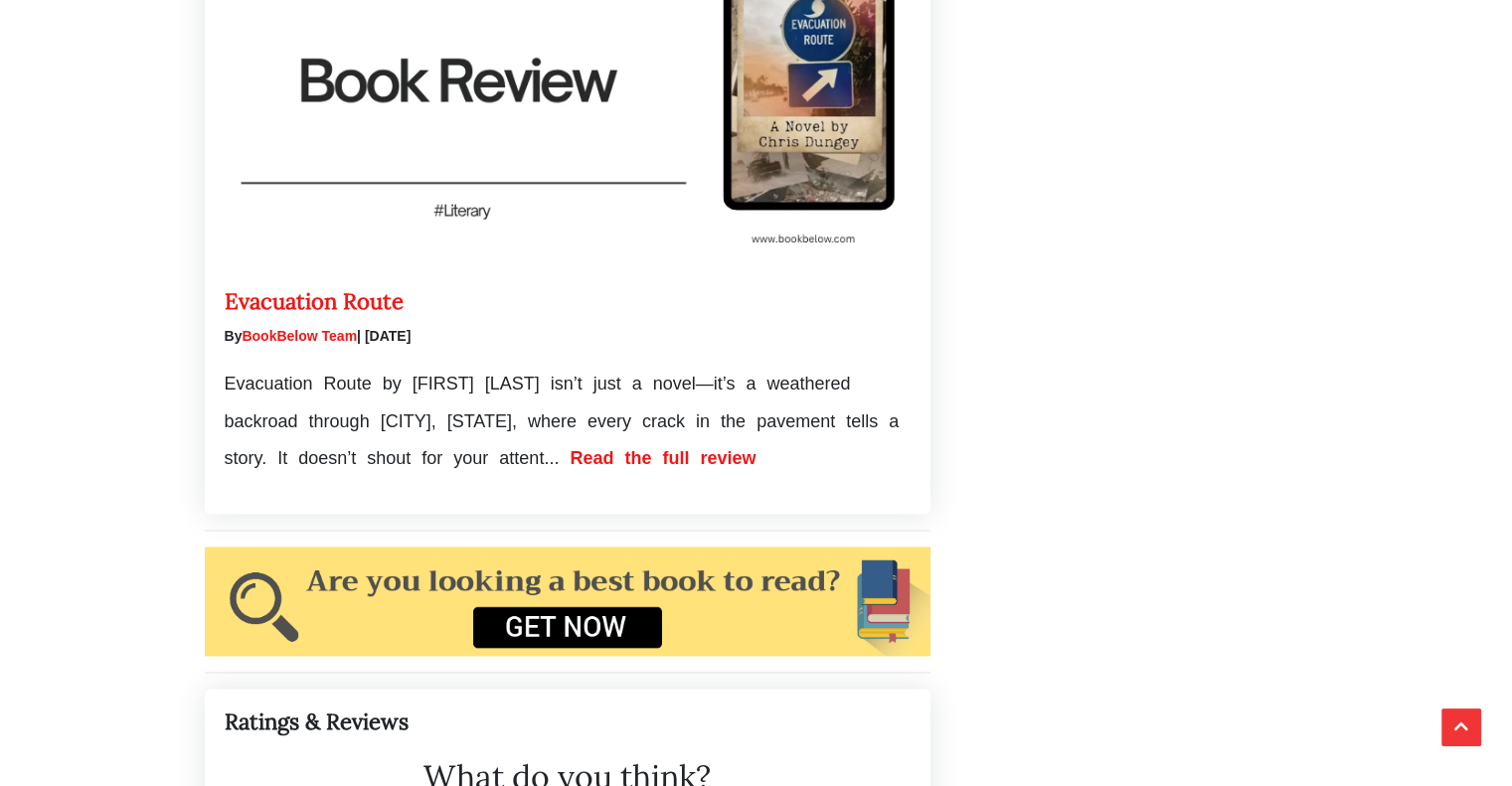 click on "Evacuation Route" at bounding box center [314, 301] 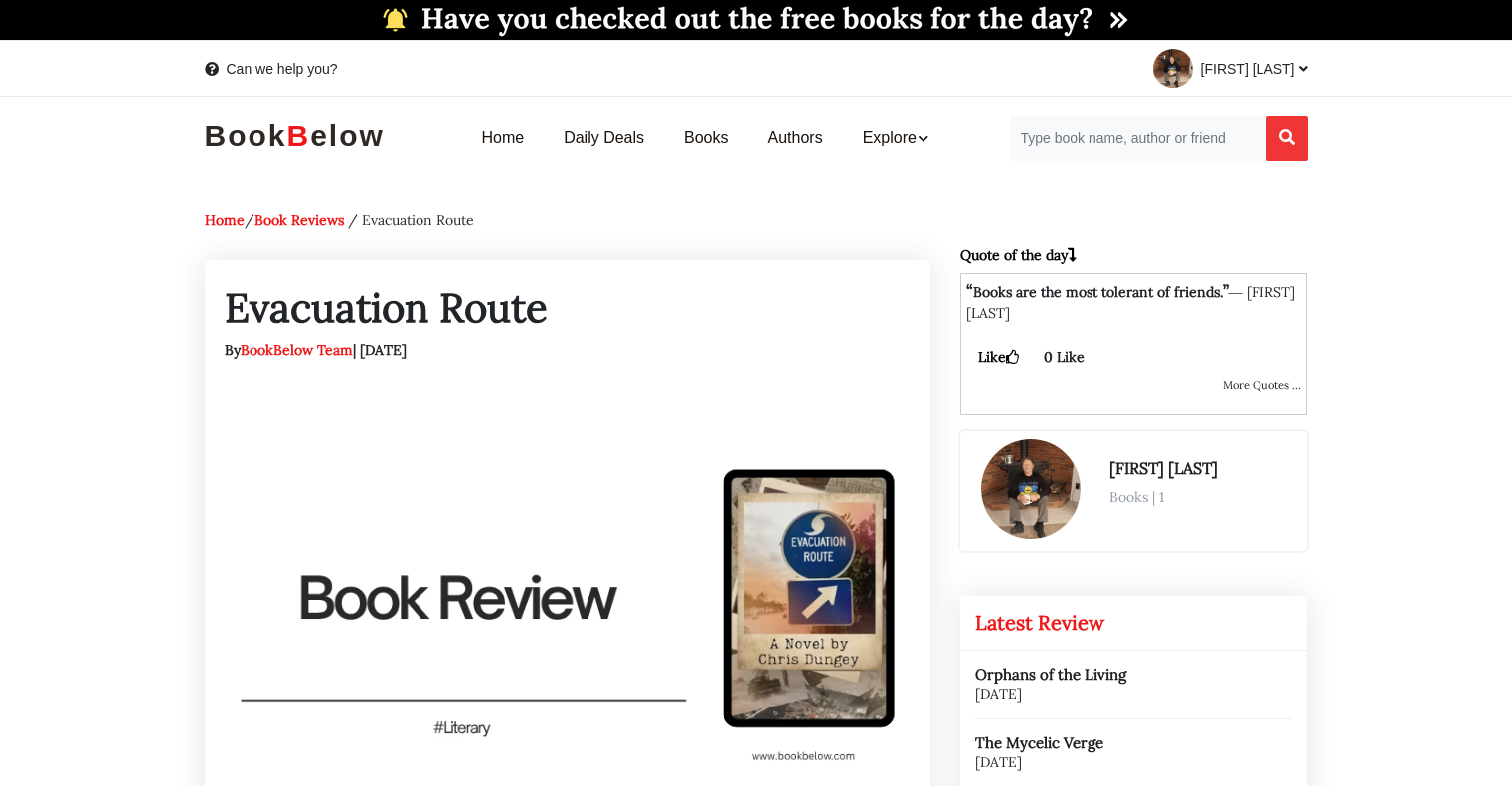 scroll, scrollTop: 0, scrollLeft: 0, axis: both 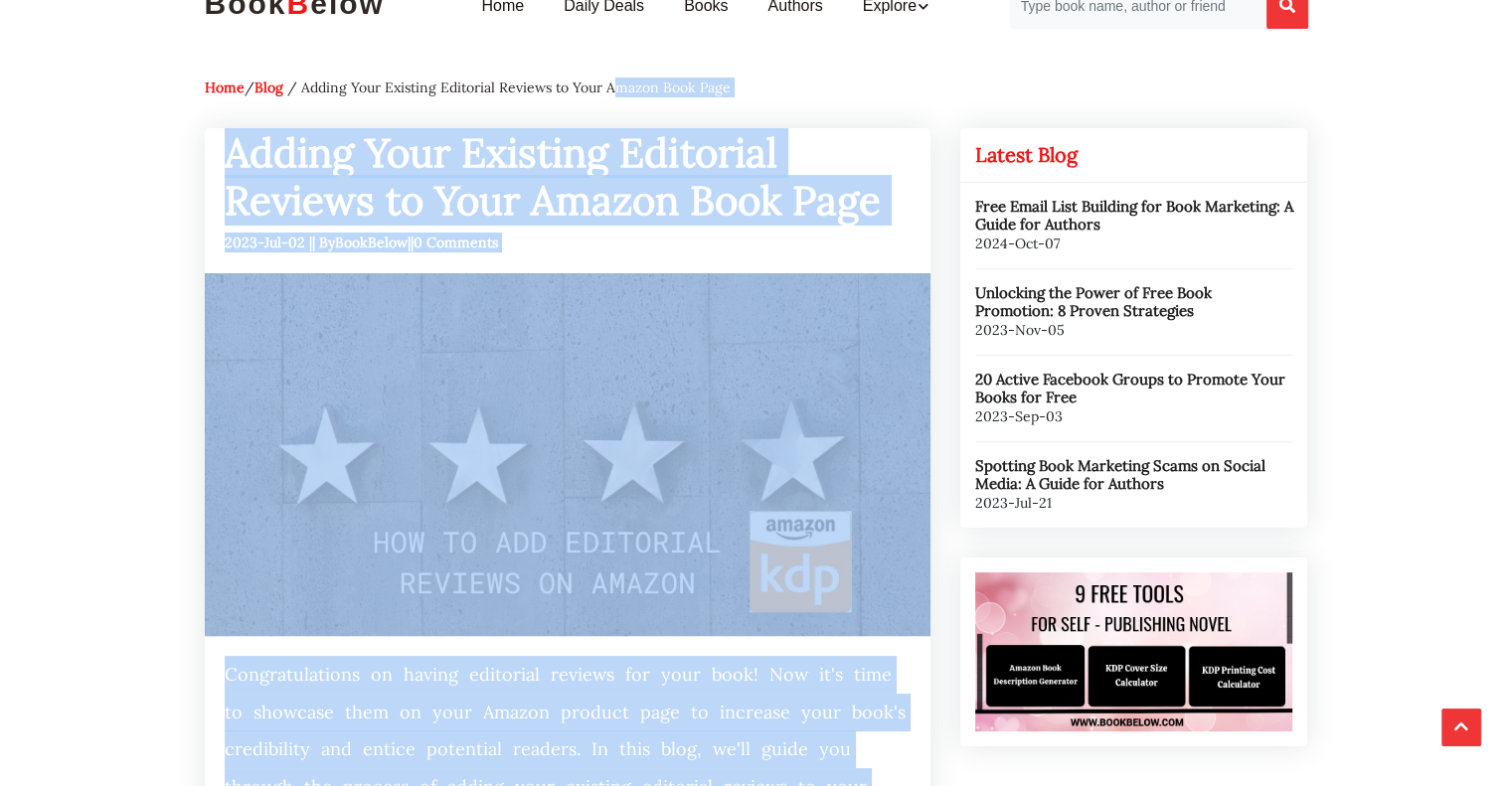drag, startPoint x: 259, startPoint y: 377, endPoint x: 615, endPoint y: -14, distance: 528.7882 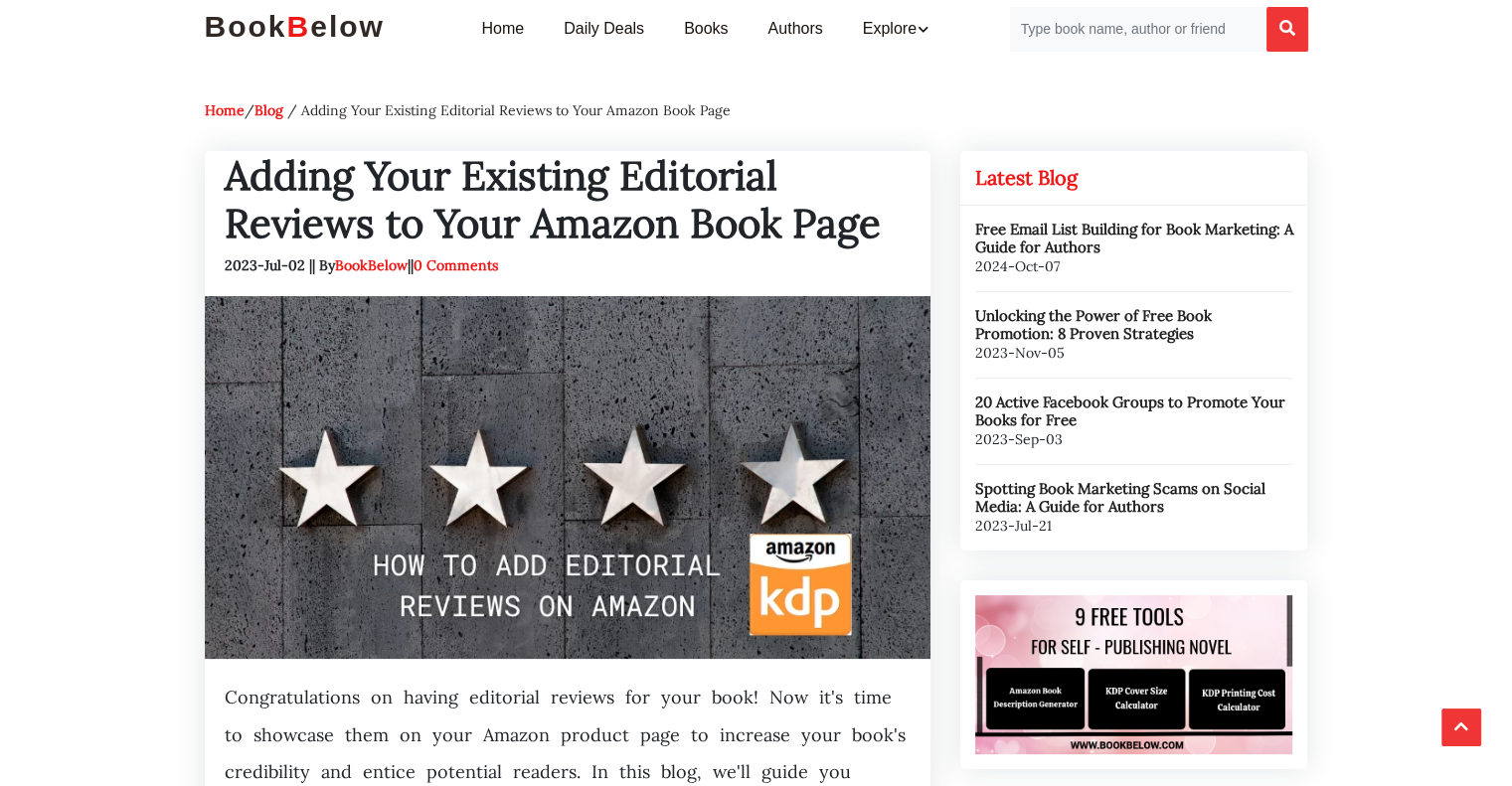 drag, startPoint x: 700, startPoint y: 366, endPoint x: 1388, endPoint y: 245, distance: 698.5592 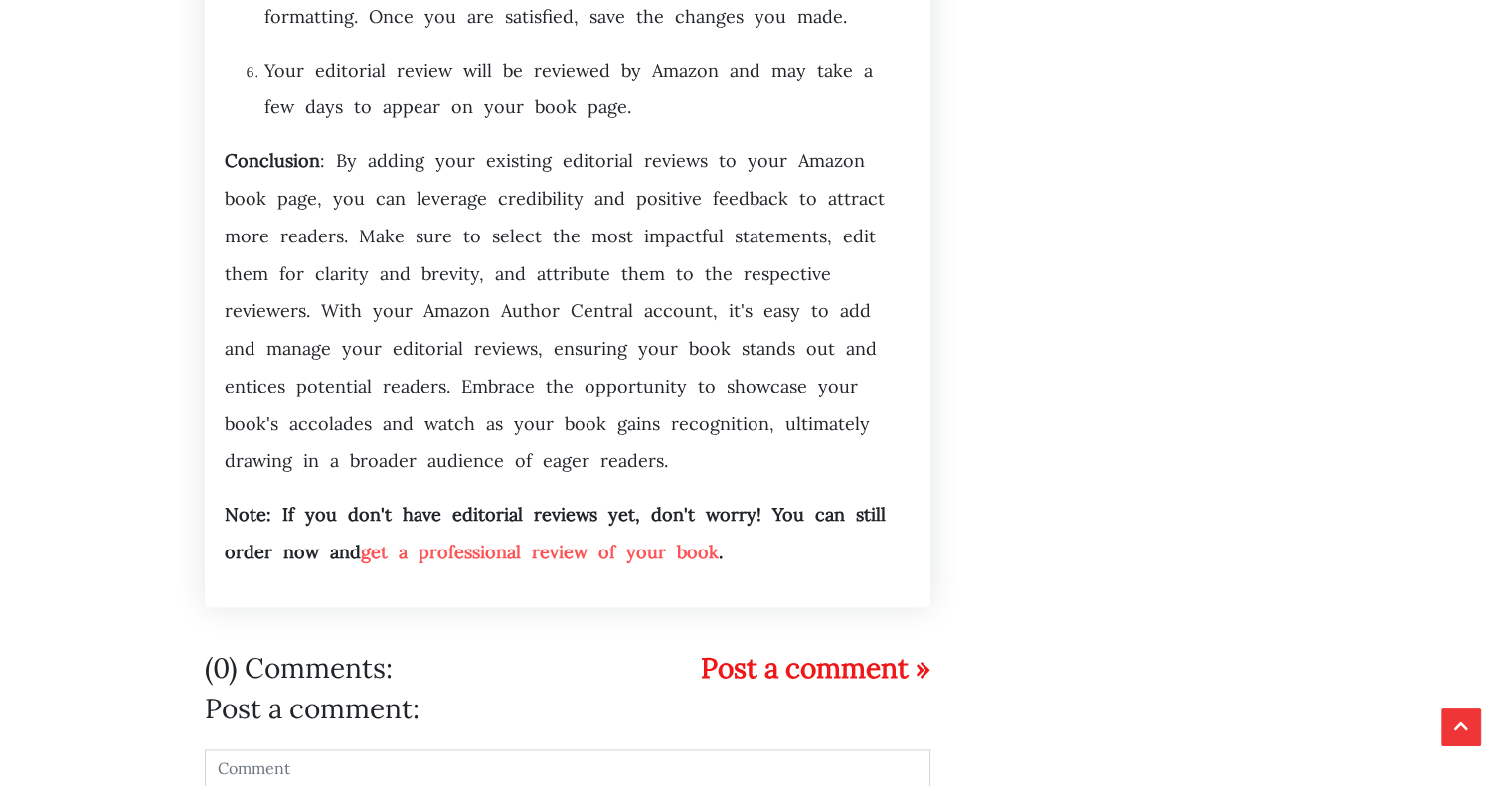 scroll, scrollTop: 2447, scrollLeft: 0, axis: vertical 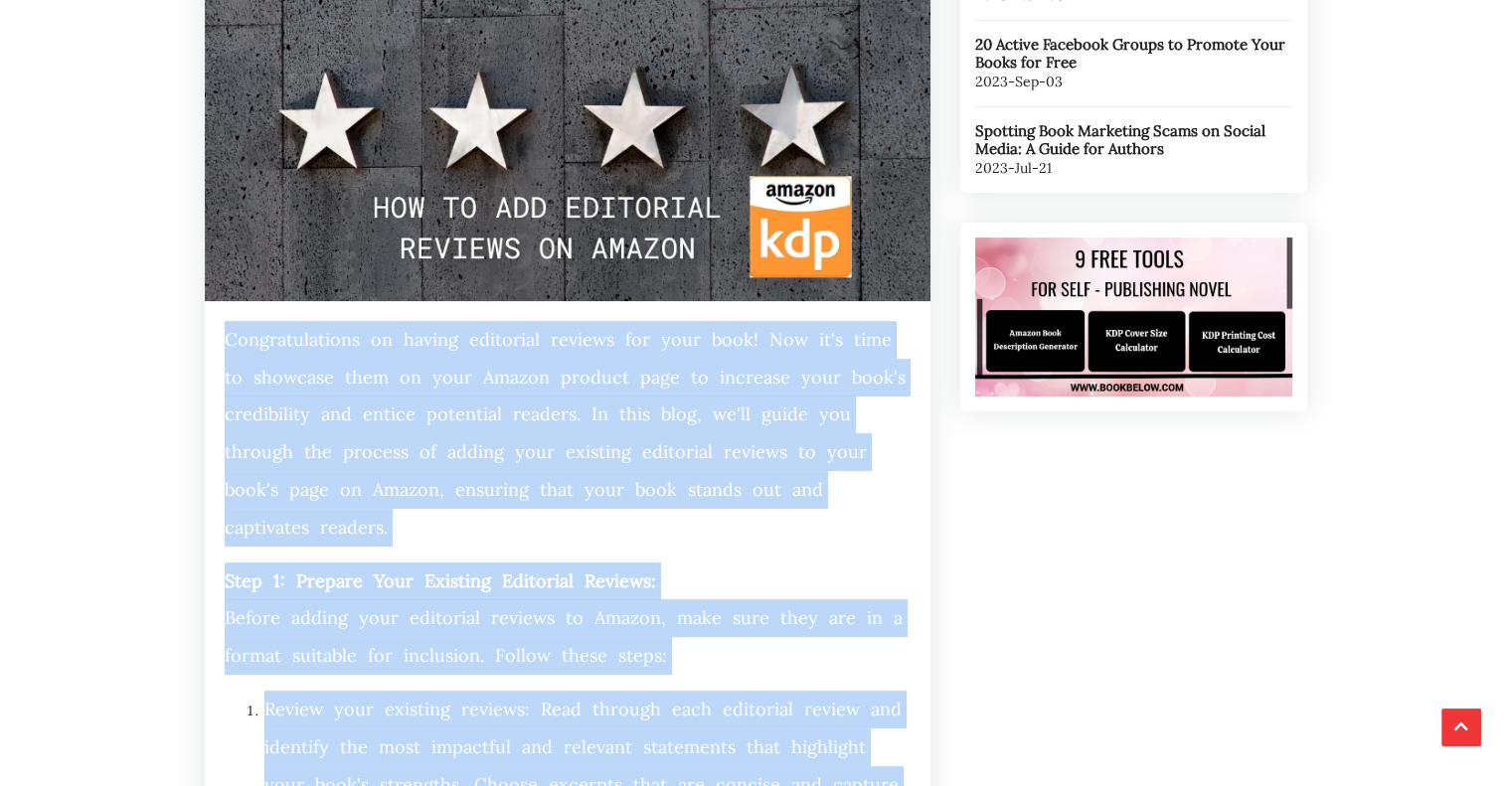 drag, startPoint x: 302, startPoint y: 538, endPoint x: 642, endPoint y: 6, distance: 631.3668 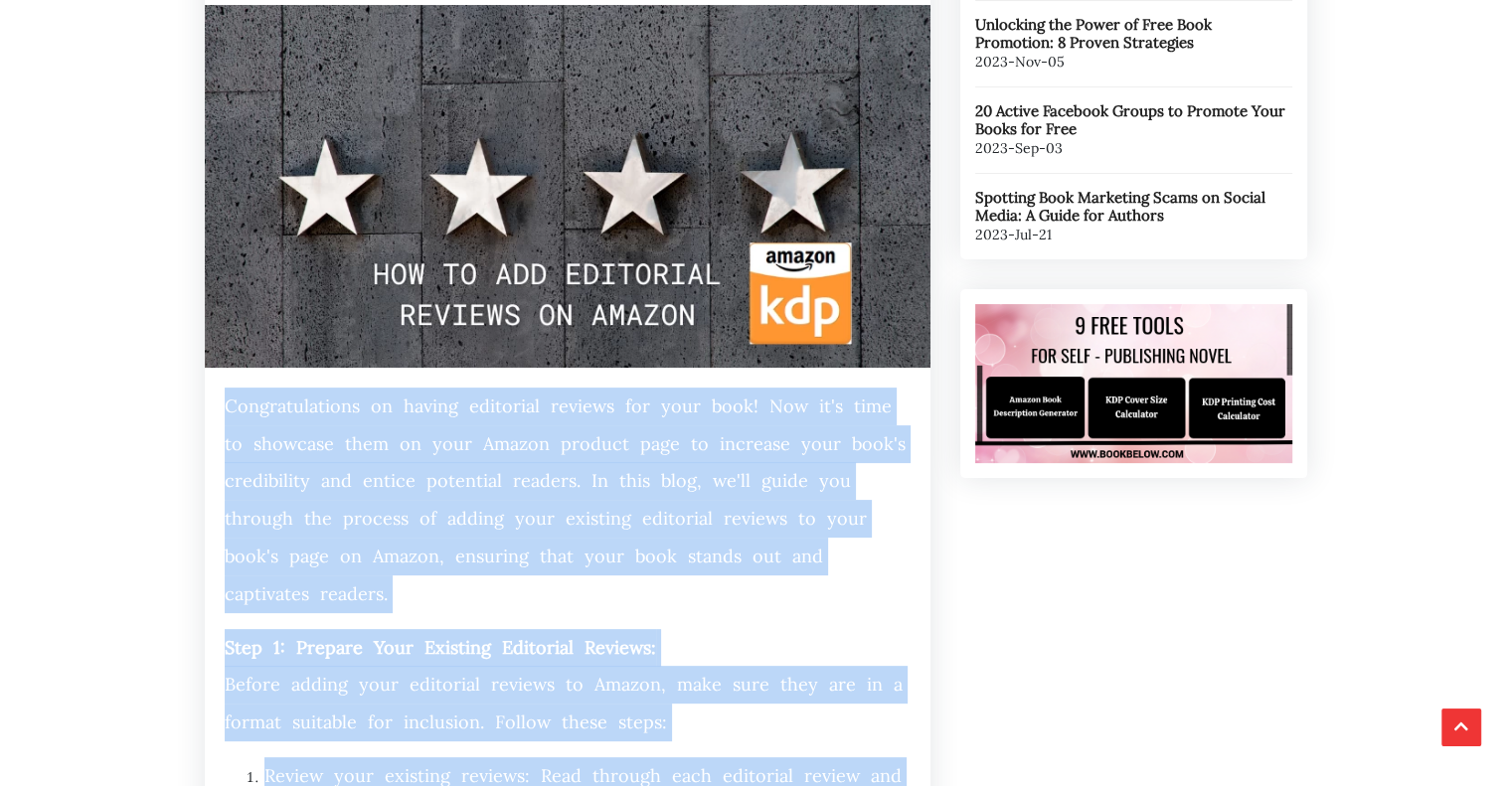 click on "Congratulations on having editorial reviews for your book! Now it's time to showcase them on your Amazon product page to increase your book's credibility and entice potential readers. In this blog, we'll guide you through the process of adding your existing editorial reviews to your book's page on Amazon, ensuring that your book stands out and captivates readers." at bounding box center (568, 500) 